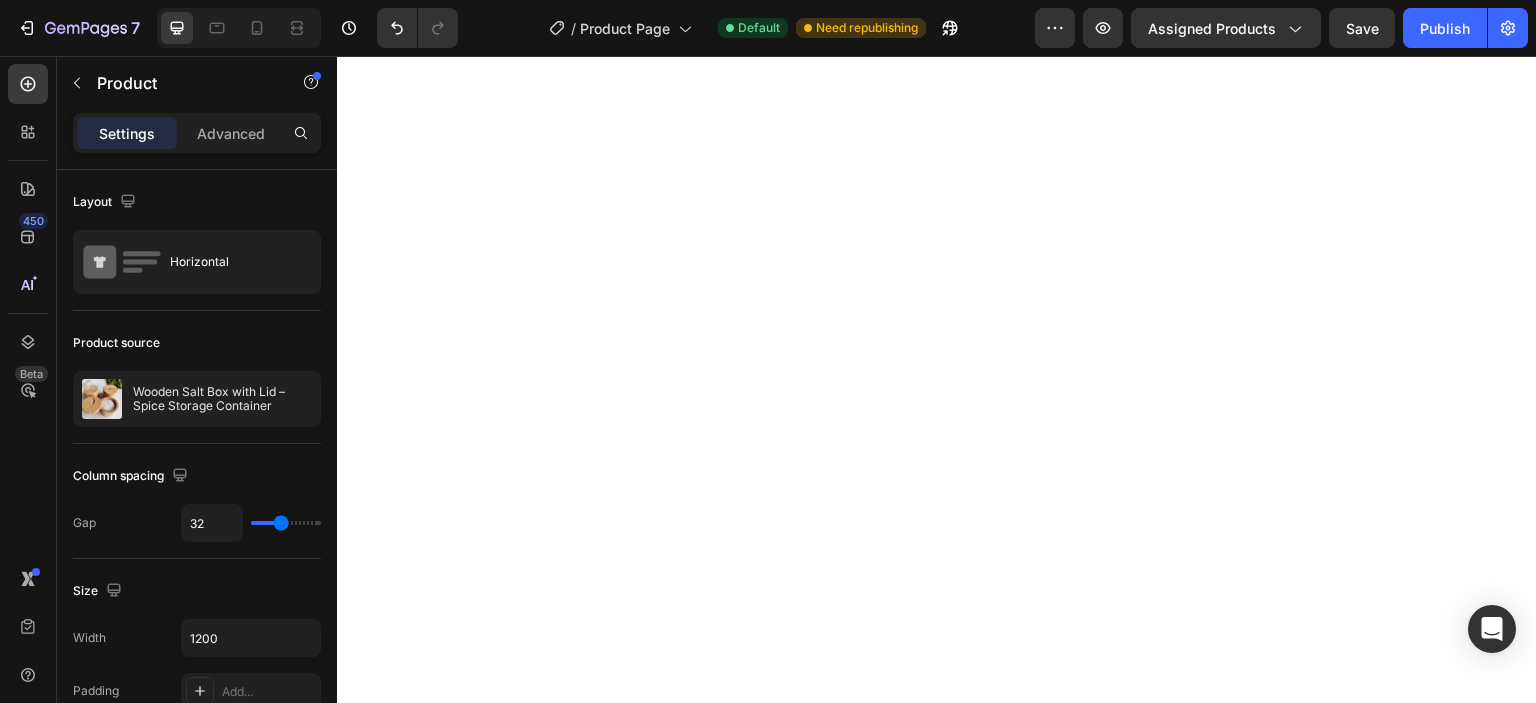 scroll, scrollTop: 0, scrollLeft: 0, axis: both 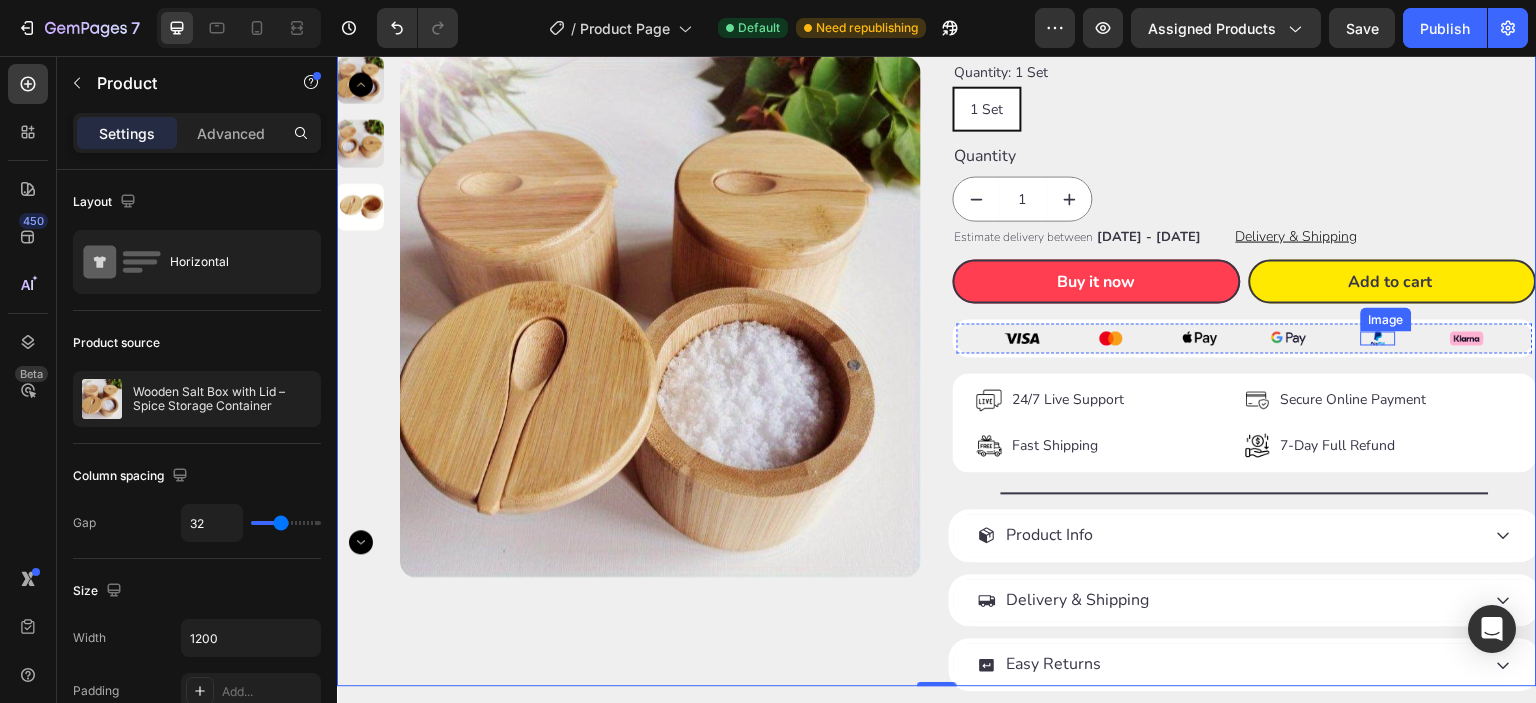 click at bounding box center [1378, 338] 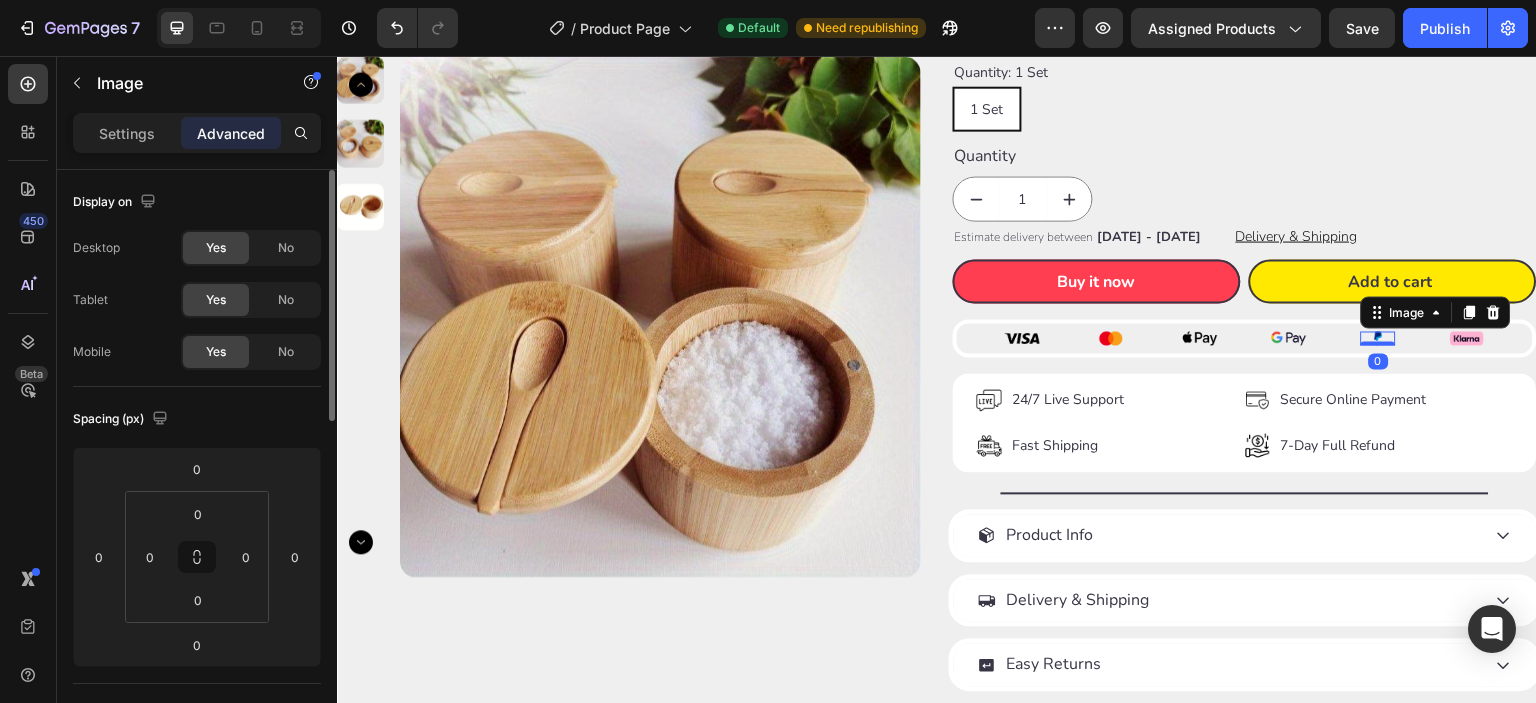 click on "Settings" at bounding box center (127, 133) 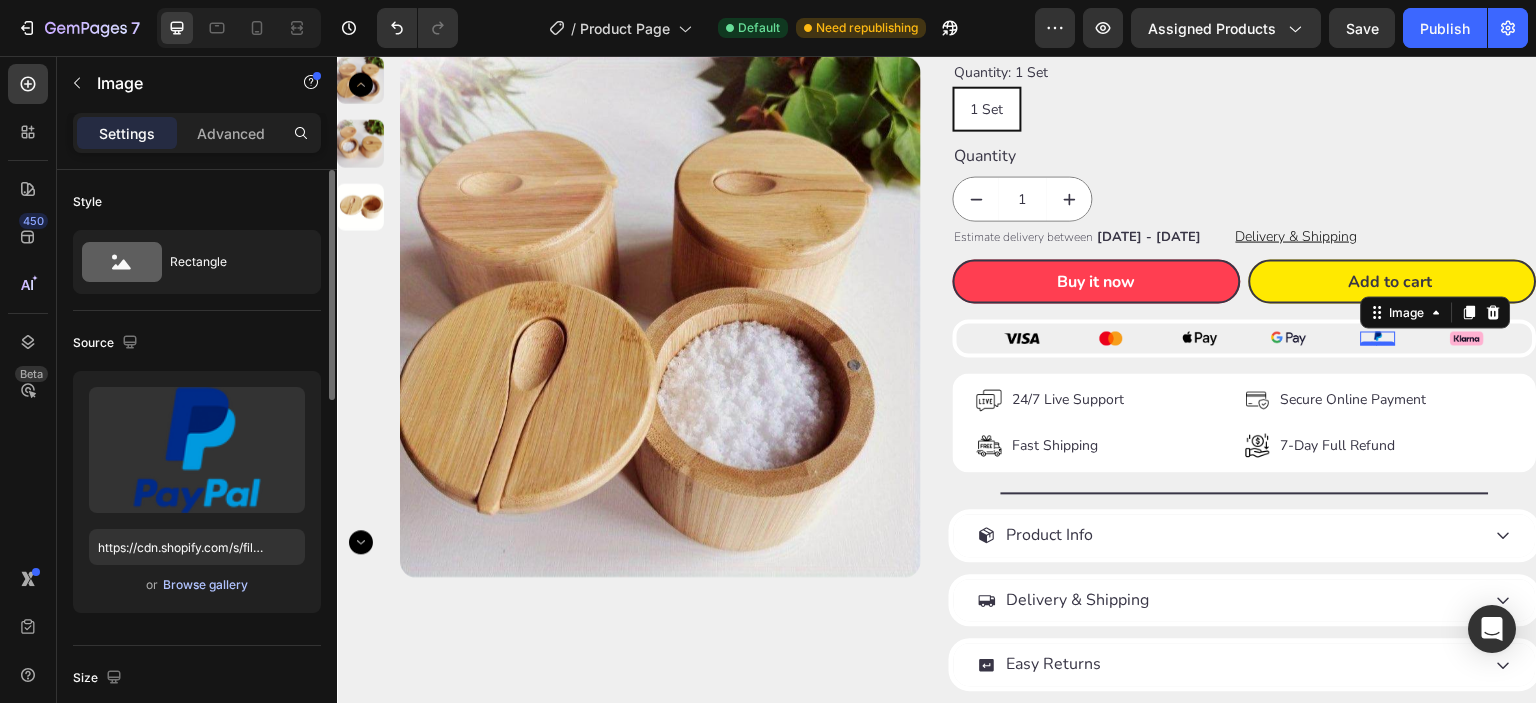 click on "Browse gallery" at bounding box center [205, 585] 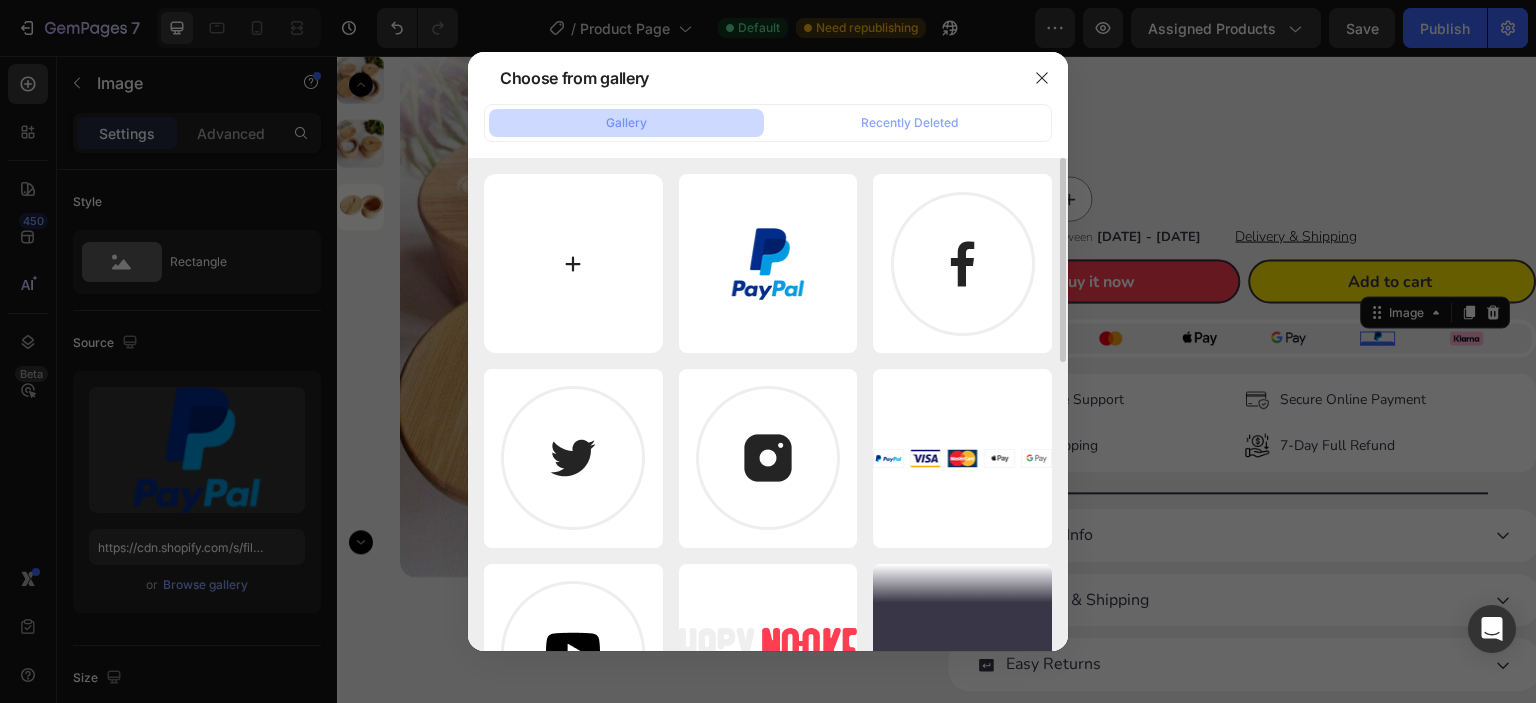 click at bounding box center [573, 263] 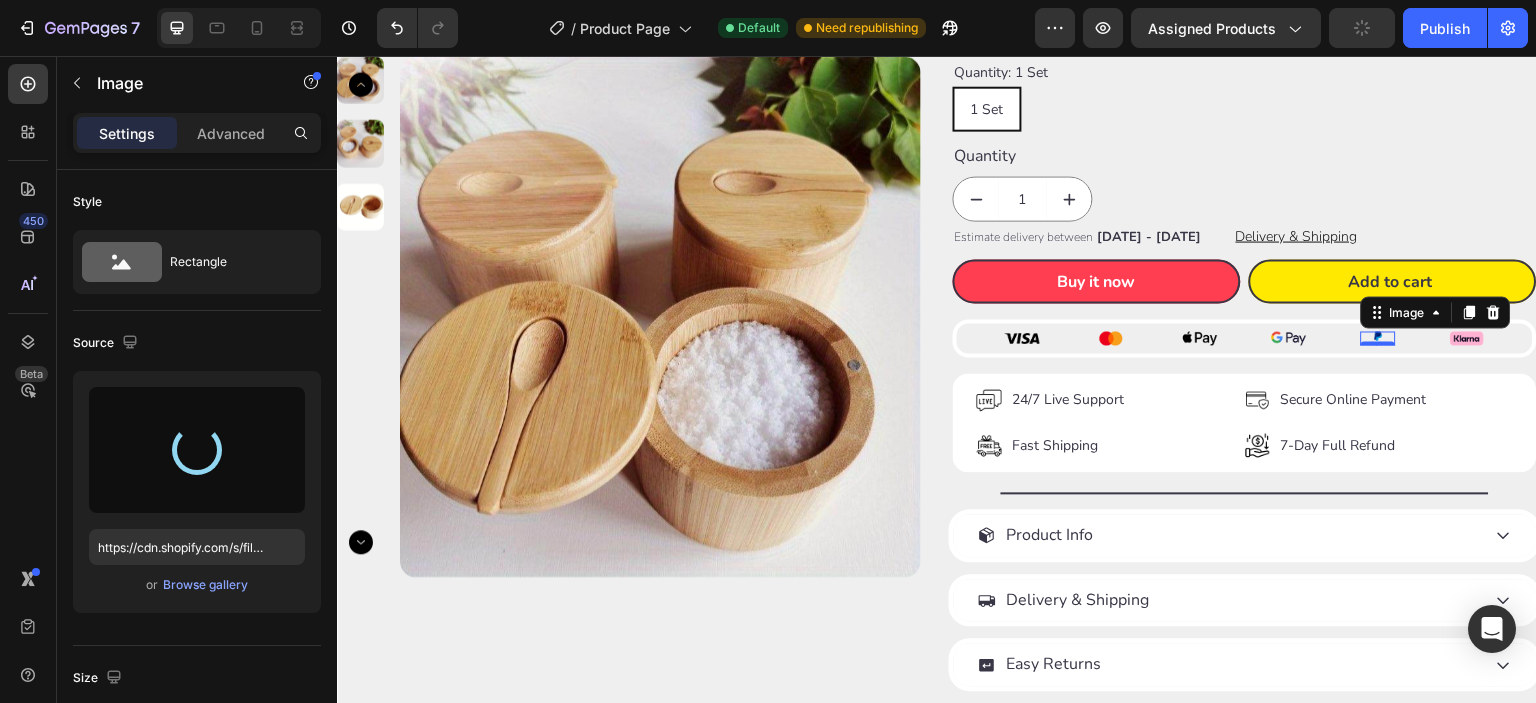 type on "https://cdn.shopify.com/s/files/1/0609/2478/8807/files/gempages_567299303811318825-0f1be91d-7eb6-413c-b2df-0361deeed554.png" 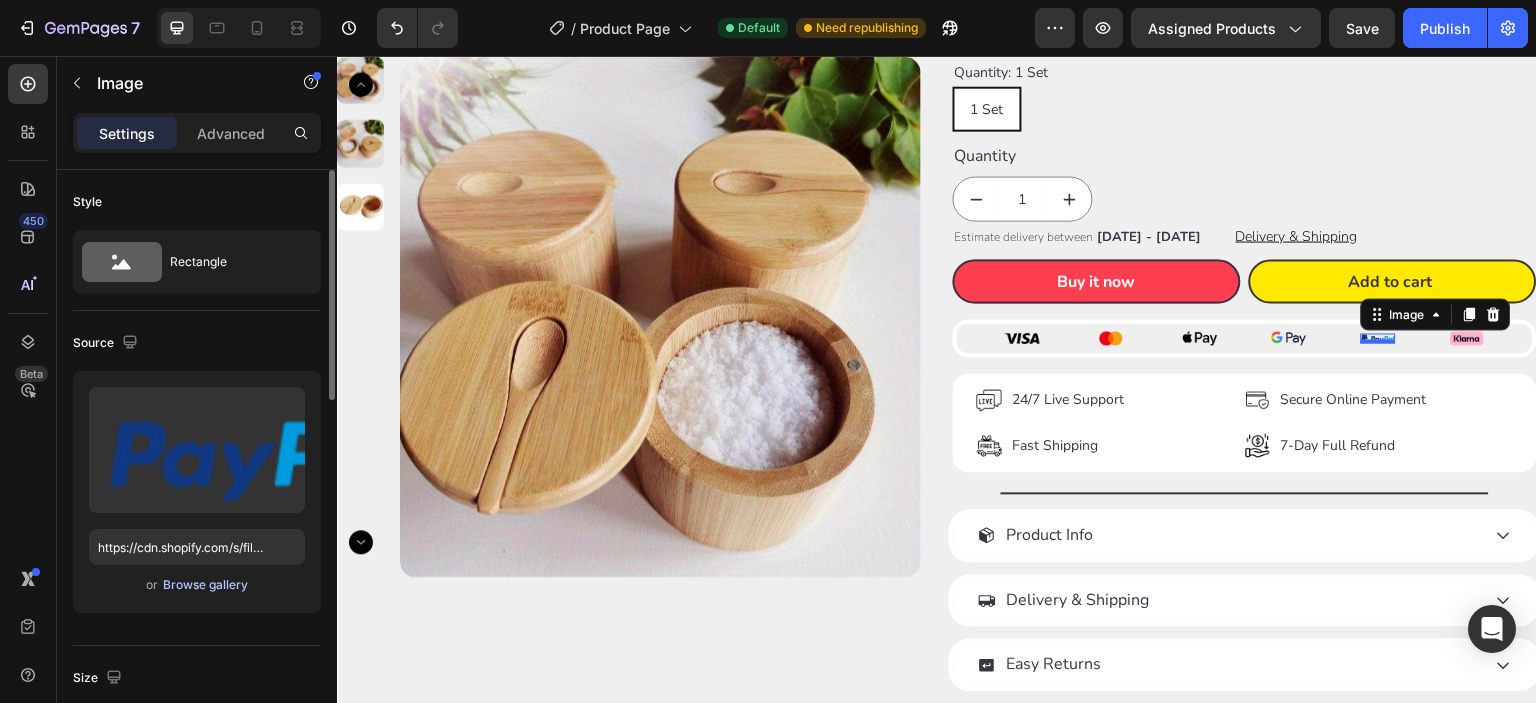 click on "Browse gallery" at bounding box center (205, 585) 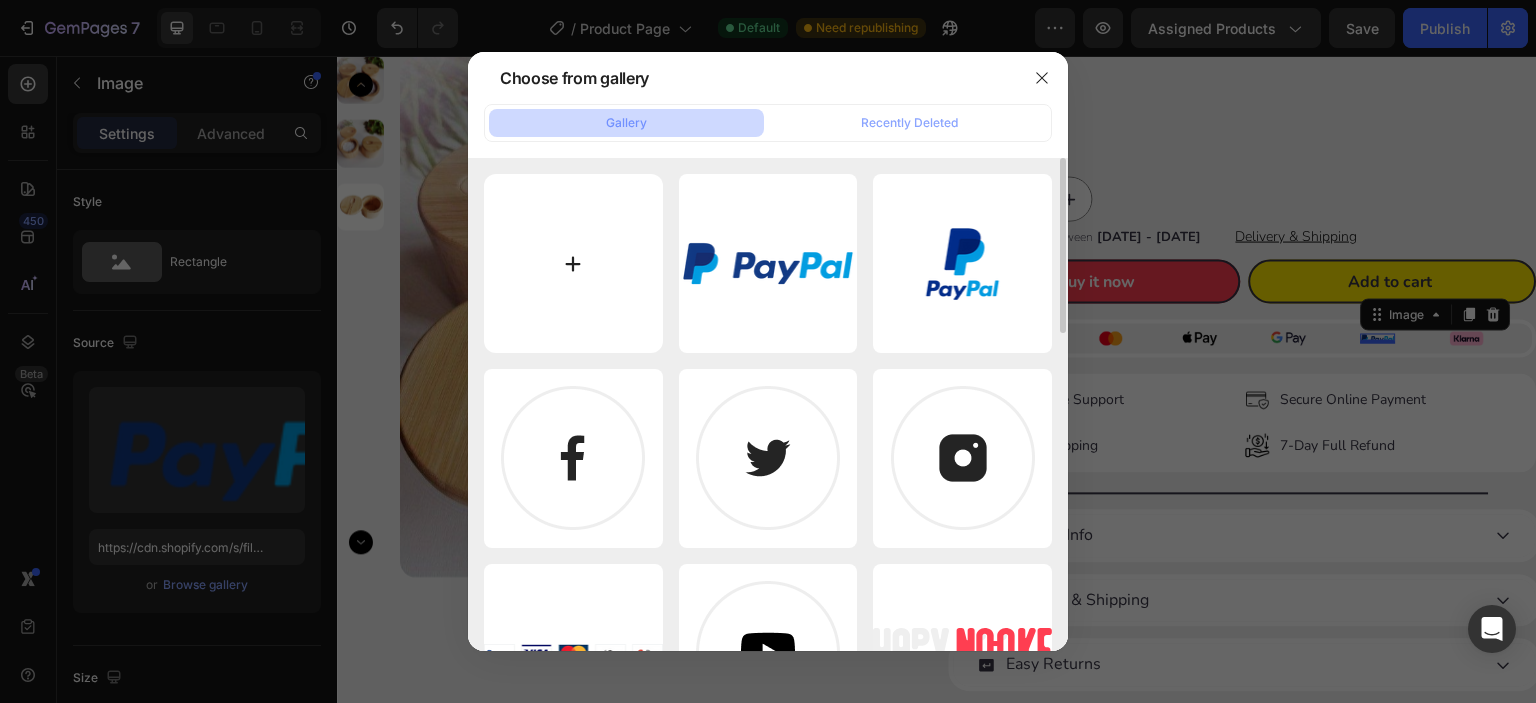 click at bounding box center [573, 263] 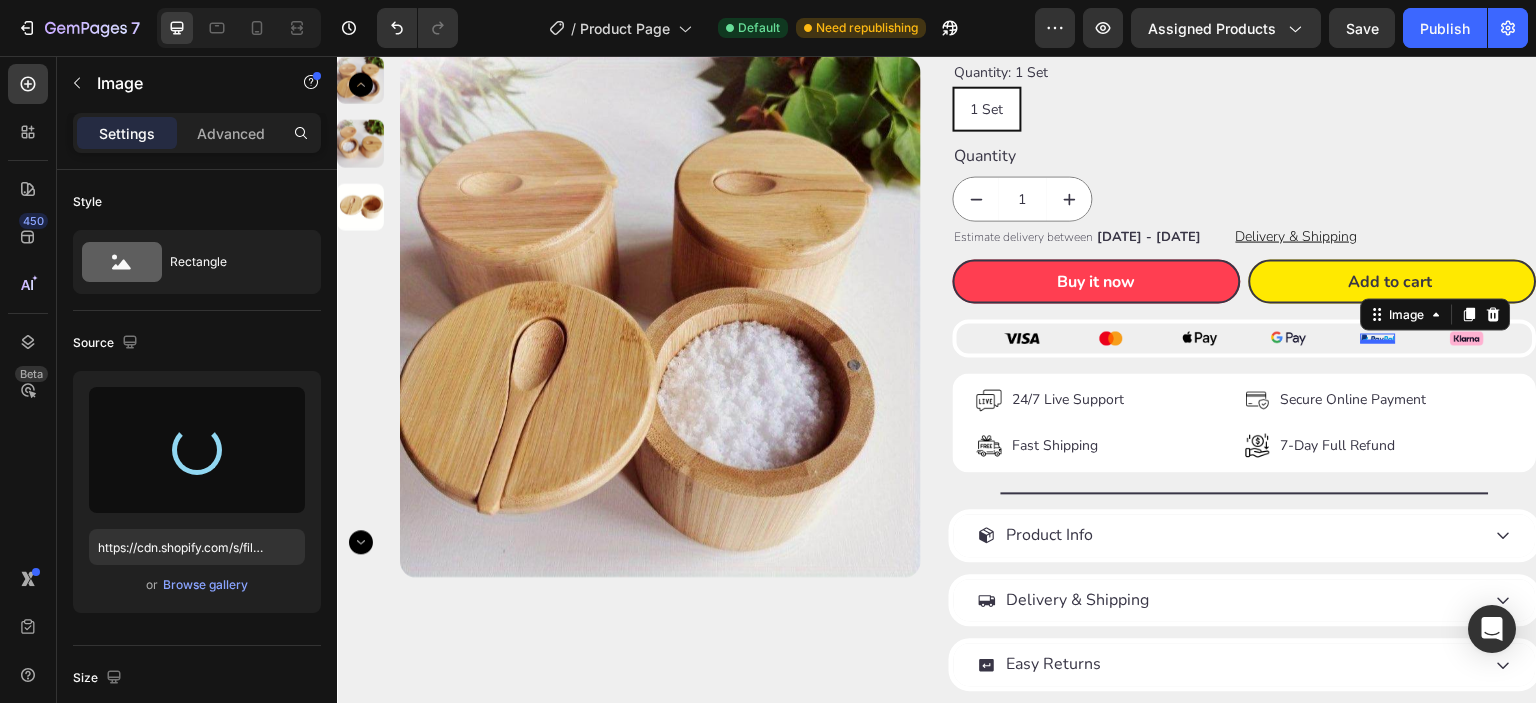 type on "https://cdn.shopify.com/s/files/1/0609/2478/8807/files/gempages_567299303811318825-61b95926-3e7f-4018-94cd-425cbe1d8a54.png" 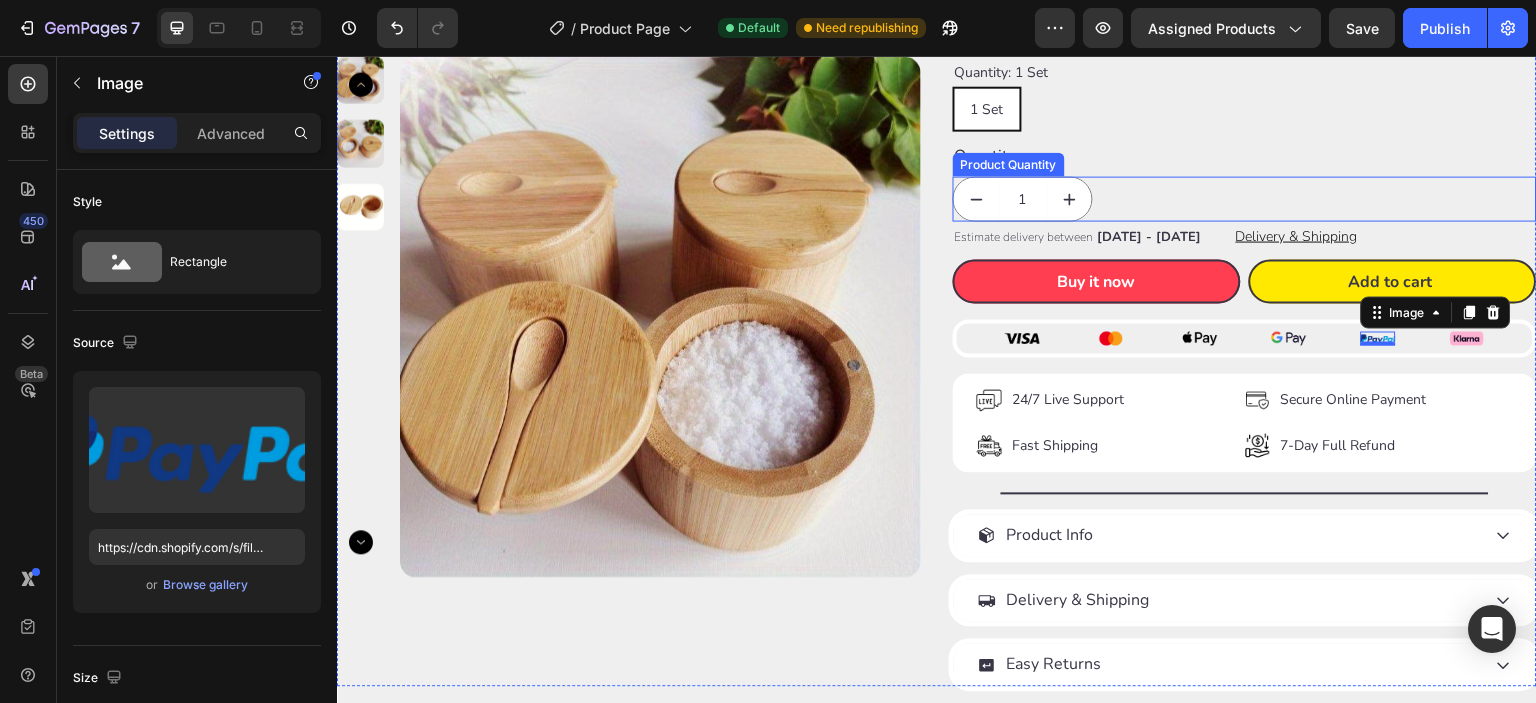 click on "Estimate delivery between [DATE] - [DATE] Delivery Date Delivery & Shipping Button Row" at bounding box center [1245, 235] 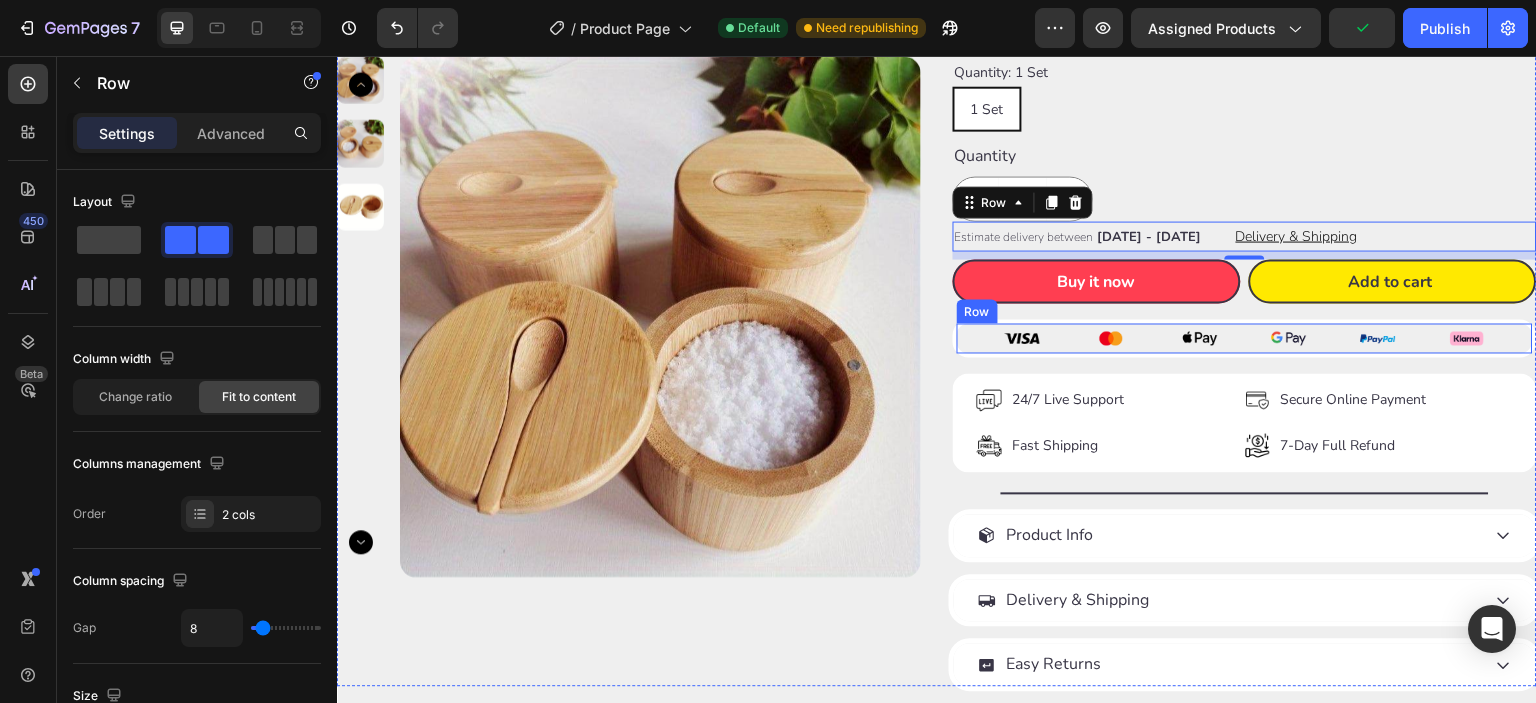 click on "Image Image Image Image Image Image Row" at bounding box center [1245, 338] 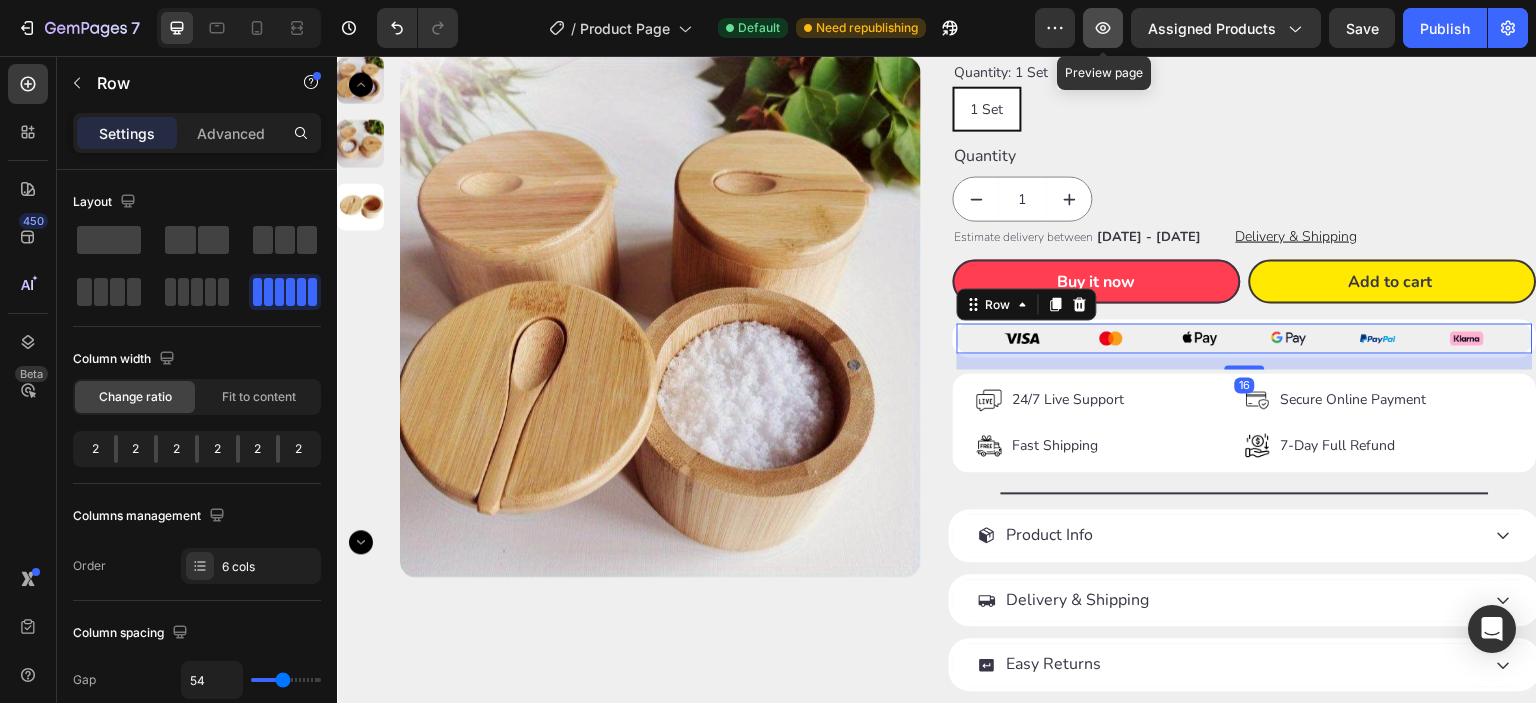 click 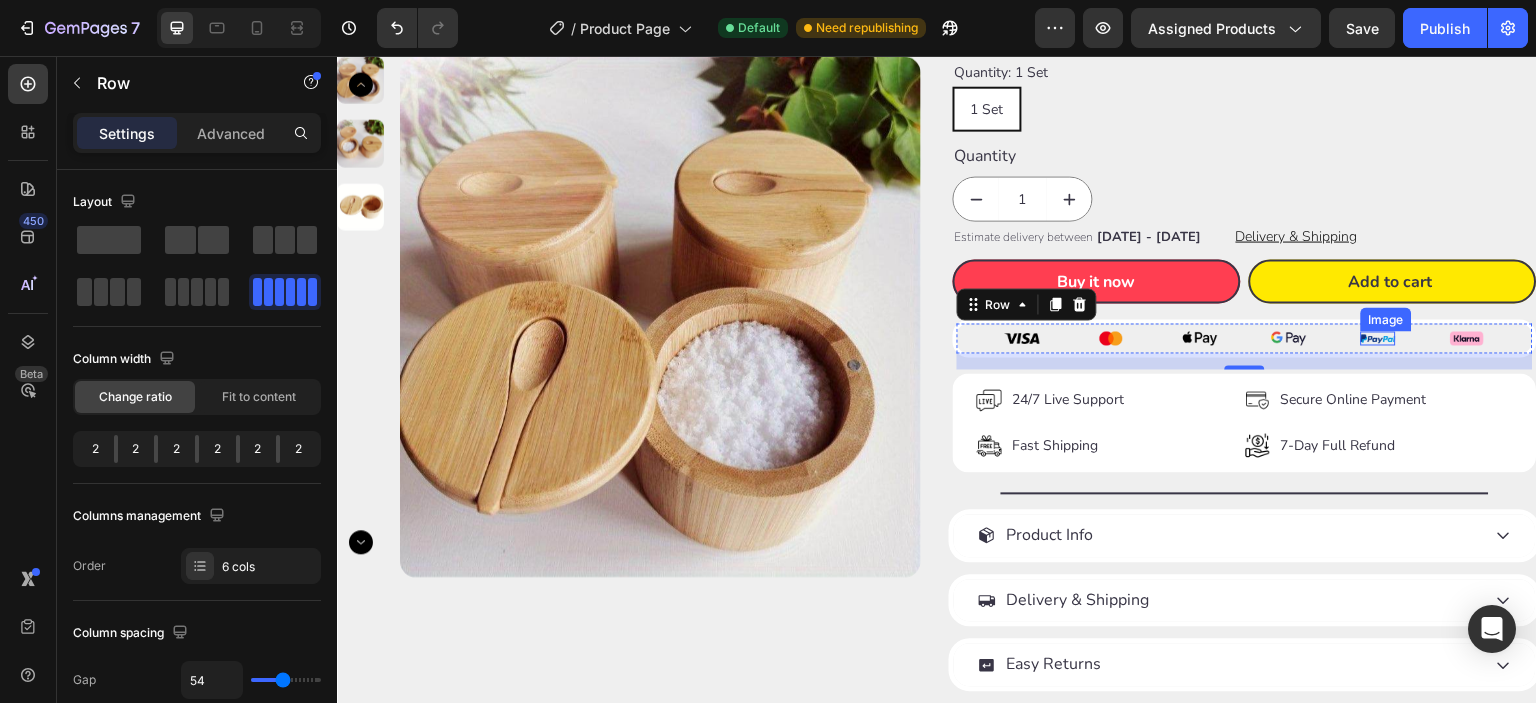 click at bounding box center (1378, 338) 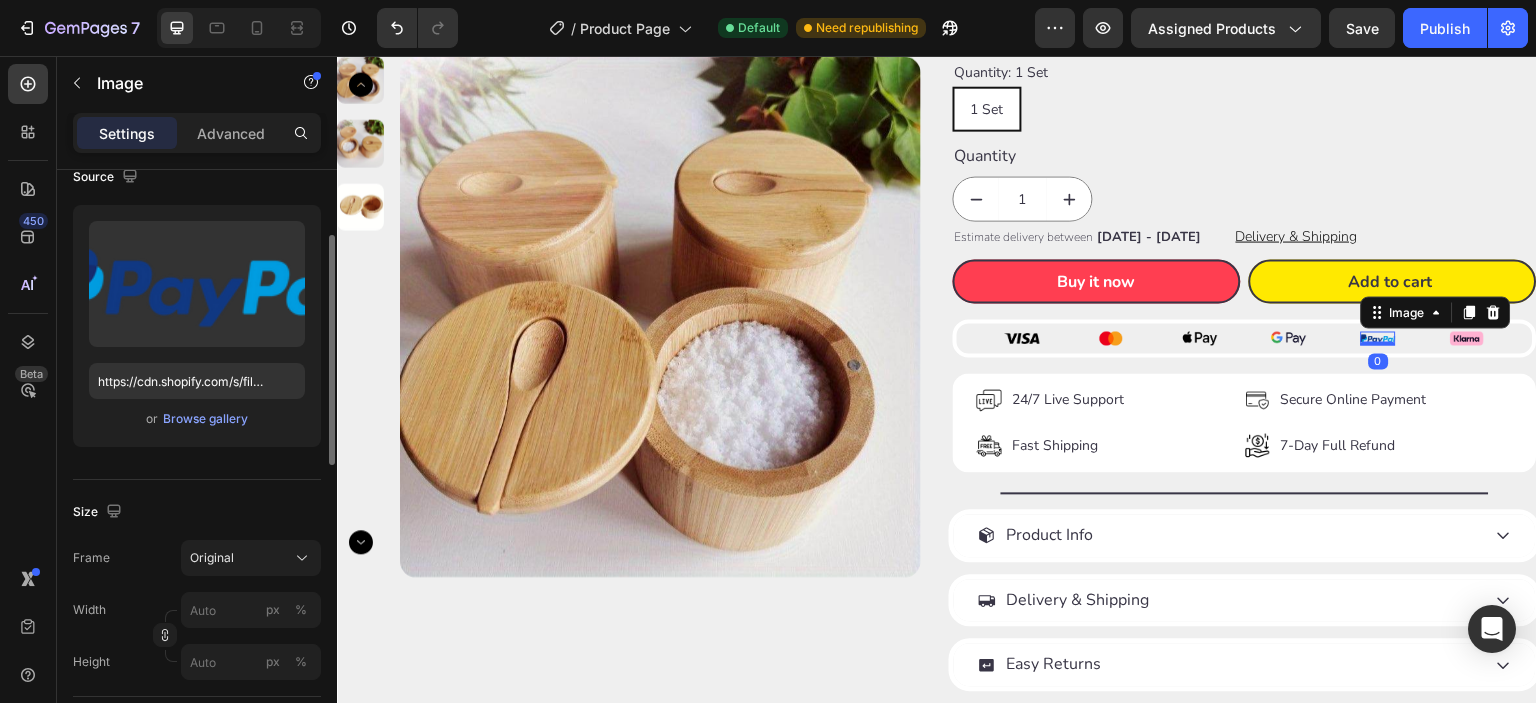 scroll, scrollTop: 332, scrollLeft: 0, axis: vertical 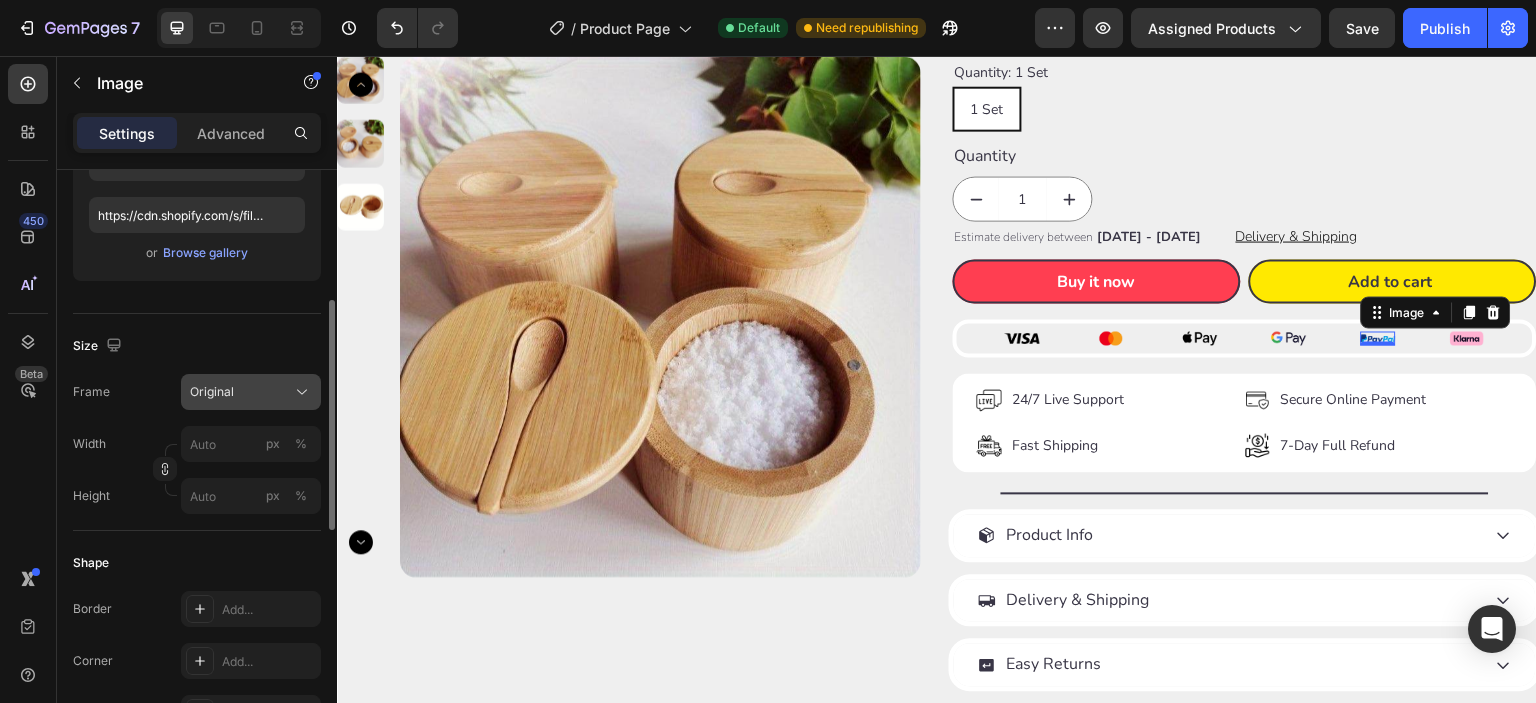 click on "Original" 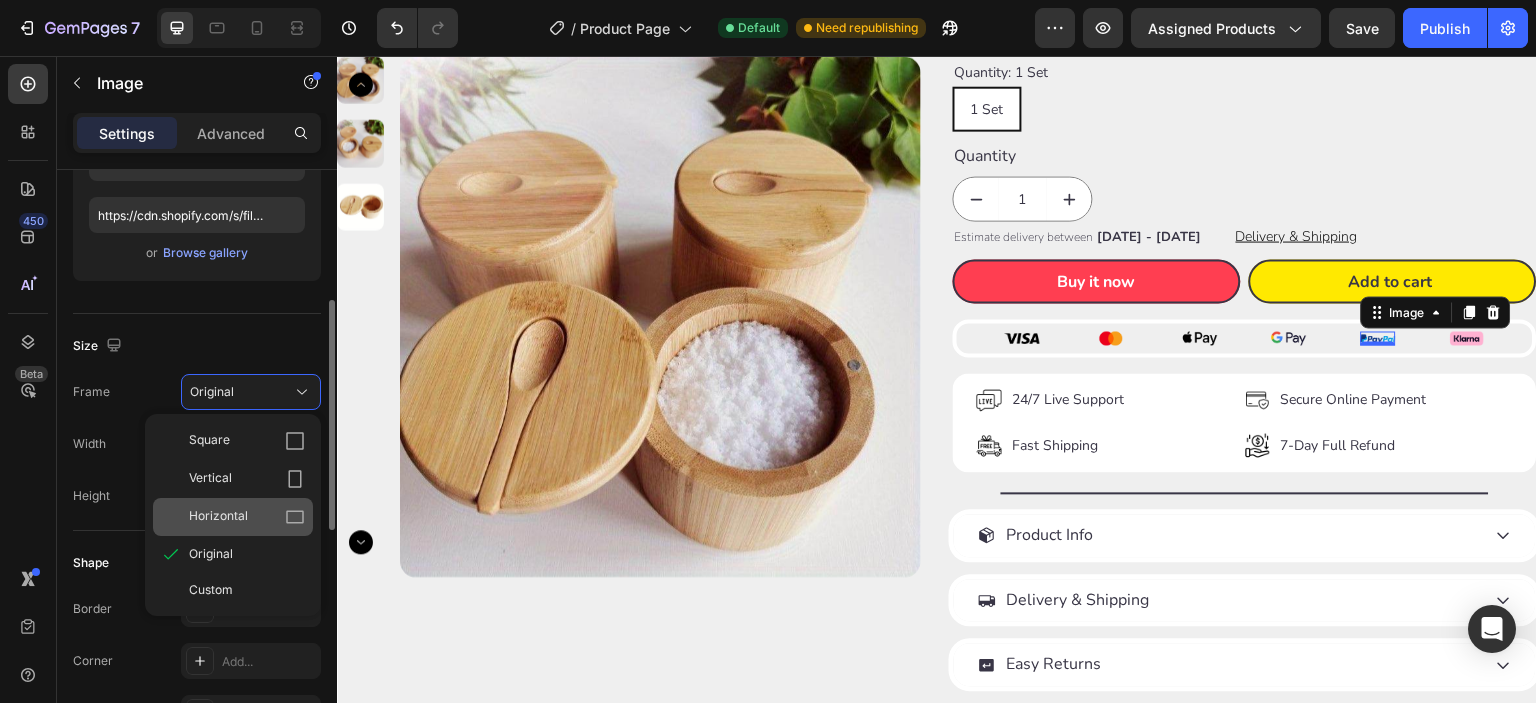 click on "Horizontal" at bounding box center (218, 517) 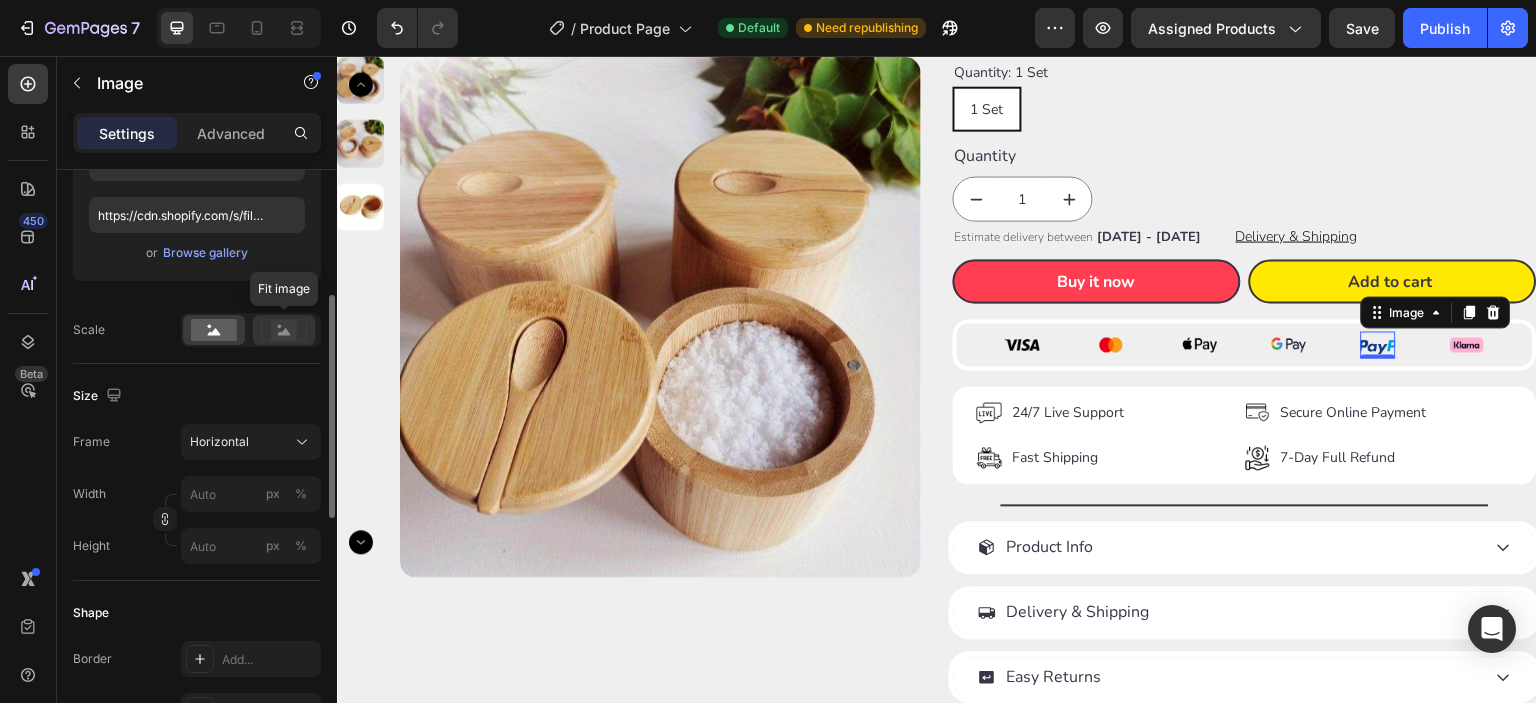 click 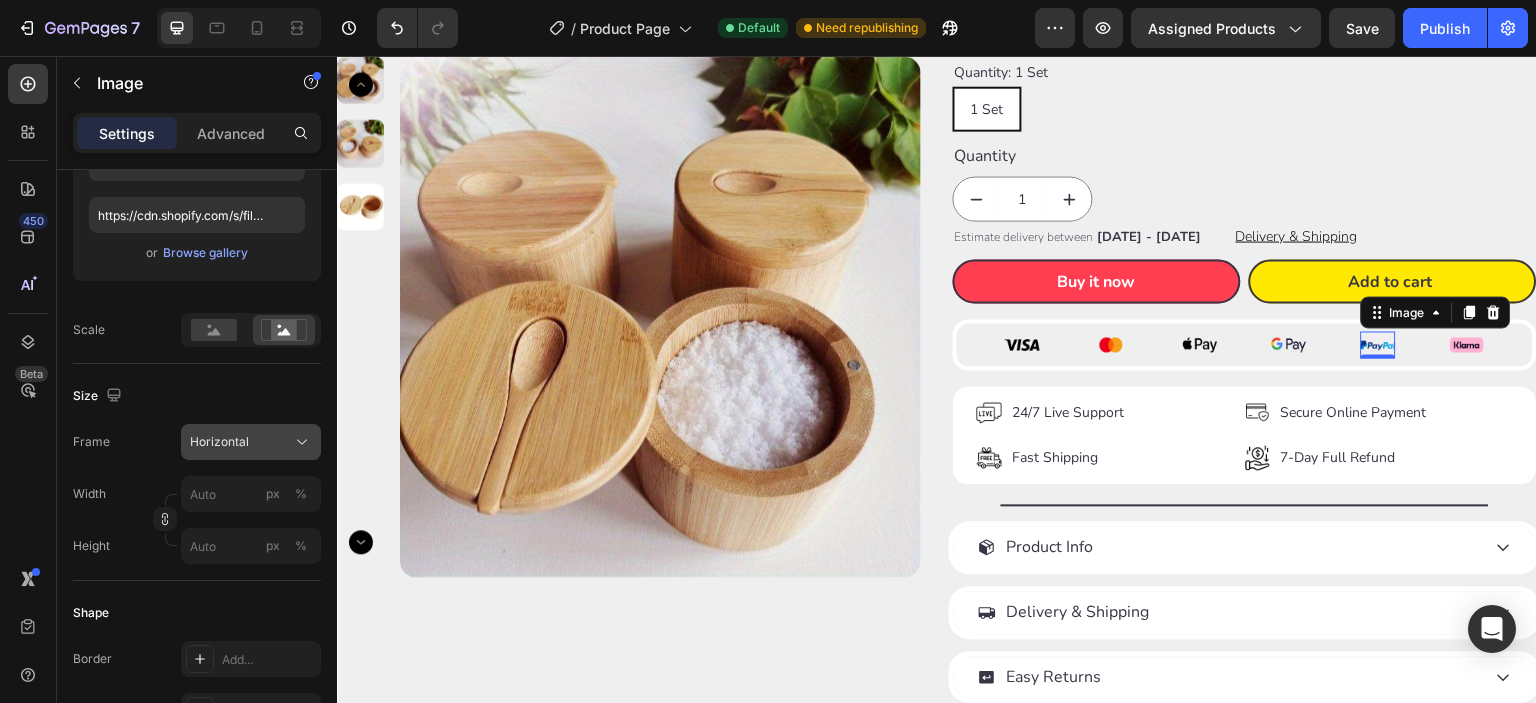 click on "Horizontal" 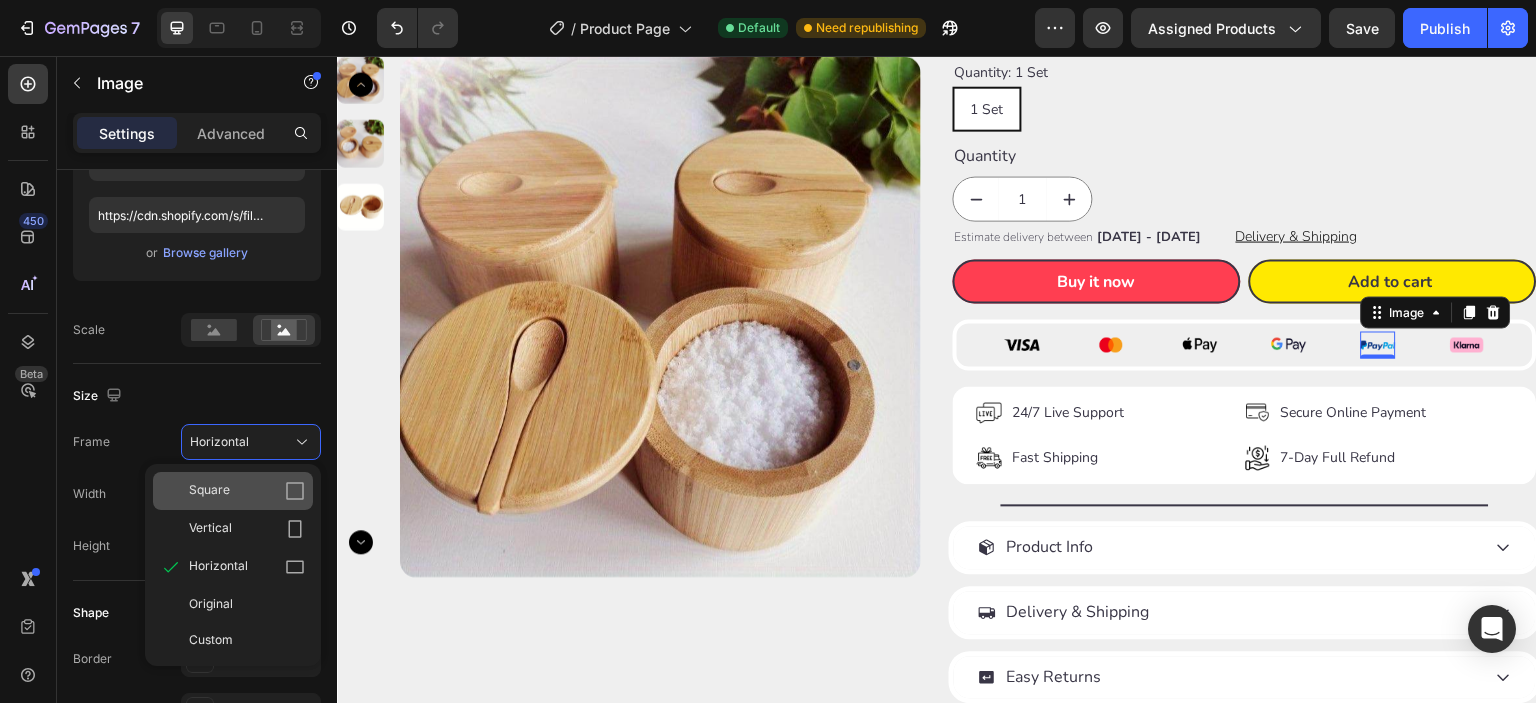 click on "Square" at bounding box center [247, 491] 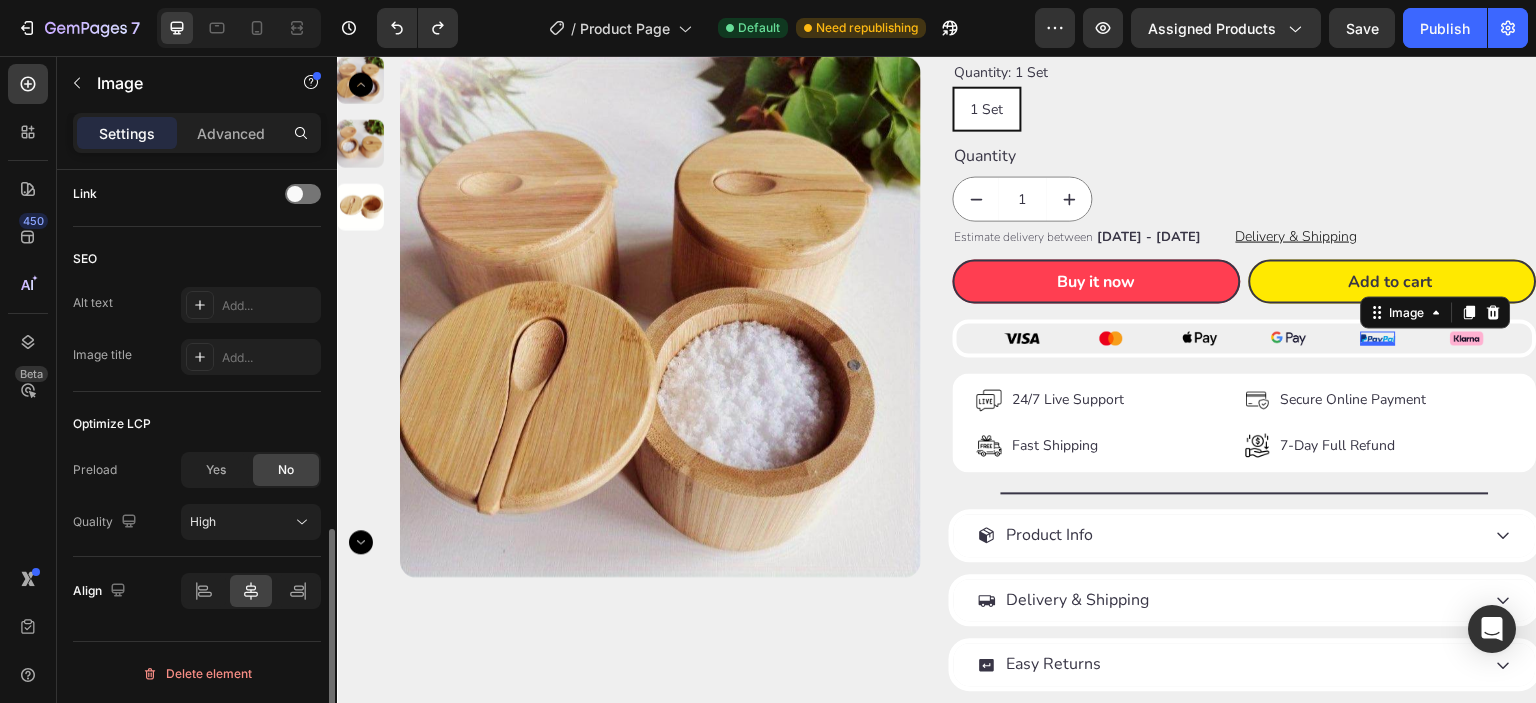 scroll, scrollTop: 419, scrollLeft: 0, axis: vertical 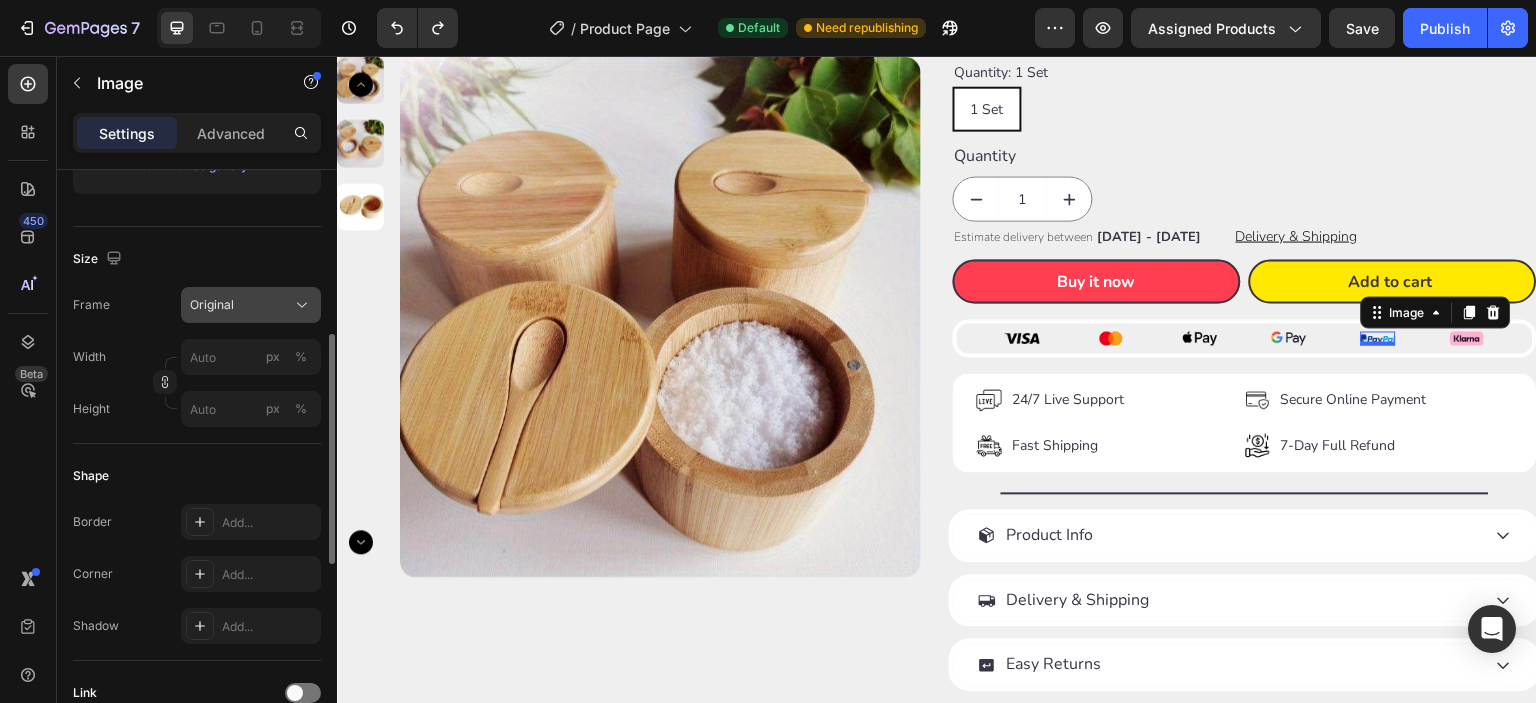 click on "Original" at bounding box center (212, 305) 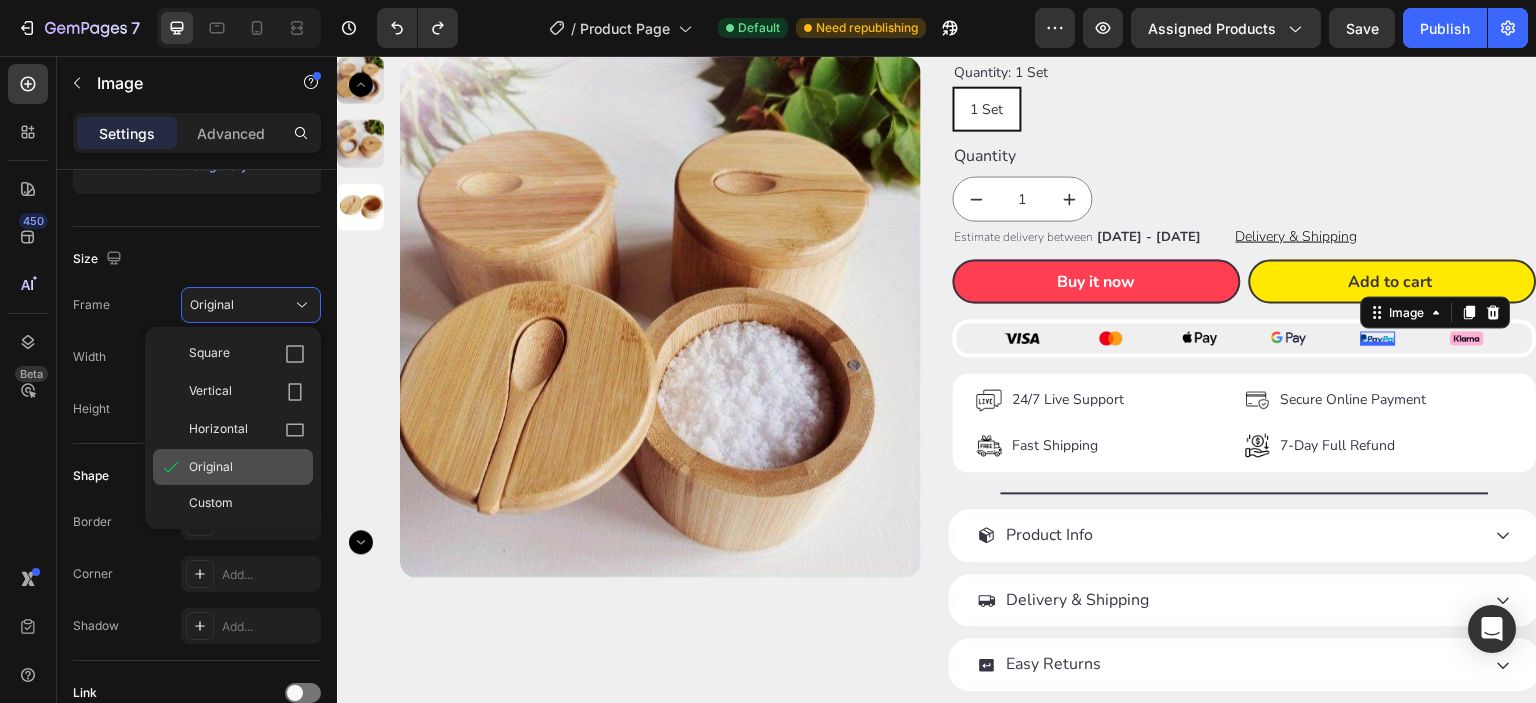 click on "Original" at bounding box center [211, 467] 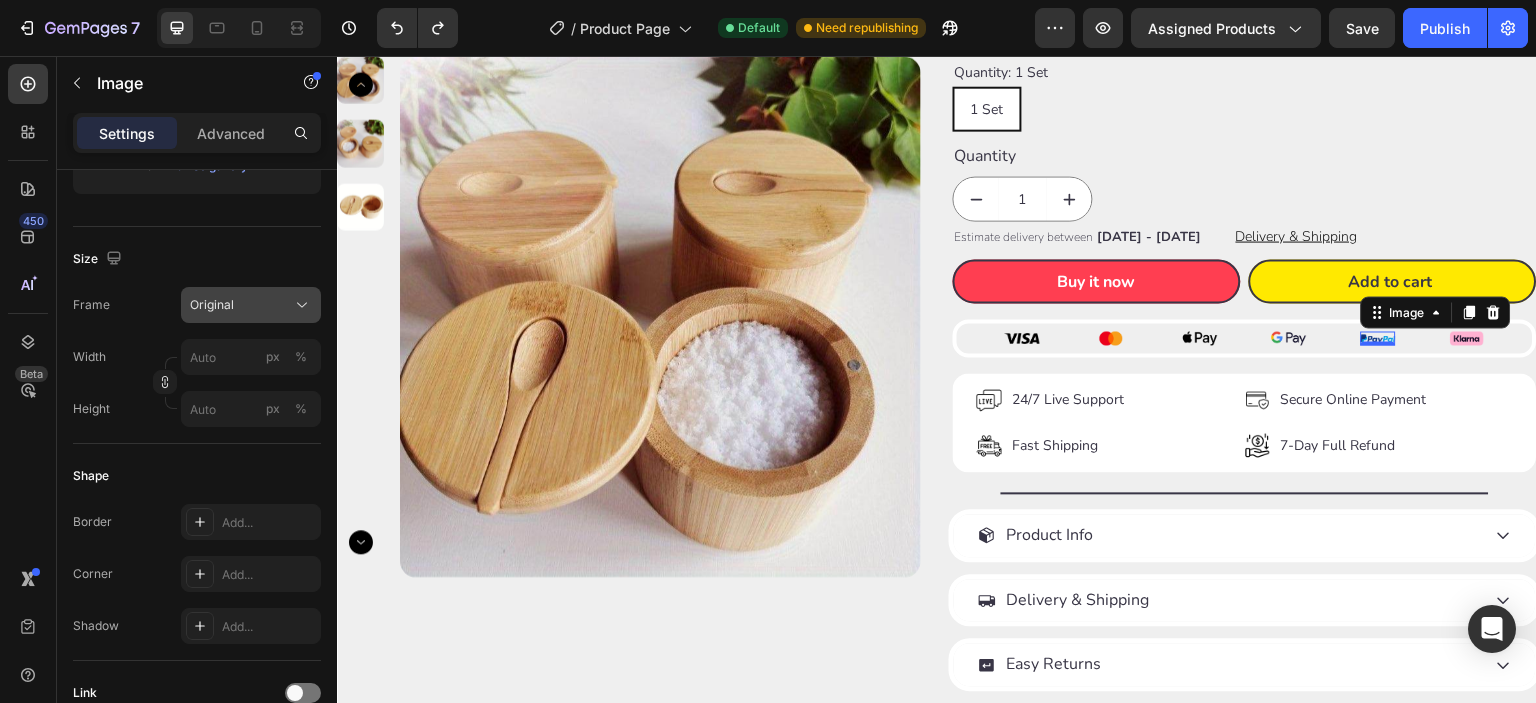 click on "Original" 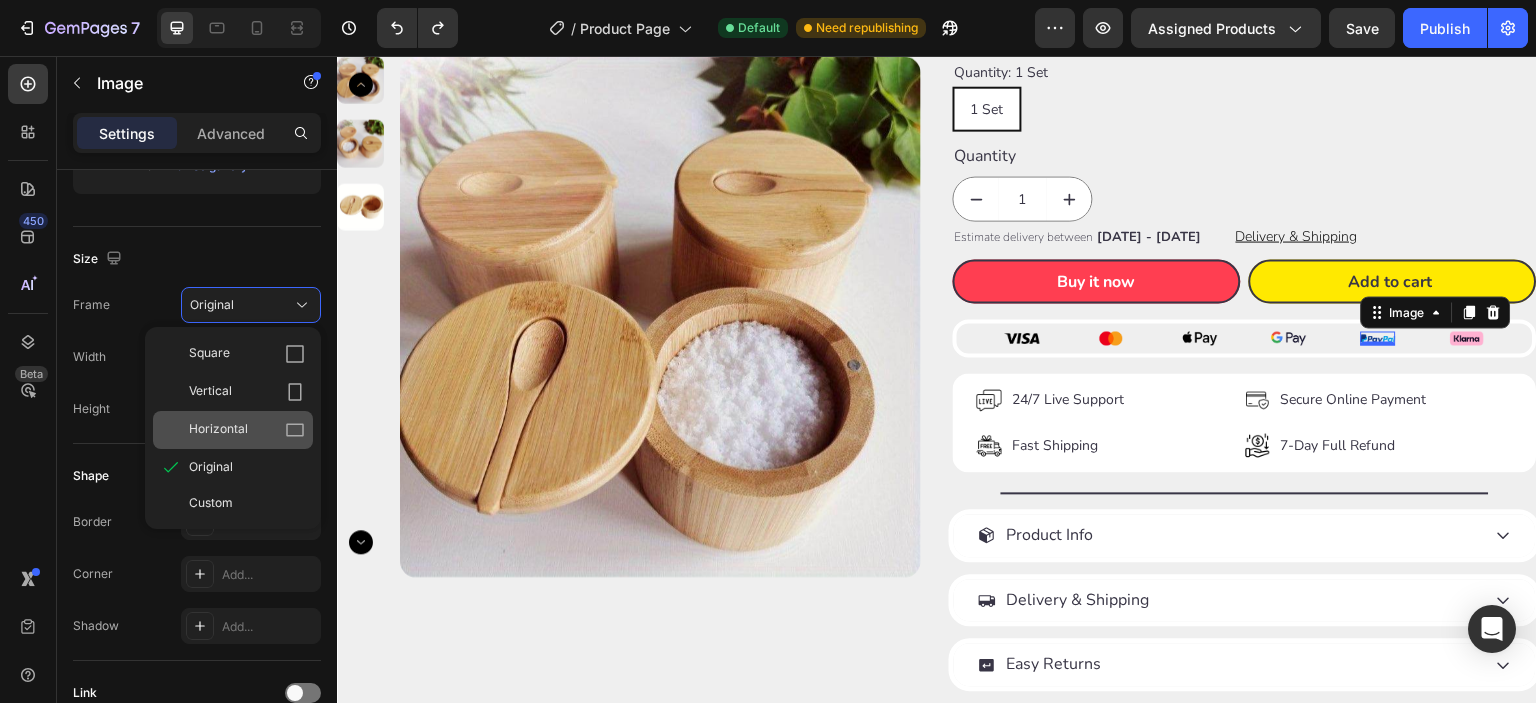 click on "Horizontal" at bounding box center [218, 430] 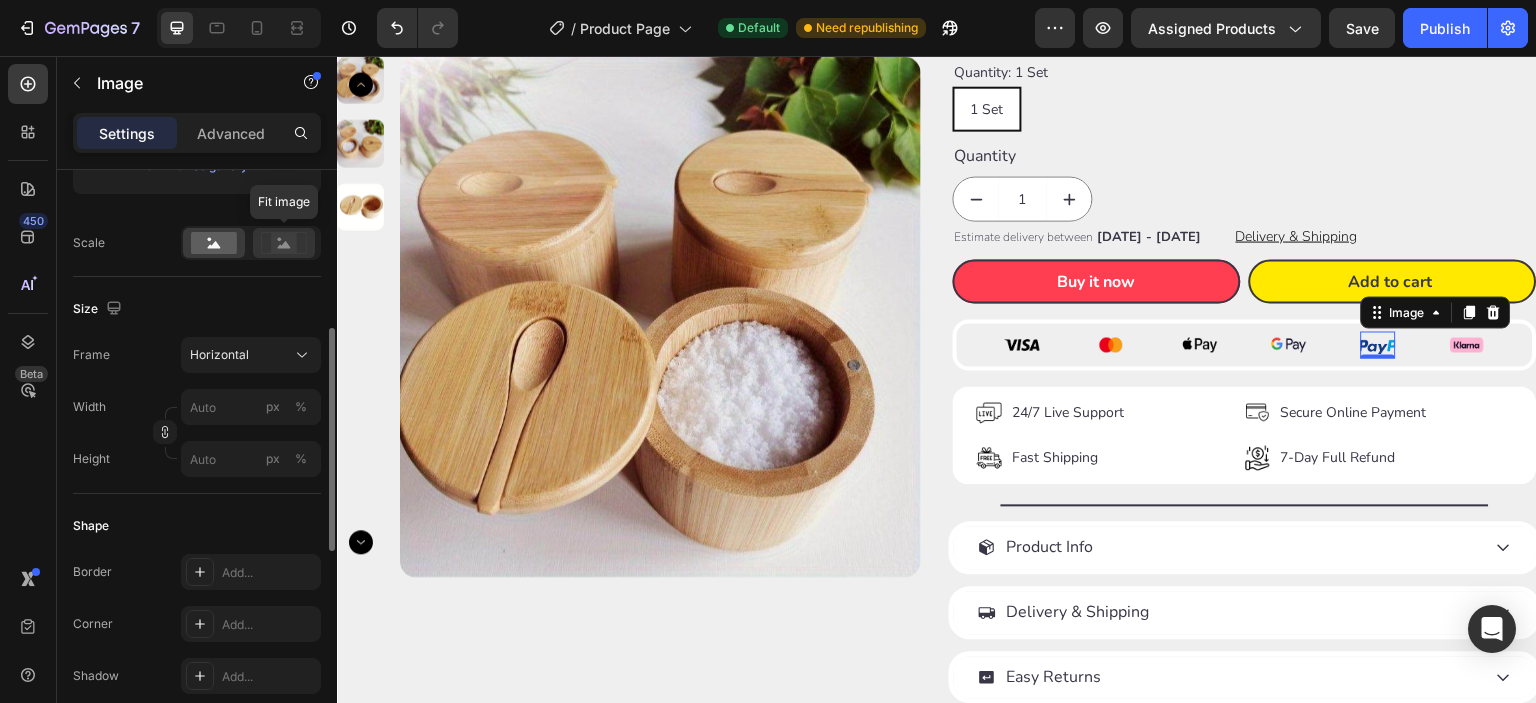 click 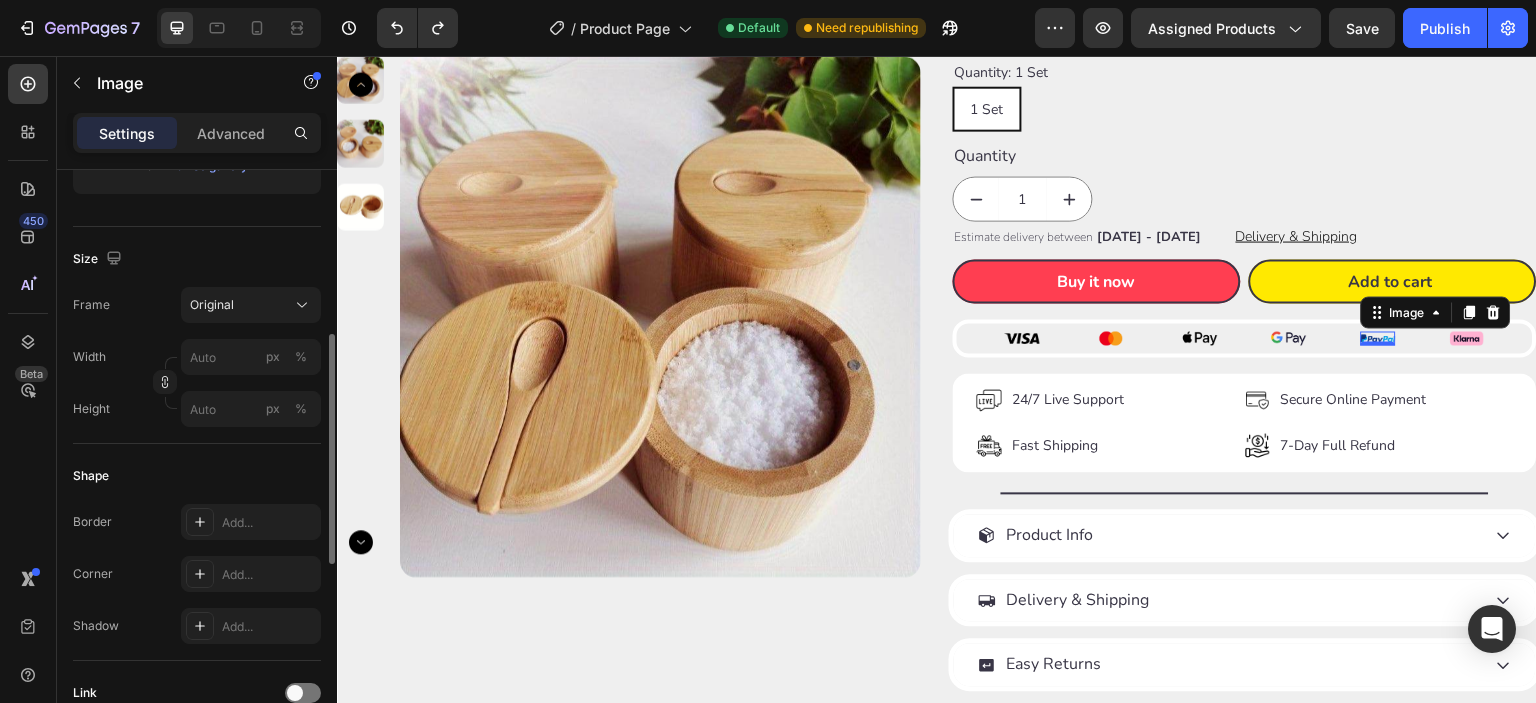 scroll, scrollTop: 0, scrollLeft: 0, axis: both 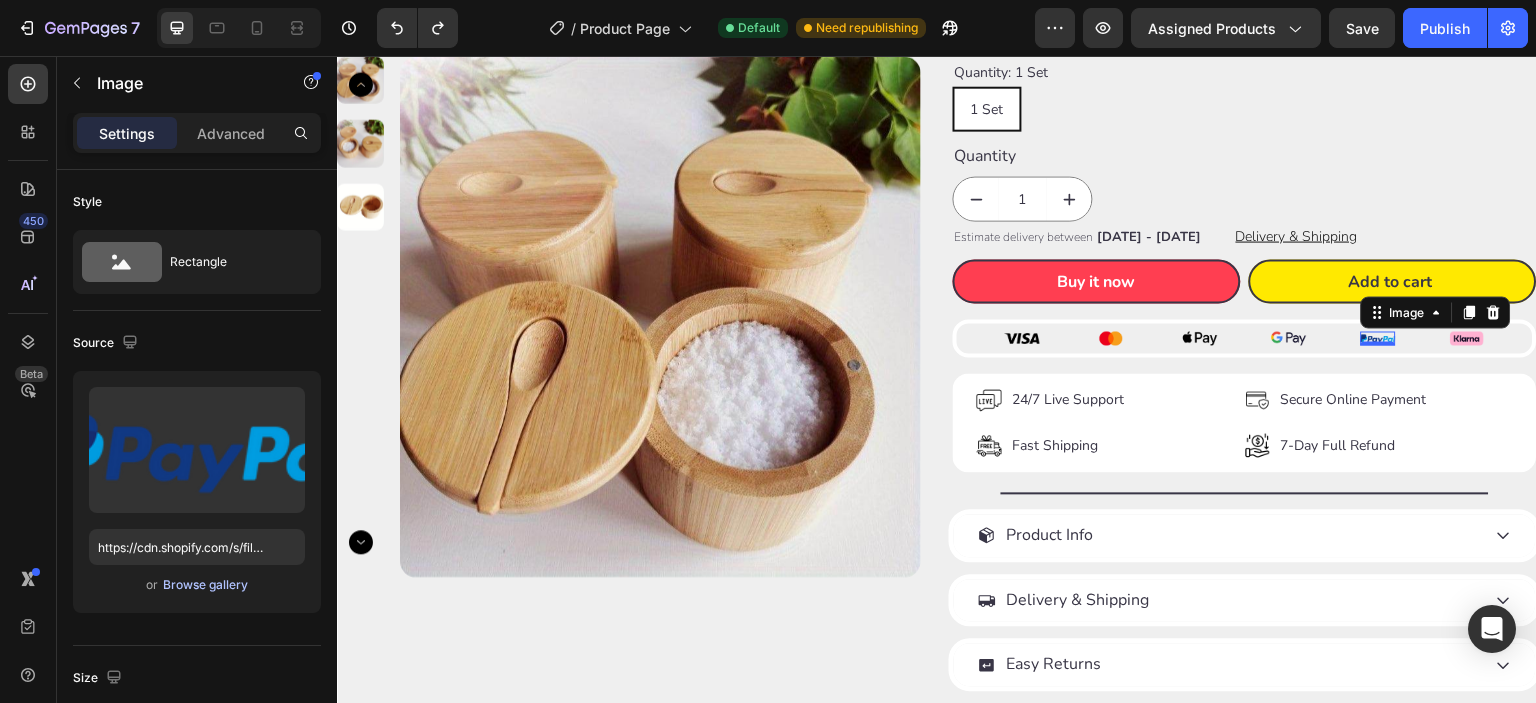 click on "Browse gallery" at bounding box center (205, 585) 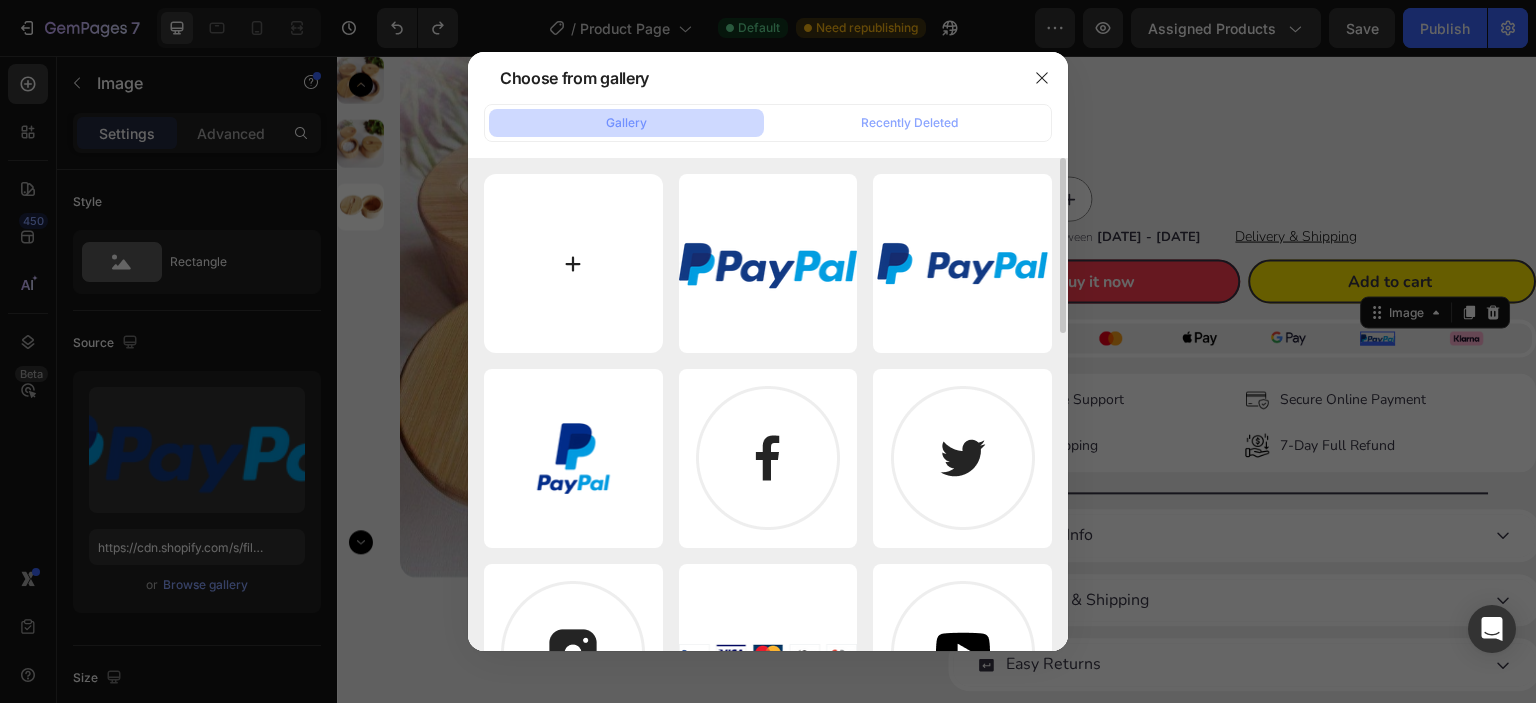 click at bounding box center (573, 263) 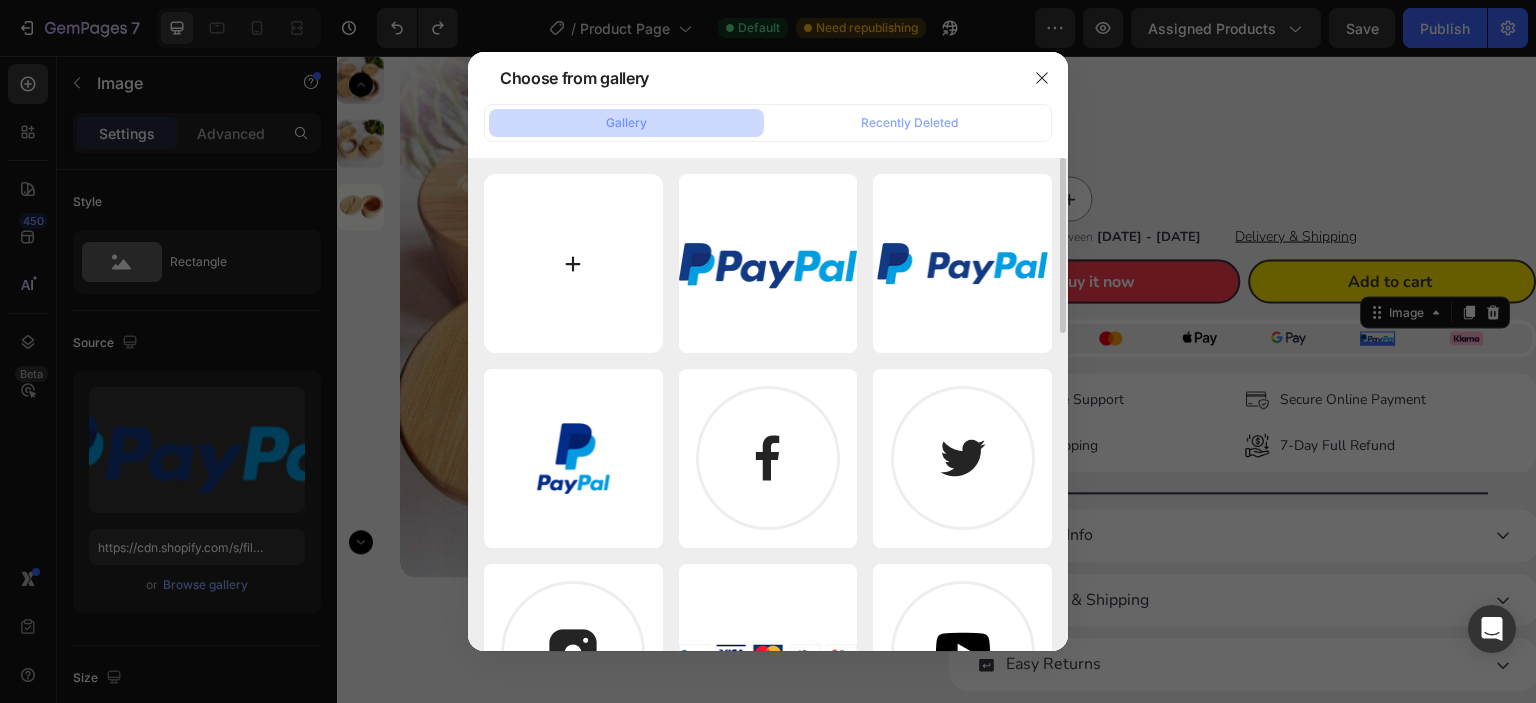type on "C:\fakepath\Frame 103.png" 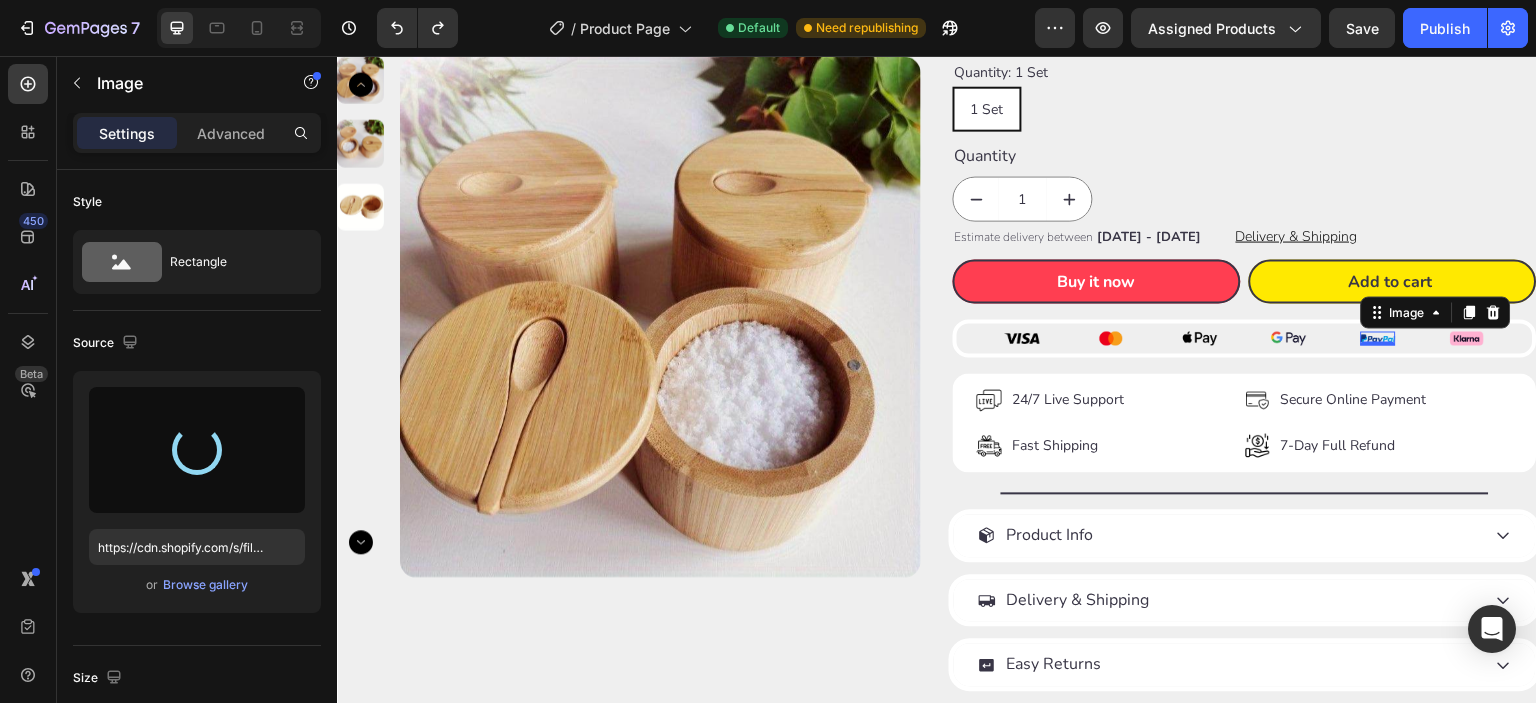type on "https://cdn.shopify.com/s/files/1/0609/2478/8807/files/gempages_567299303811318825-ba06cf76-ffbb-452c-84c0-d8cc9d9f446b.png" 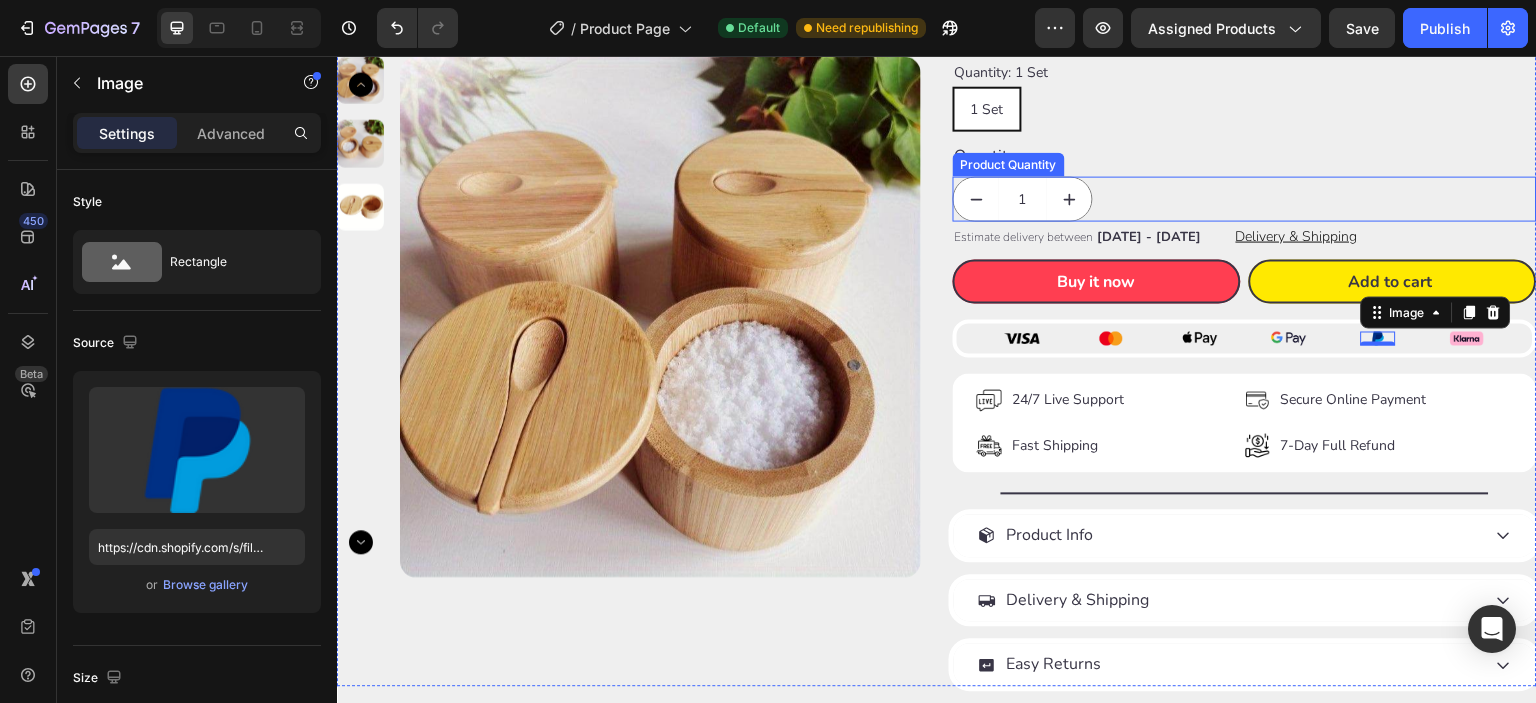 click on "1" at bounding box center [1245, 198] 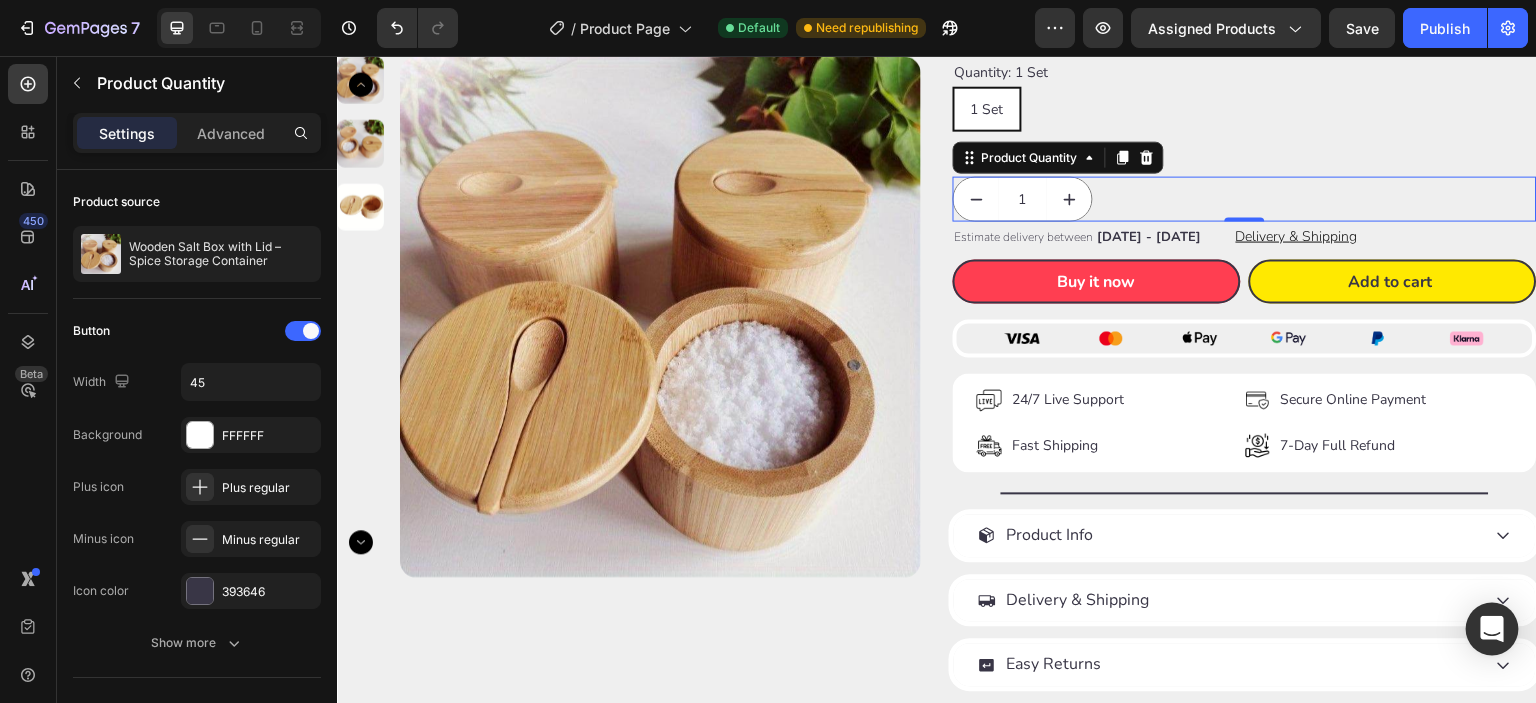 click 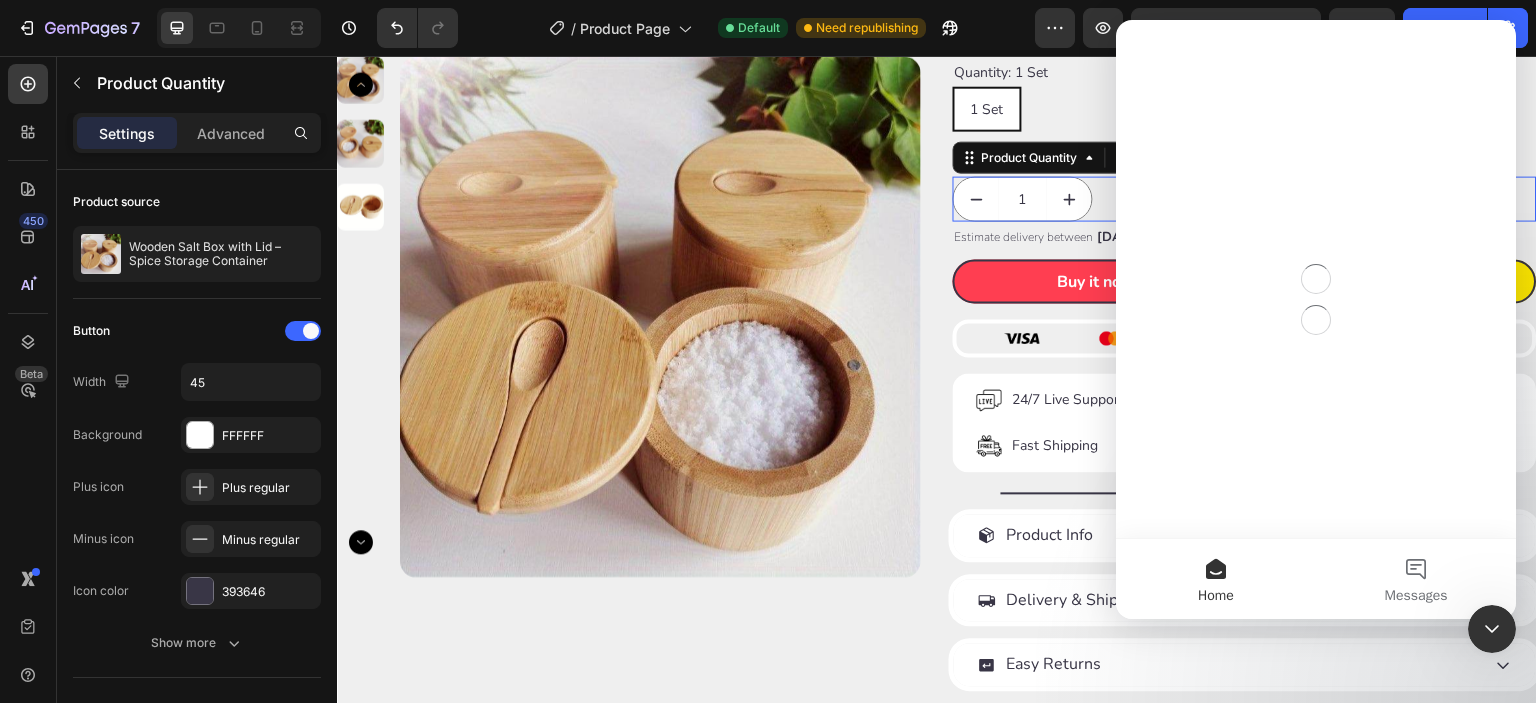 scroll, scrollTop: 0, scrollLeft: 0, axis: both 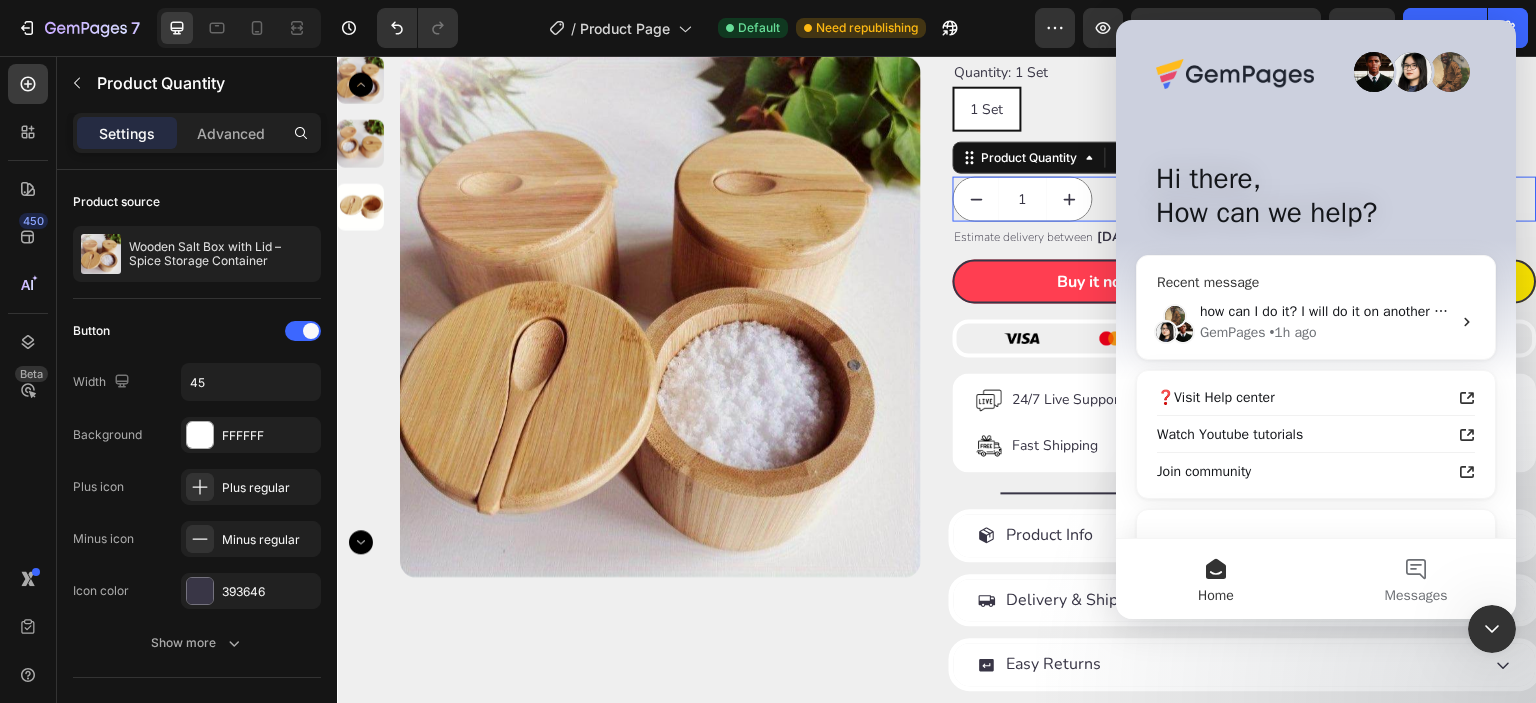 click on "how can I do it? I will do it on another account" at bounding box center (1341, 311) 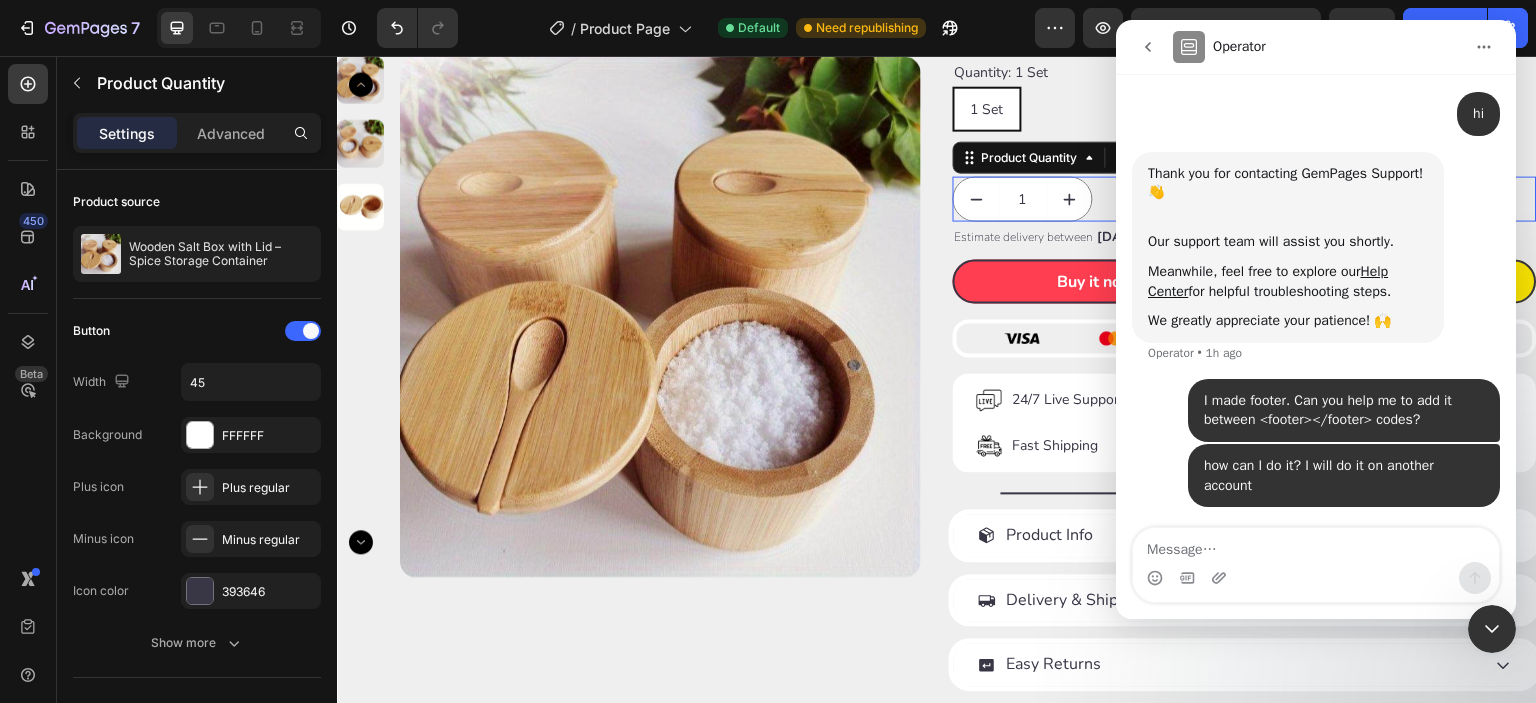scroll, scrollTop: 164, scrollLeft: 0, axis: vertical 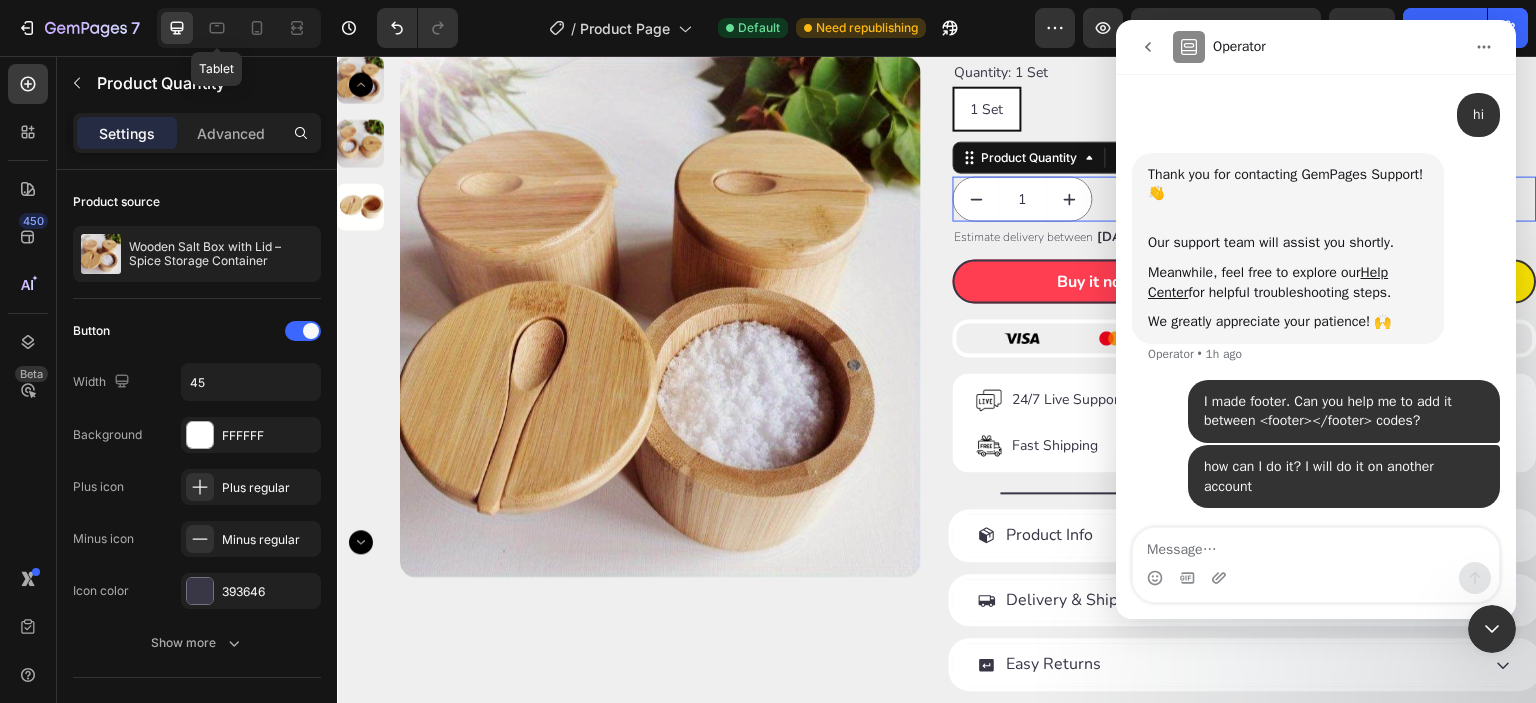 click 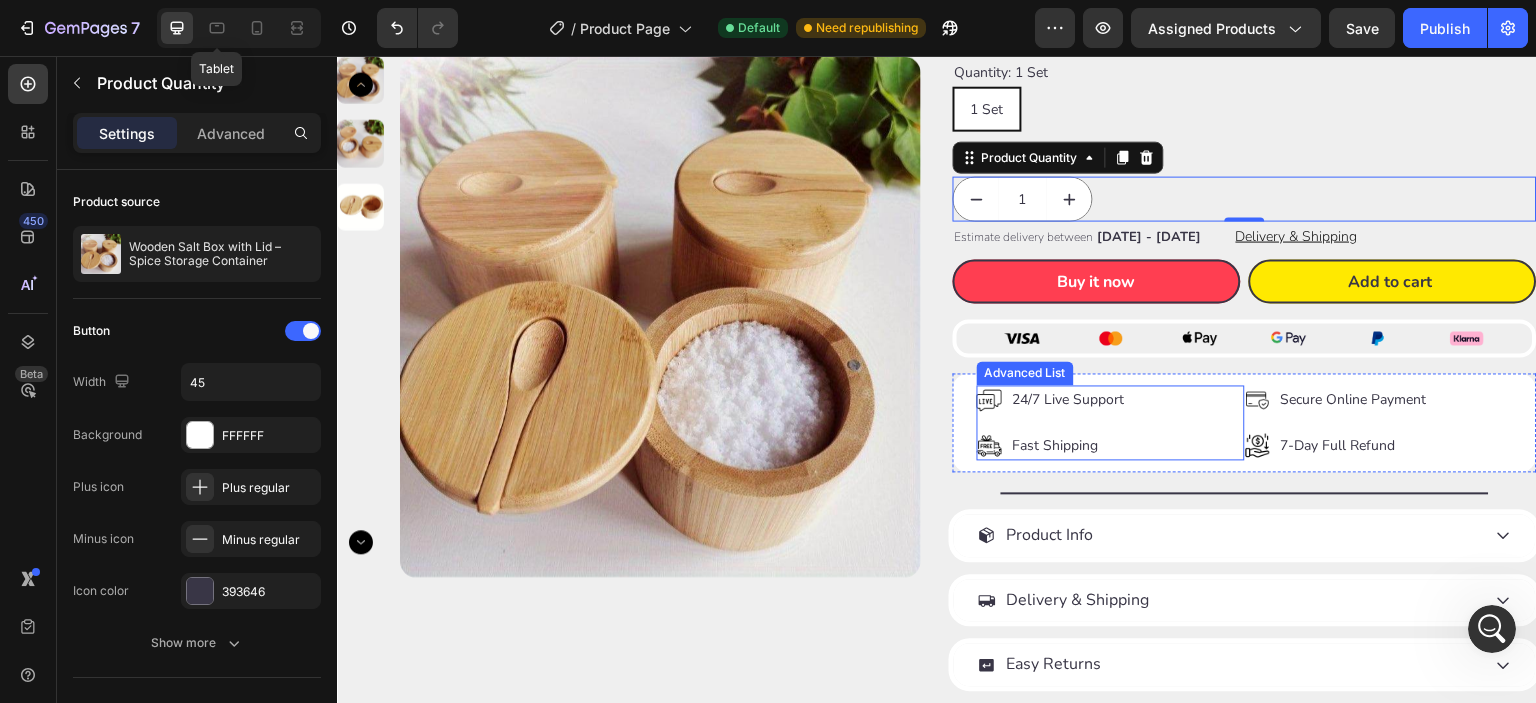 scroll, scrollTop: 0, scrollLeft: 0, axis: both 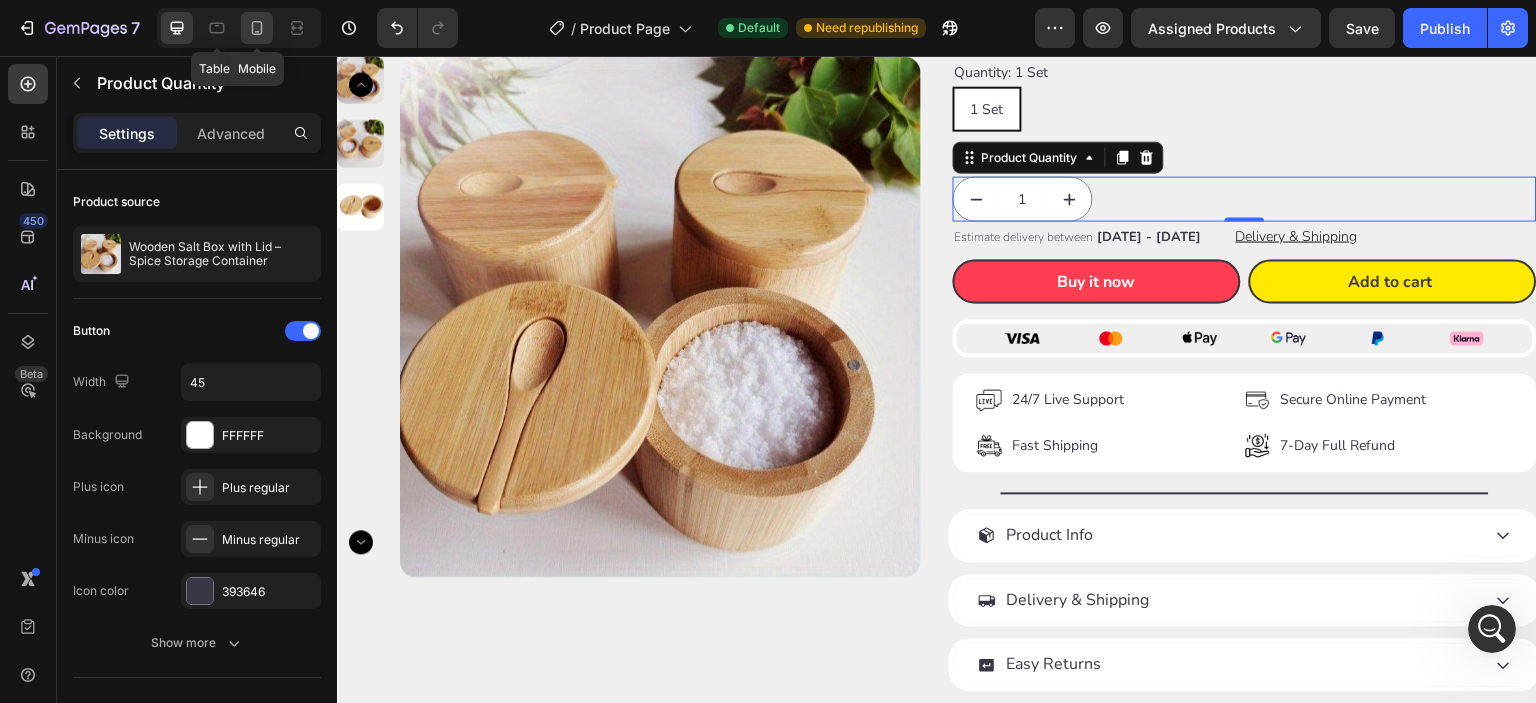 click 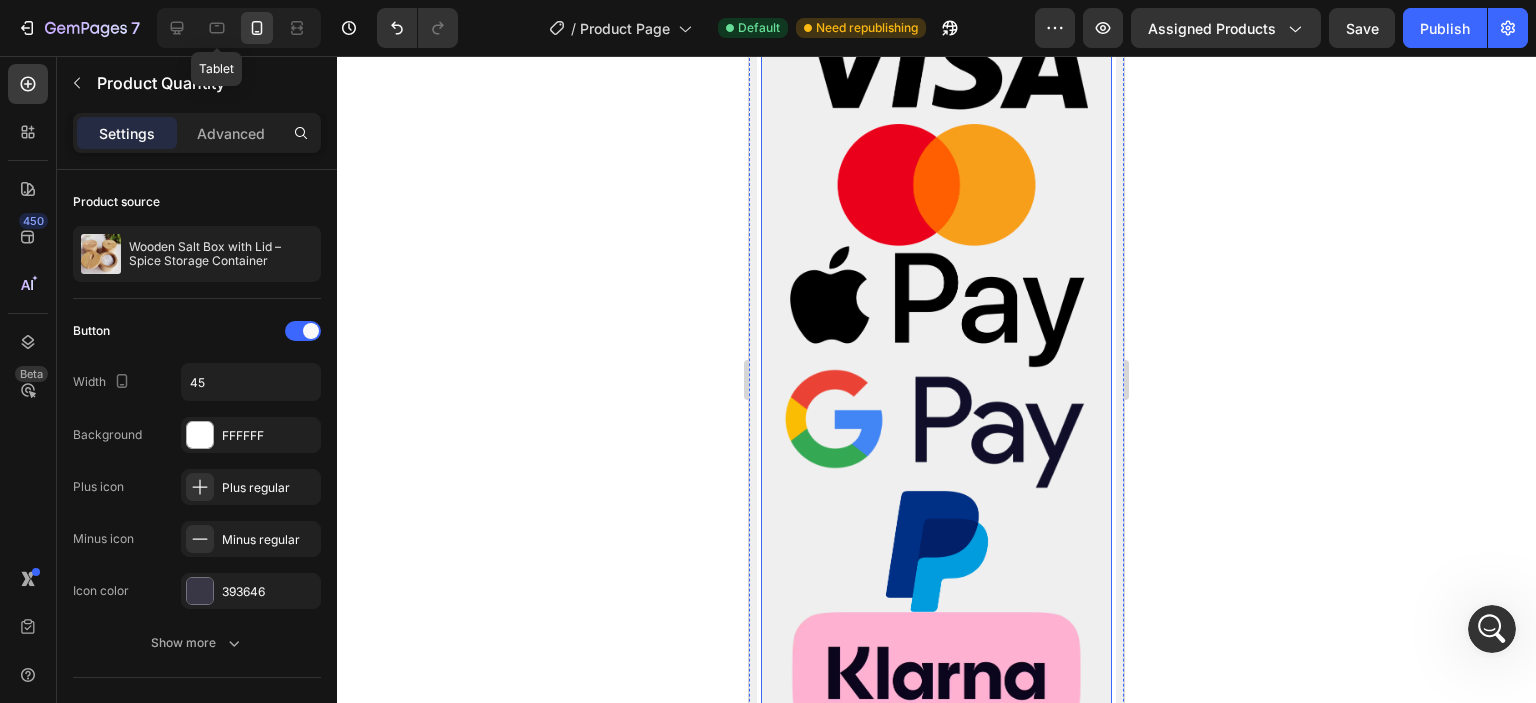 scroll, scrollTop: 1037, scrollLeft: 0, axis: vertical 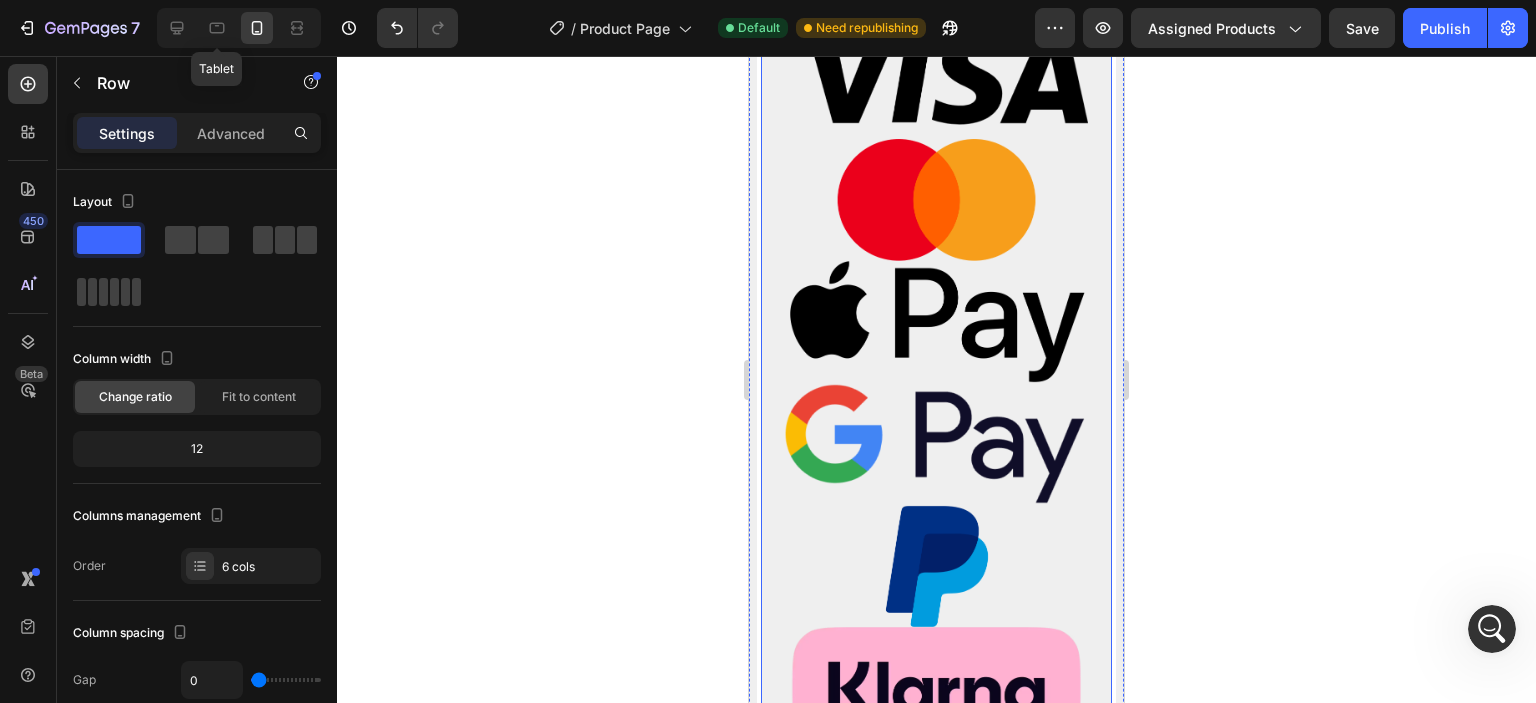 click on "Image Image Image Image Image Image Row" at bounding box center (936, 383) 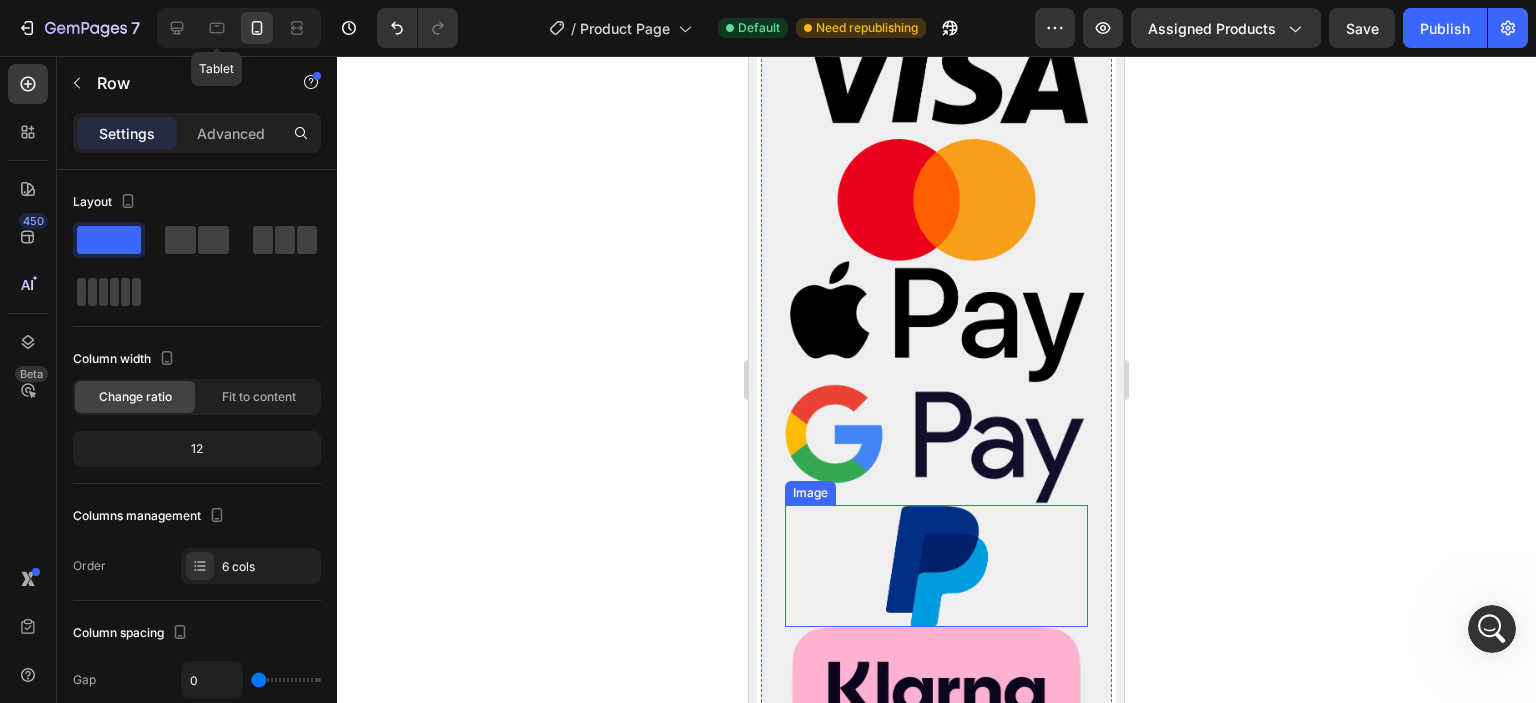 click at bounding box center [936, 566] 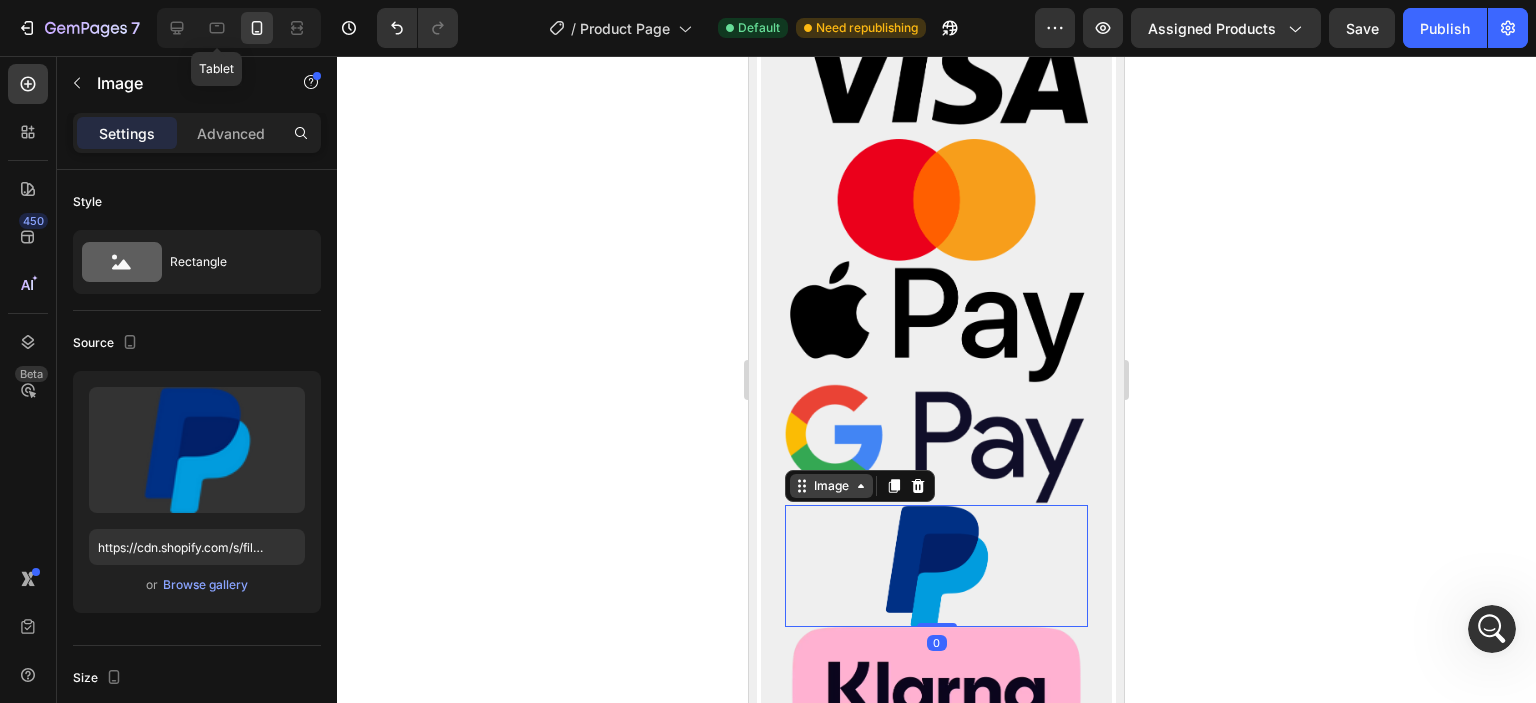 click on "Image" at bounding box center (831, 486) 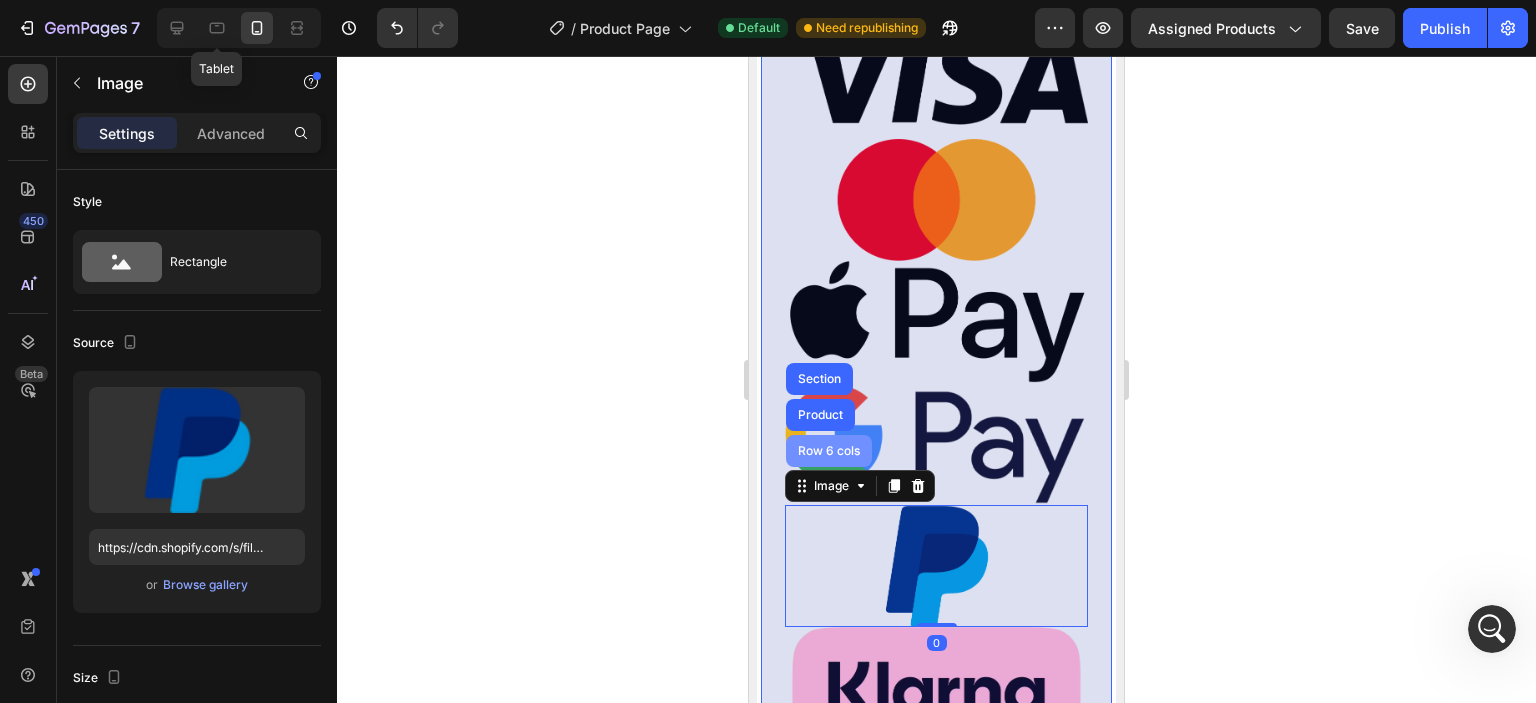 click on "Row 6 cols" at bounding box center (829, 451) 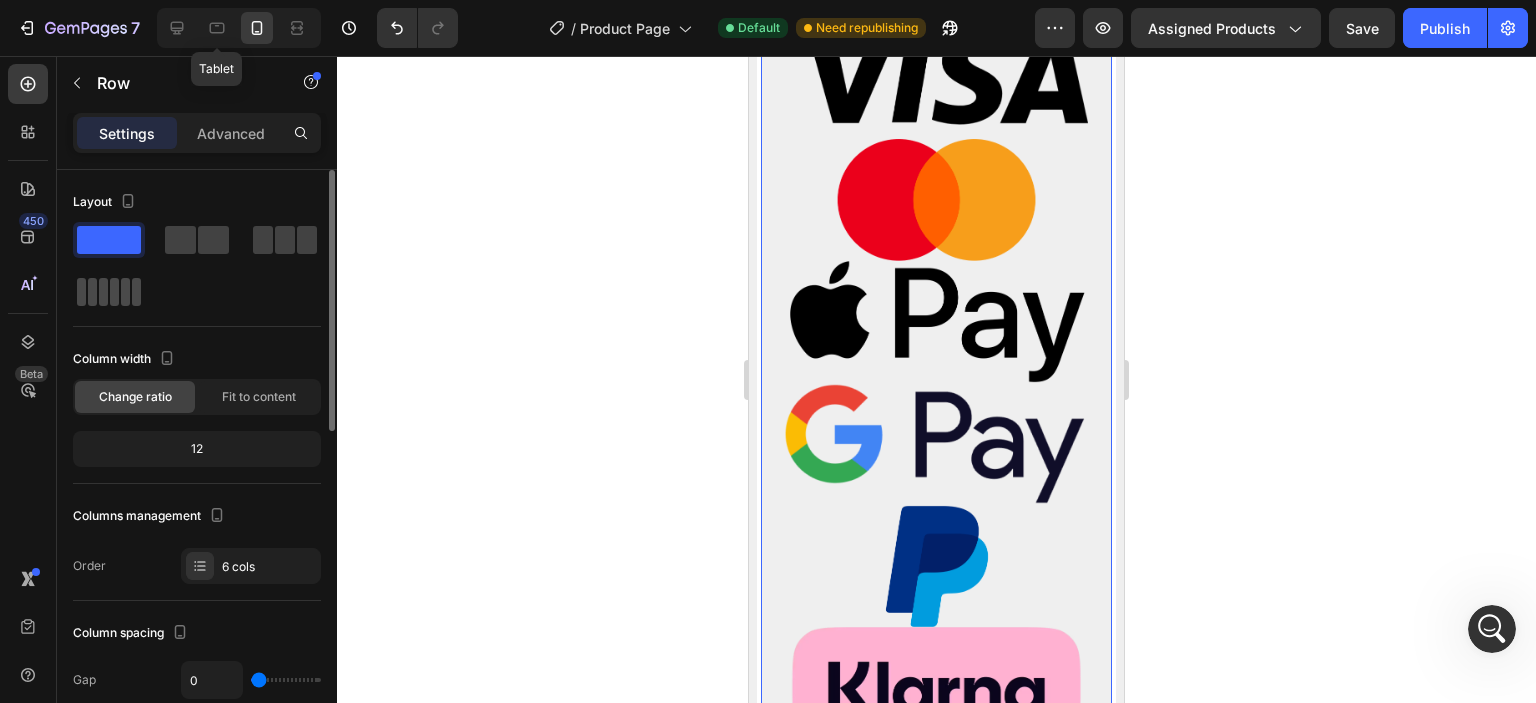 click 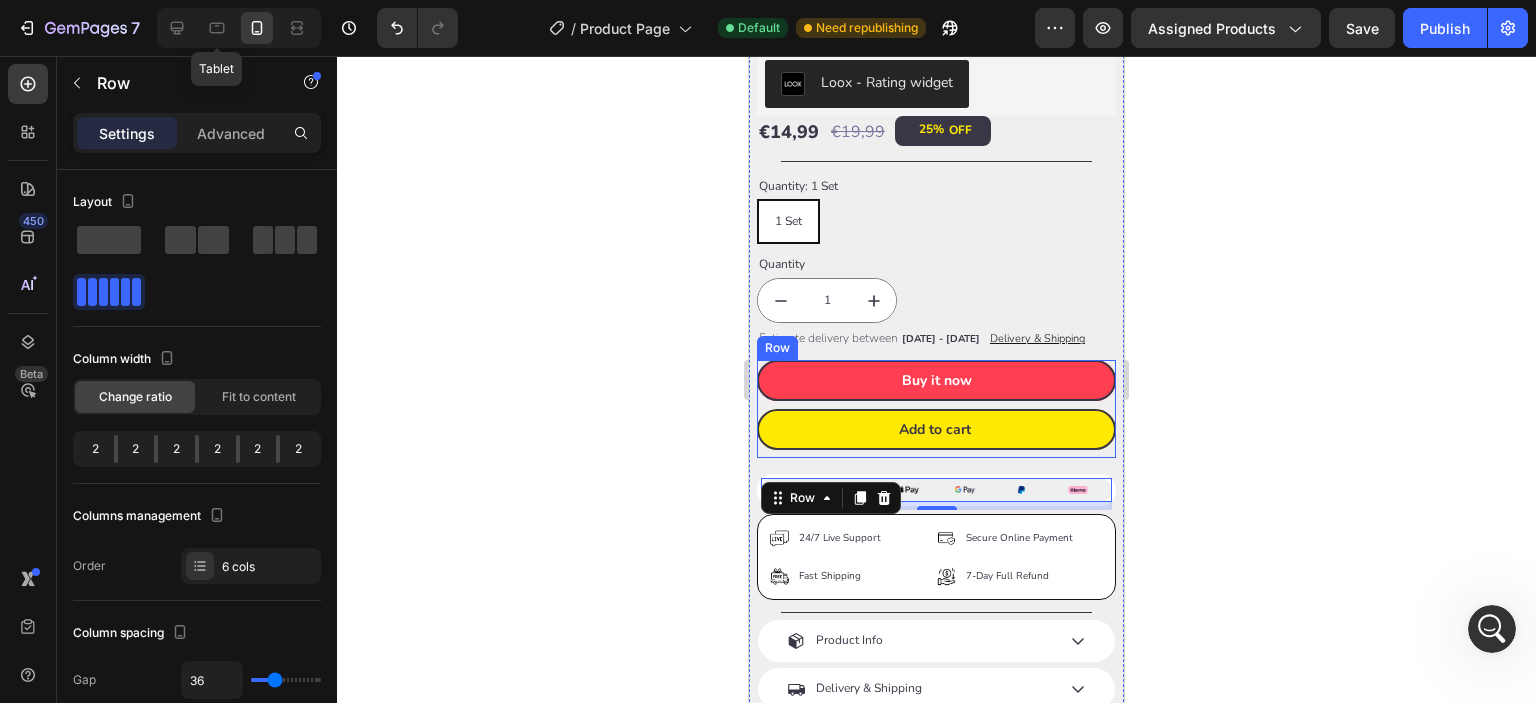 scroll, scrollTop: 537, scrollLeft: 0, axis: vertical 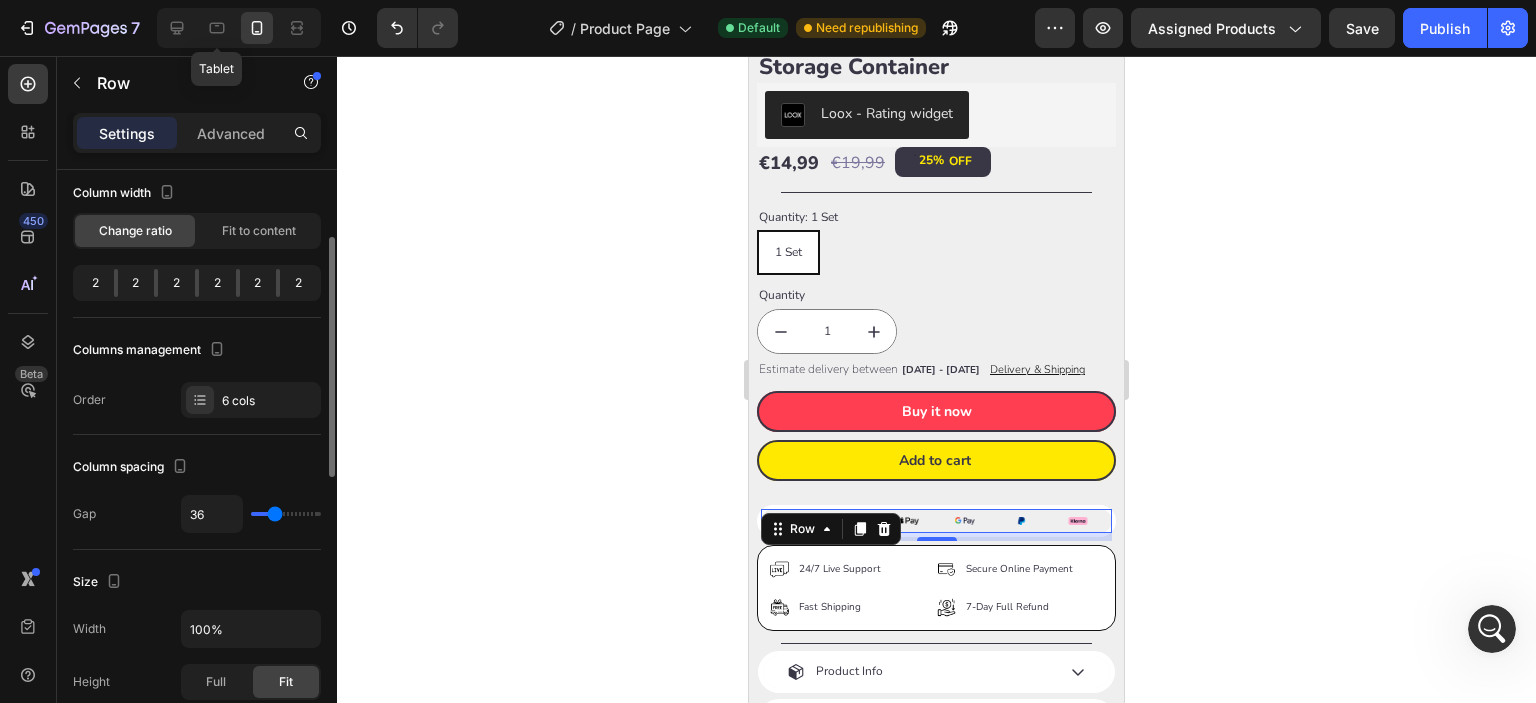 type on "38" 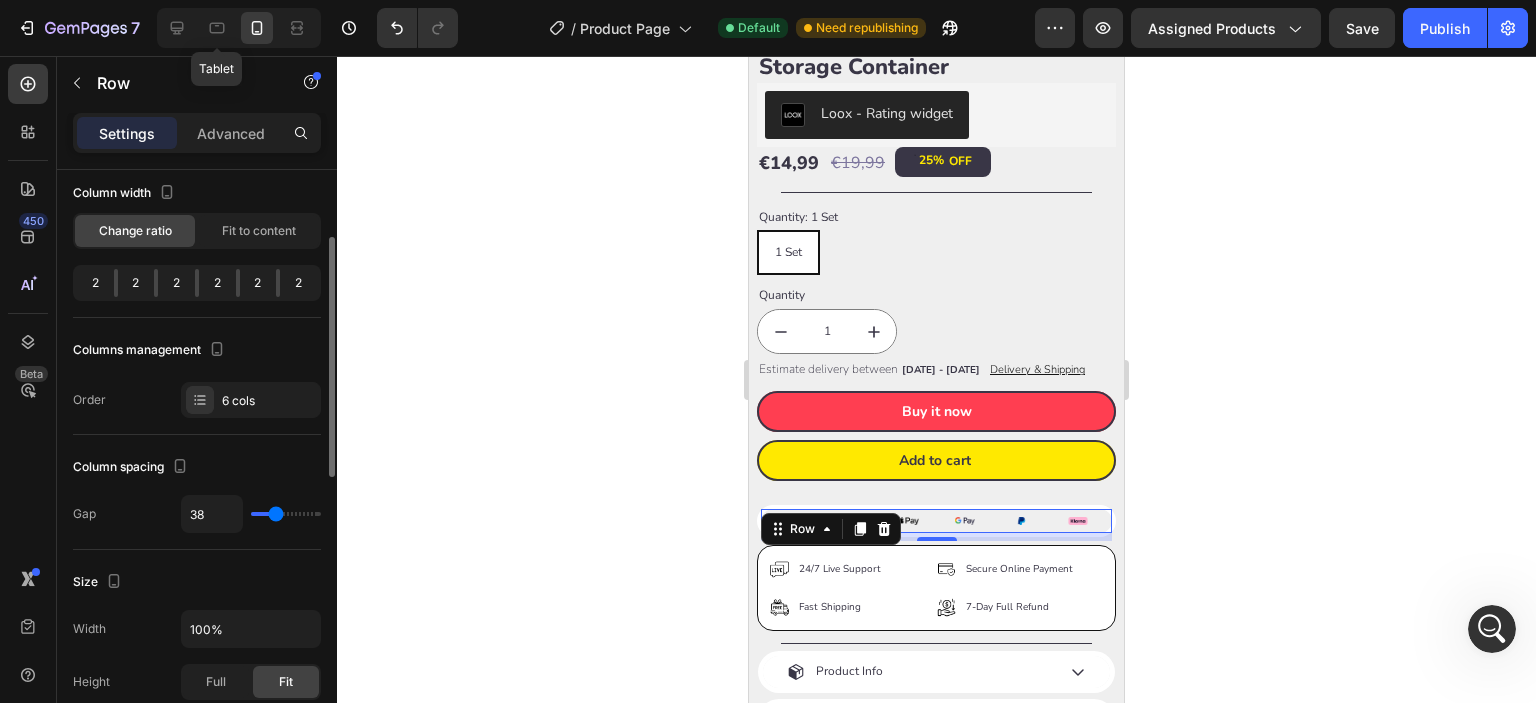 type on "31" 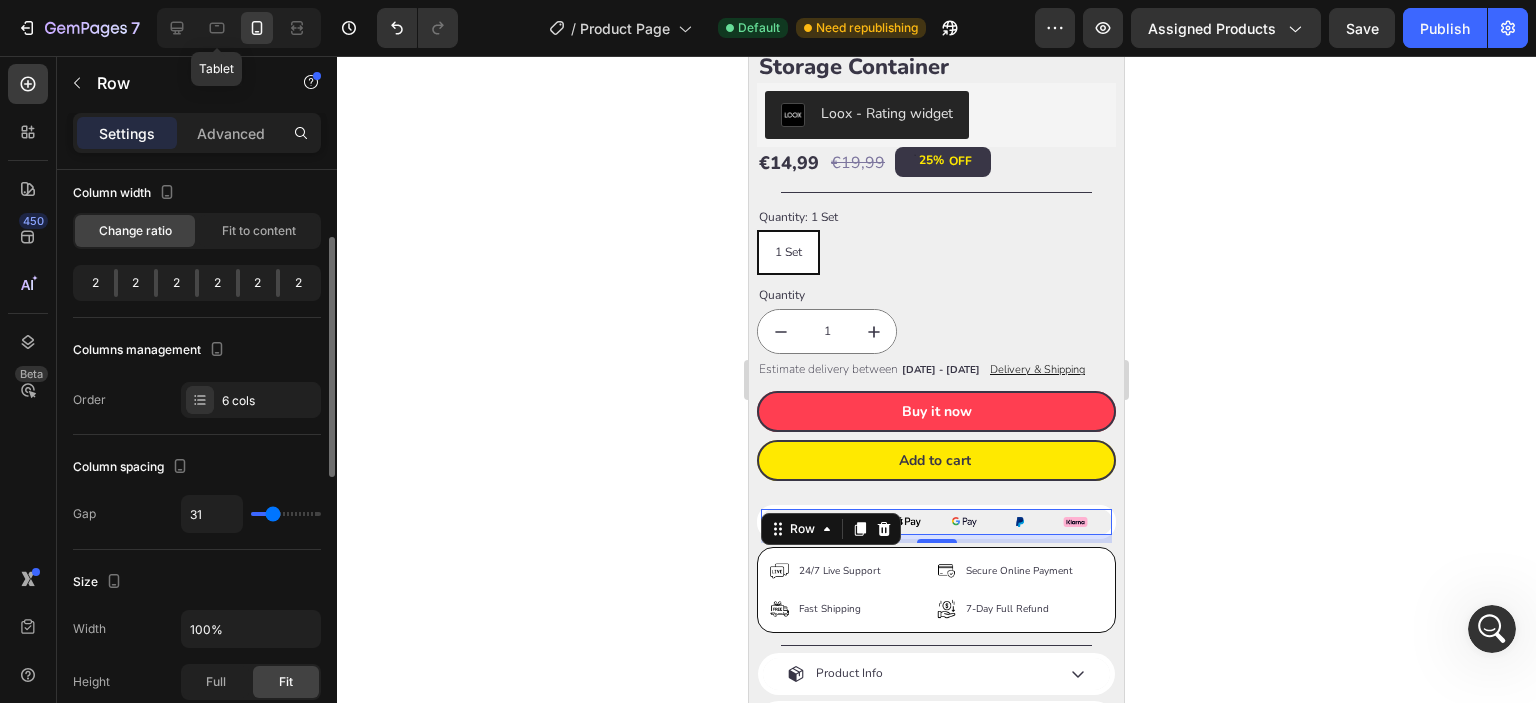 type on "27" 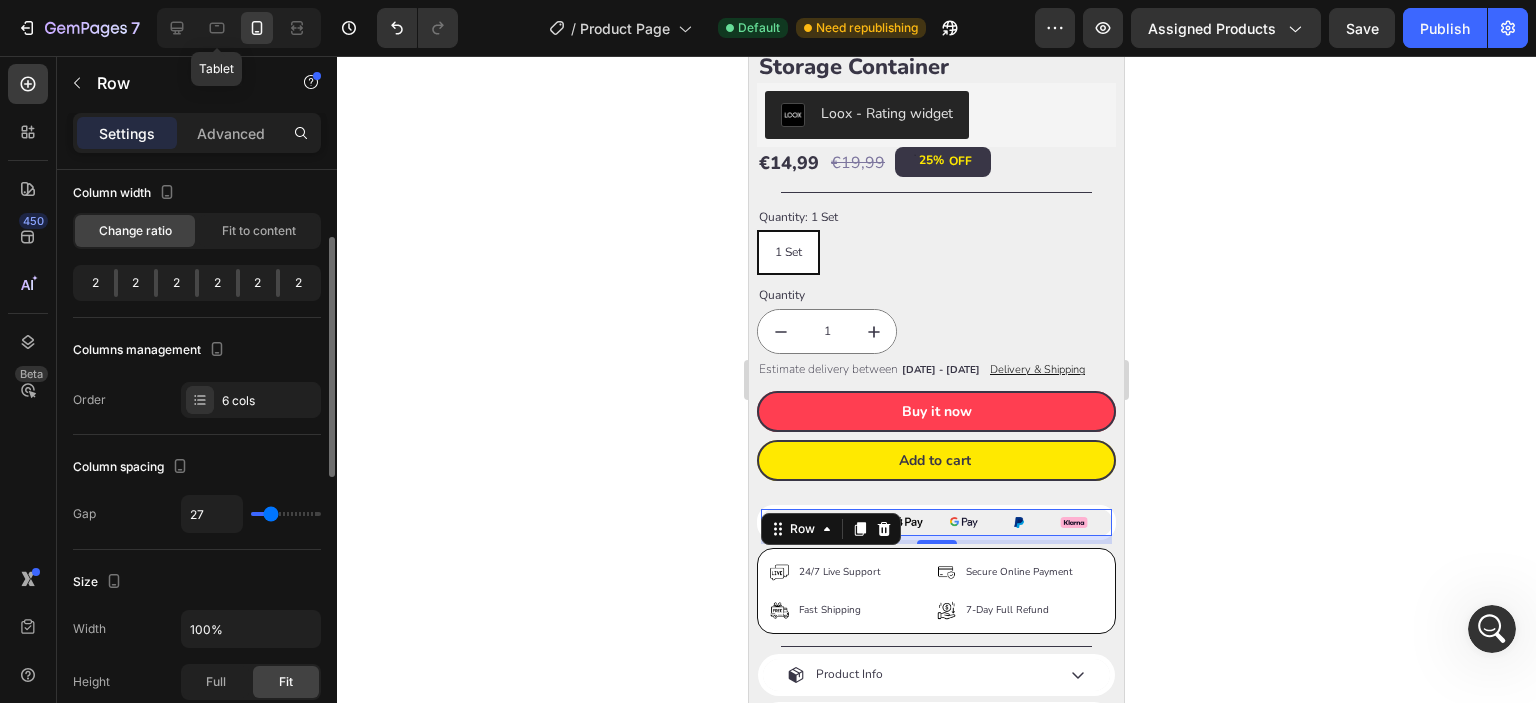 type on "25" 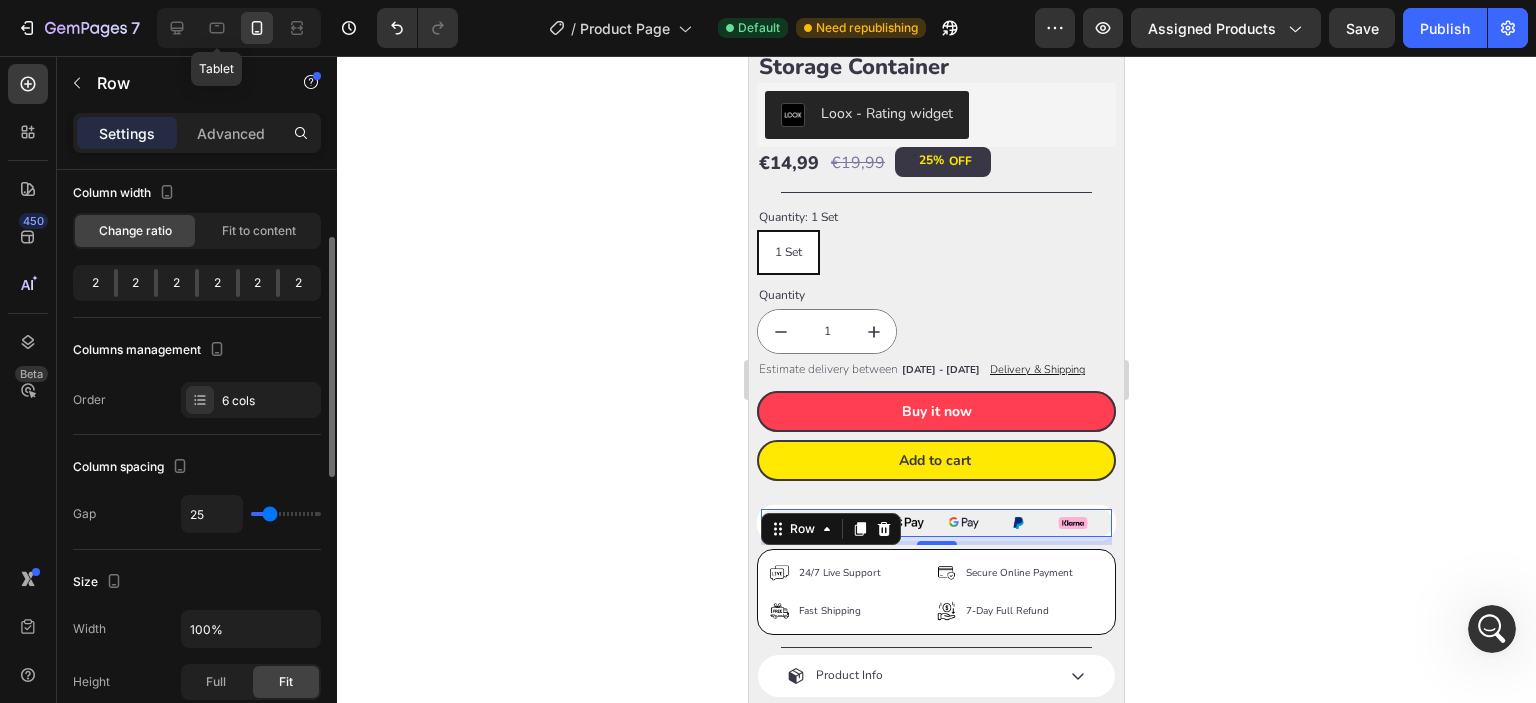 type on "27" 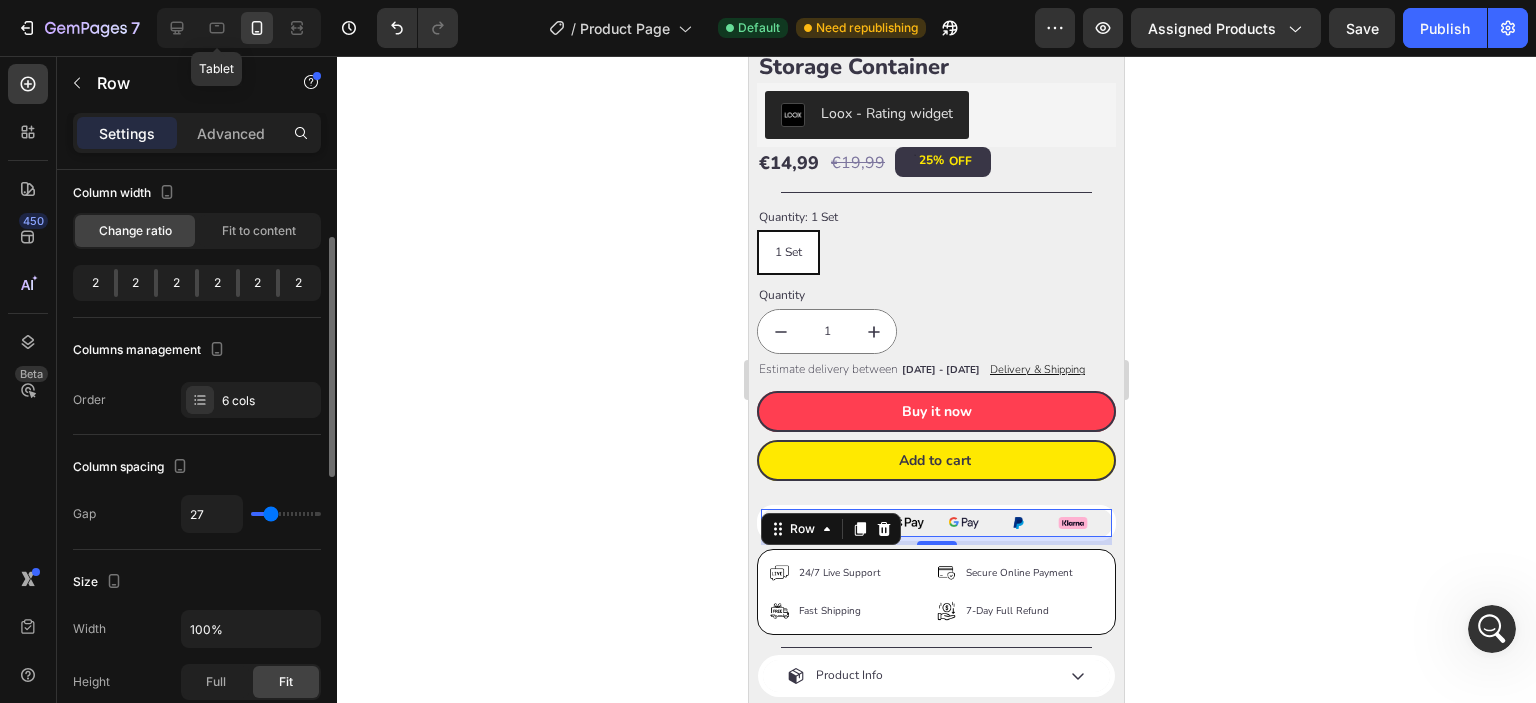 type on "29" 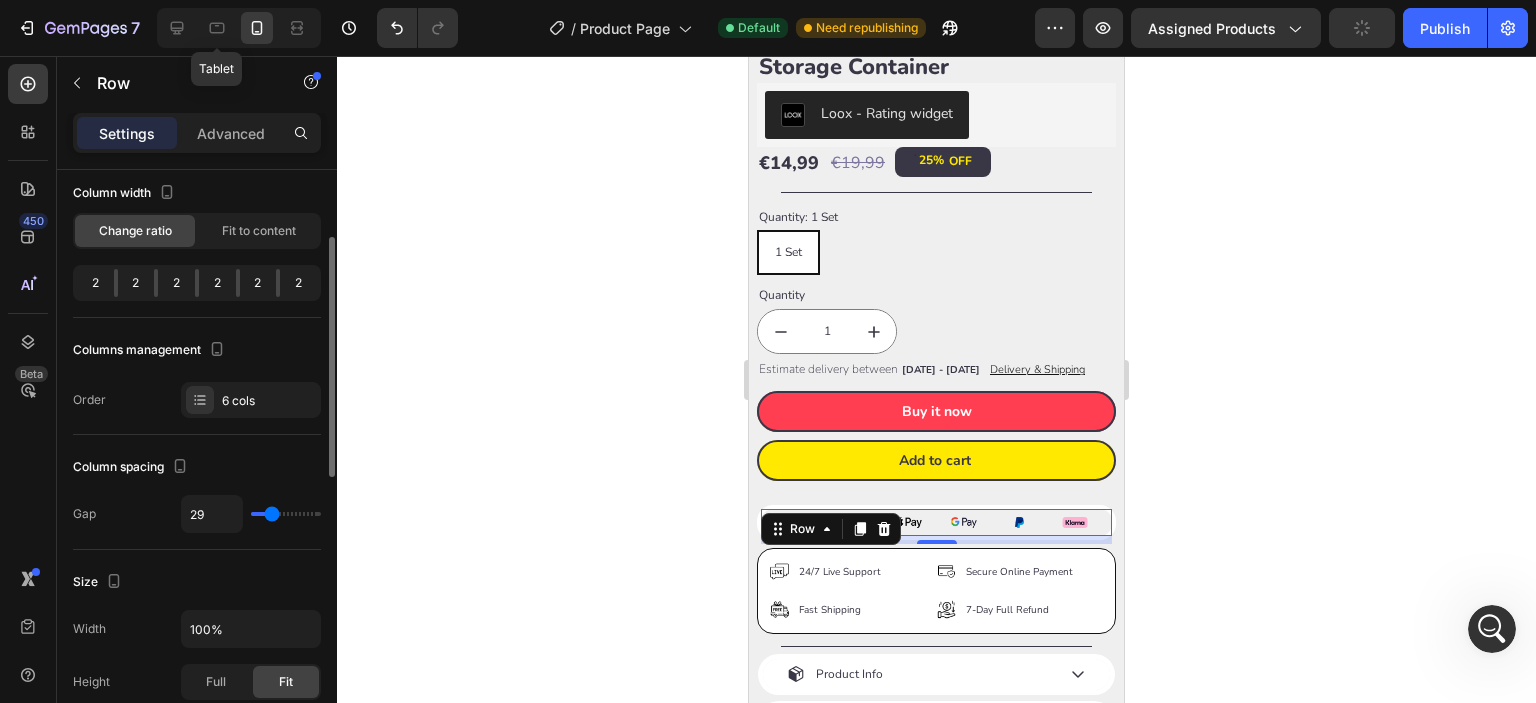 type on "27" 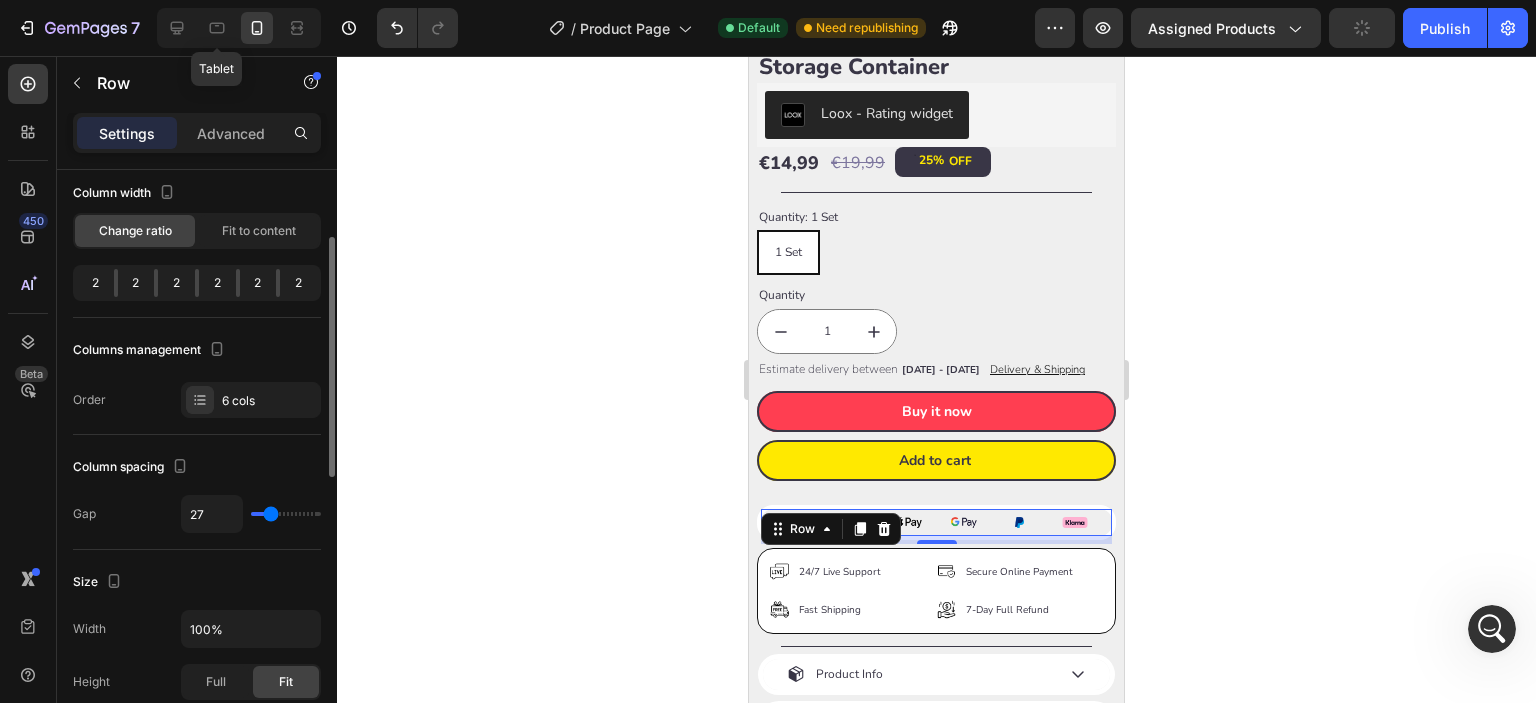 type on "25" 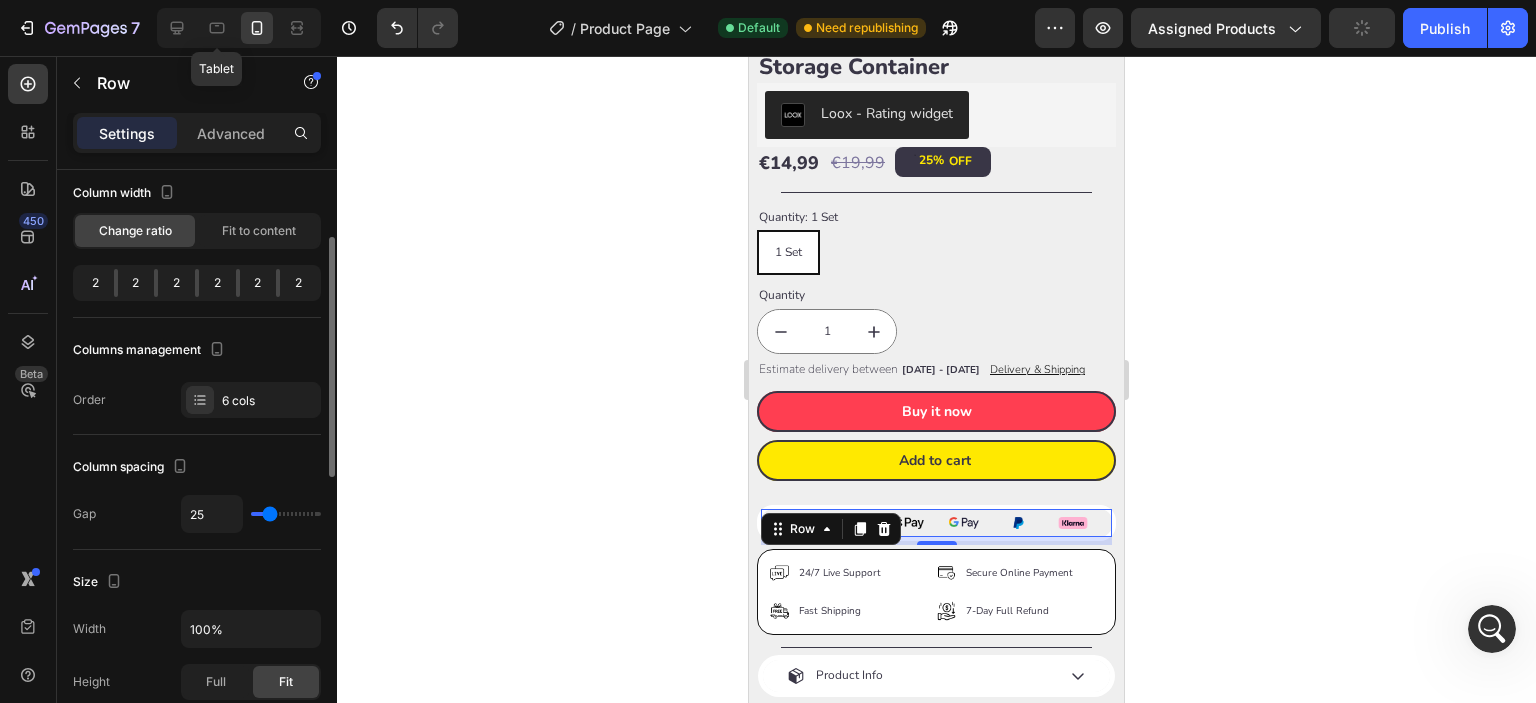 type on "24" 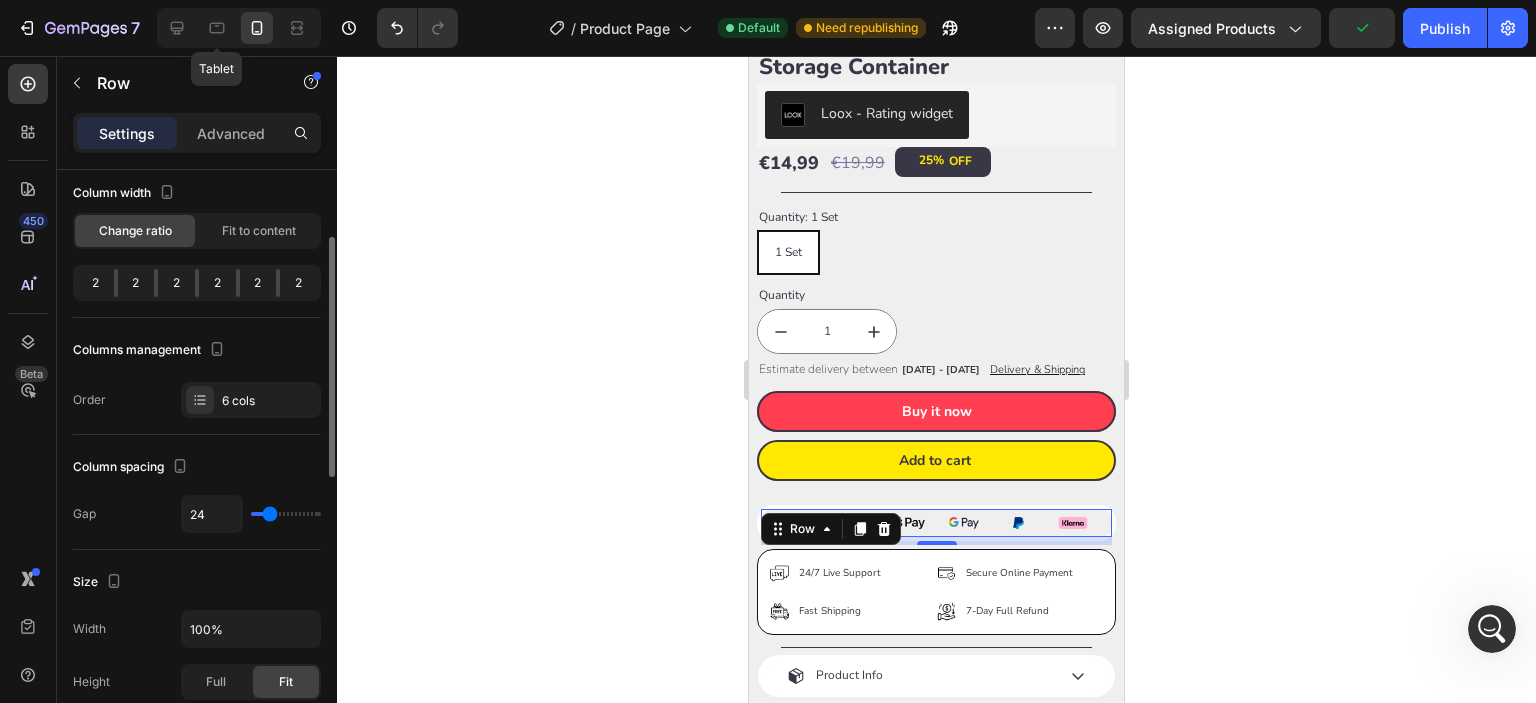 type on "24" 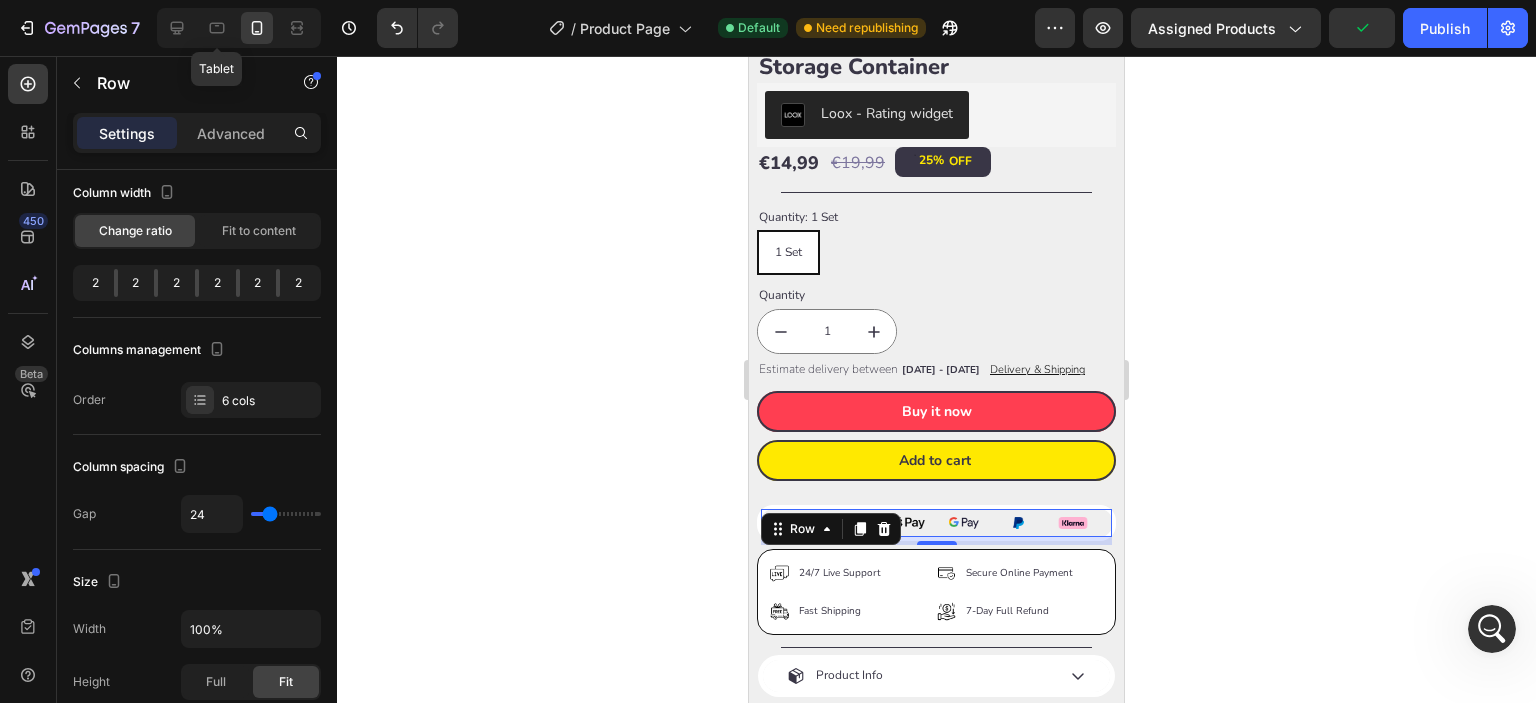 click 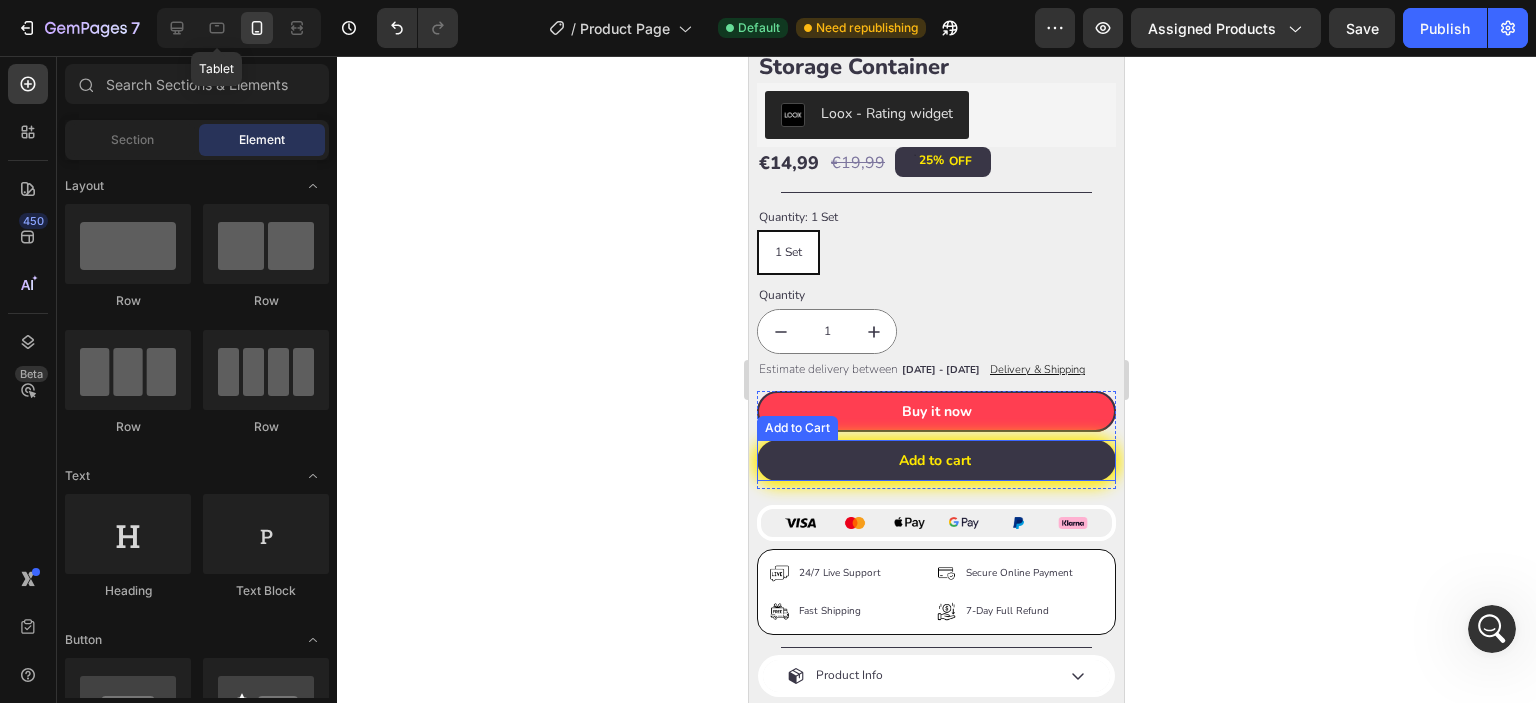 click on "Add to cart" at bounding box center (936, 460) 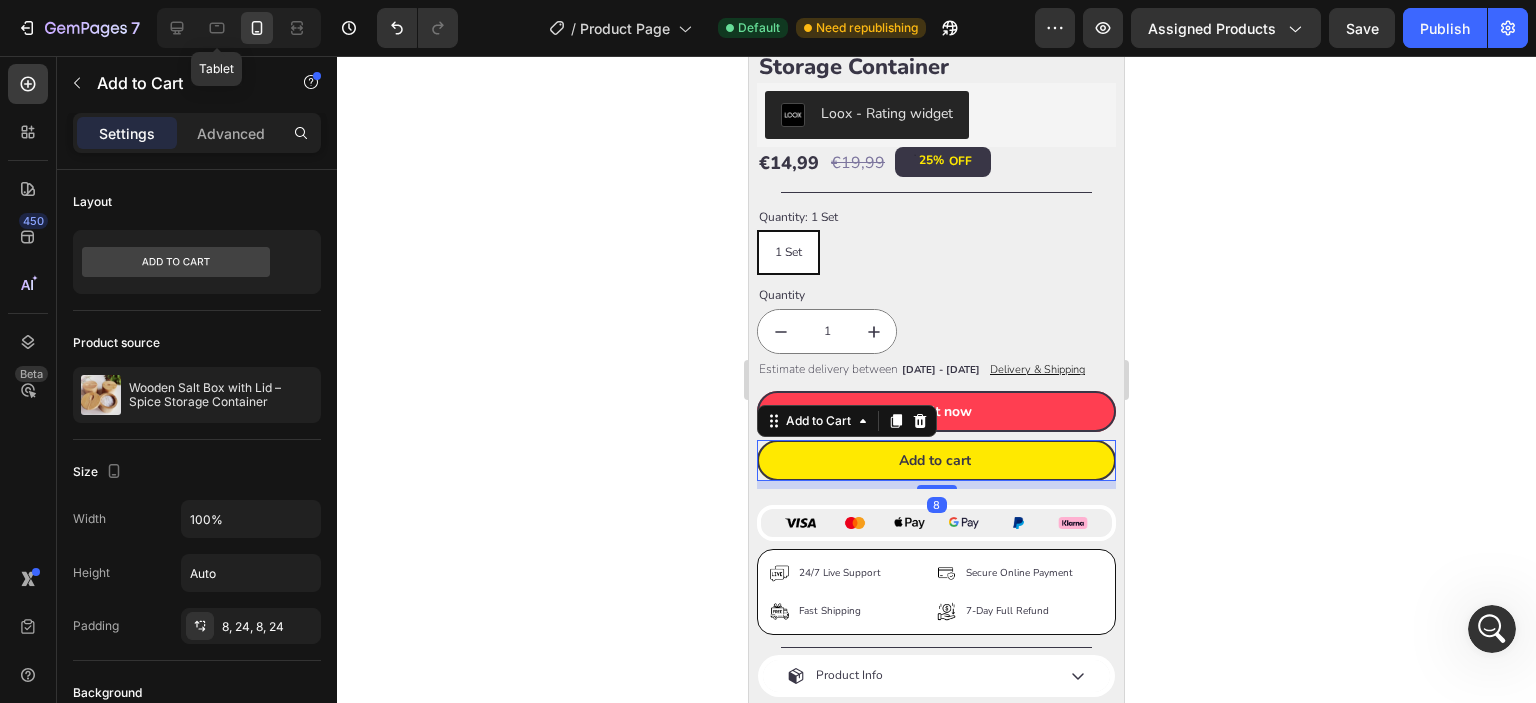 click on "8" at bounding box center (936, 485) 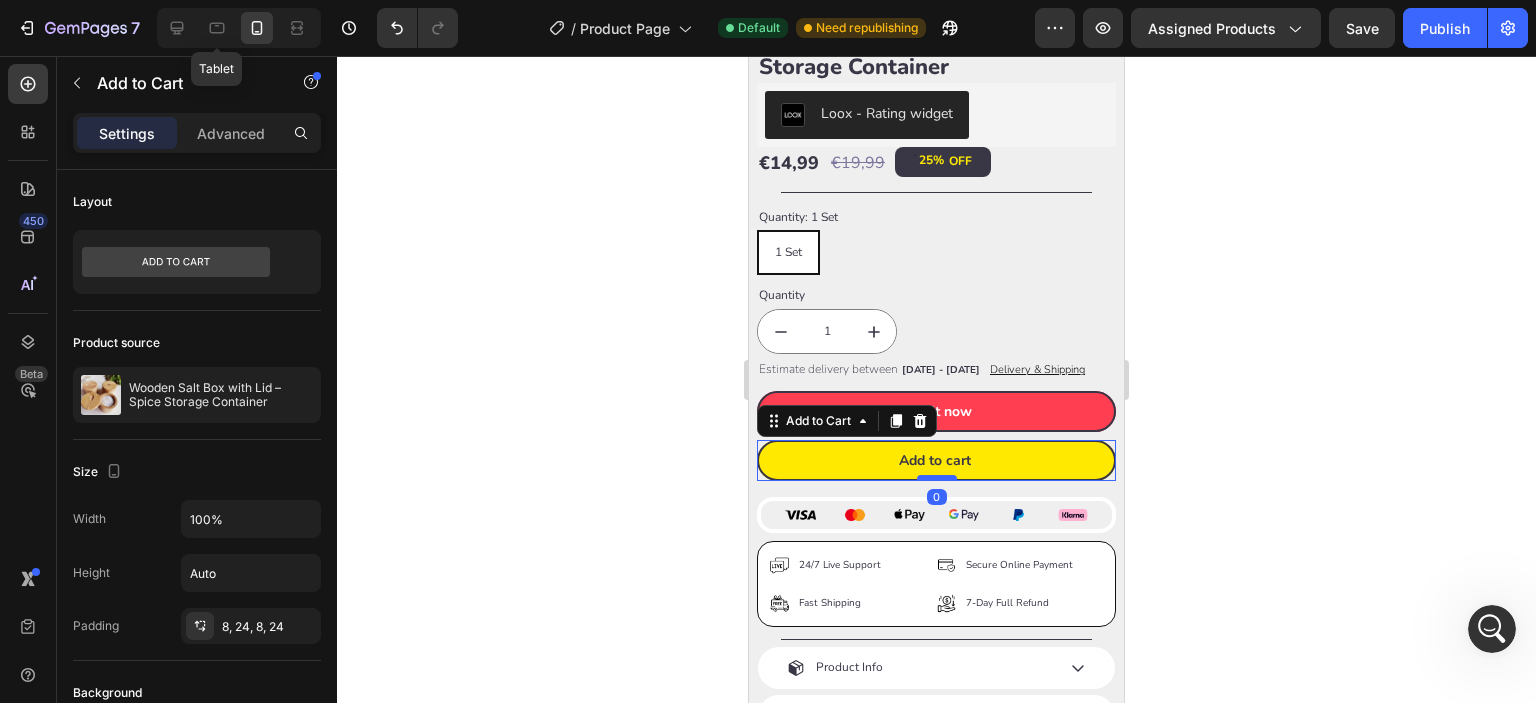 click at bounding box center (937, 478) 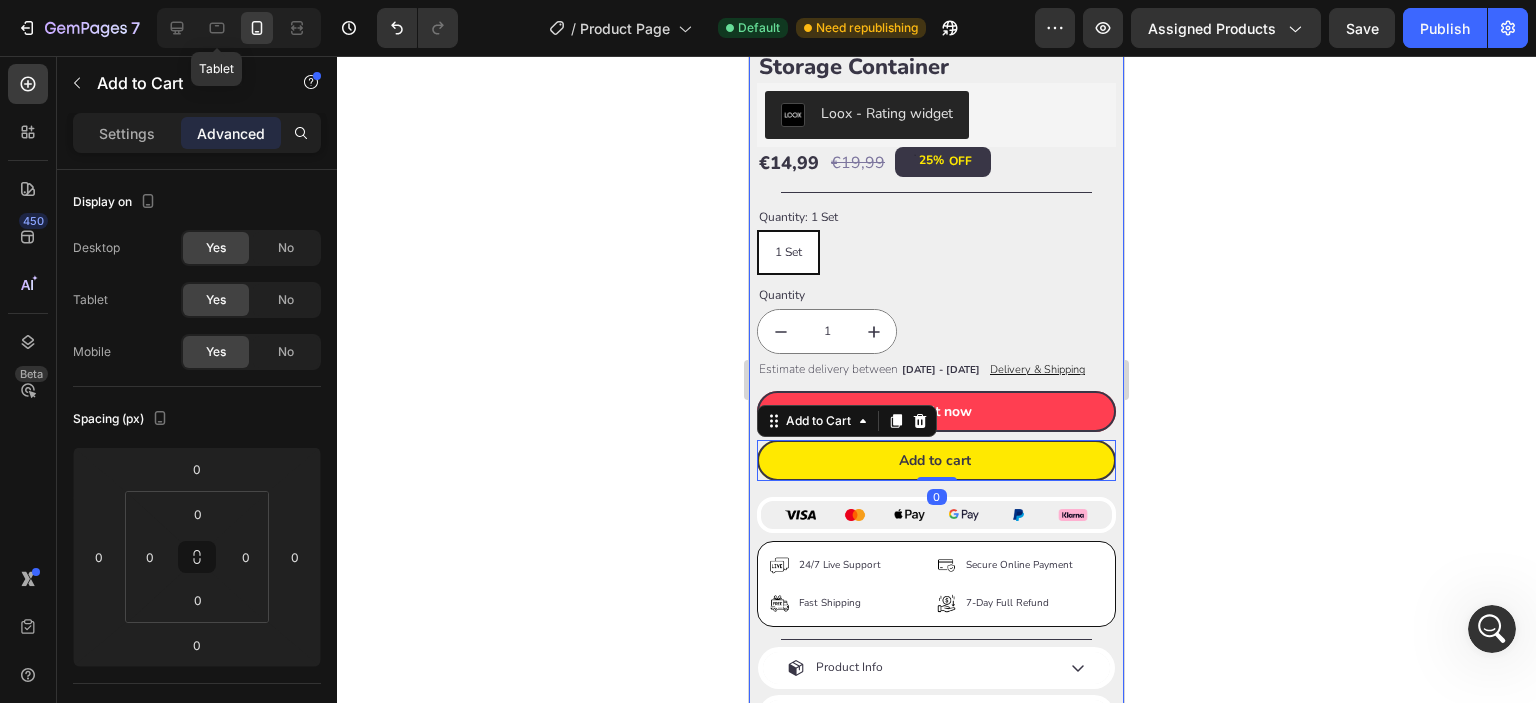 click on "Product Images Happy Nooke™ Product Vendor Wooden Salt Box with Lid – Spice Storage Container Product Title Loox - Rating widget Loox €14,99 Product Price Product Price €19,99 Product Price Product Price 25% OFF Discount Tag Row Title Line Quantity: 1 Set 1 Set 1 Set 1 Set Product Variants & Swatches Quantity Text Block 1 Product Quantity Estimate delivery between [DATE] - [DATE] Delivery Date Delivery & Shipping Button Row Buy it now Dynamic Checkout Add to cart Add to Cart 0 Row Image Image Image Image Image Image Row Image 24/7 Live Support Text Block Image Fast Shipping Text Block Advanced List Image Secure Online Payment Text Block Image 7-Day Full Refund Text Block Advanced List Row Title Line Product Info Delivery & Shipping Easy Returns Accordion Row Product" at bounding box center (936, 185) 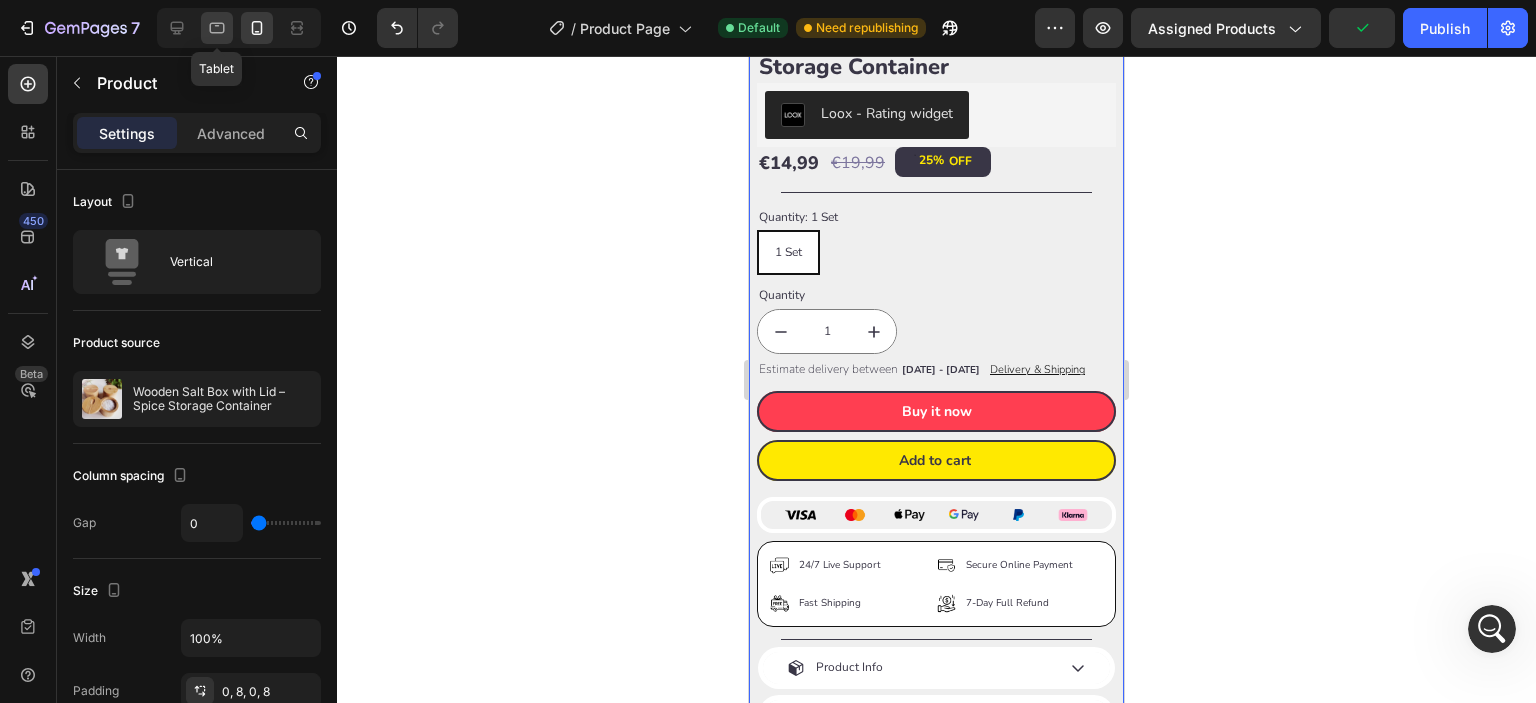 click 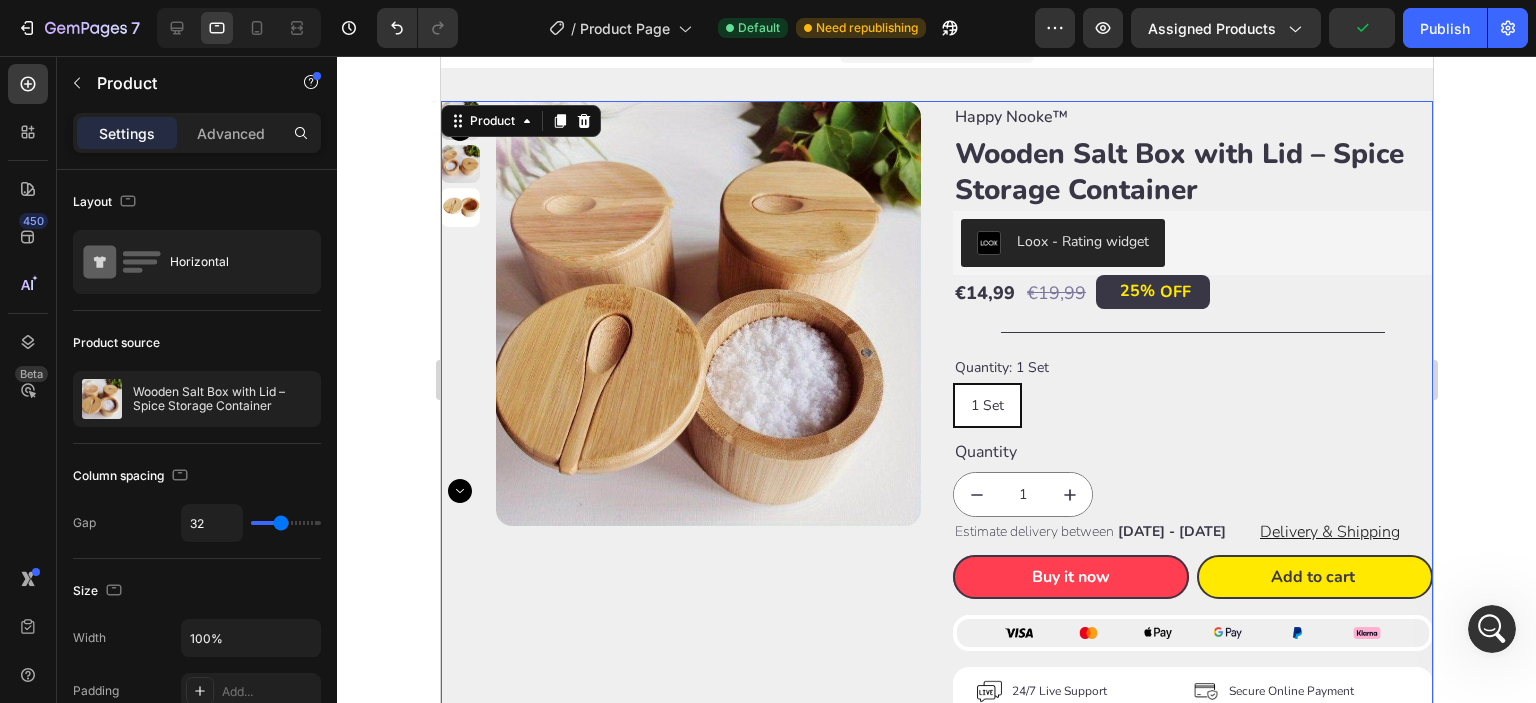 scroll, scrollTop: 2, scrollLeft: 0, axis: vertical 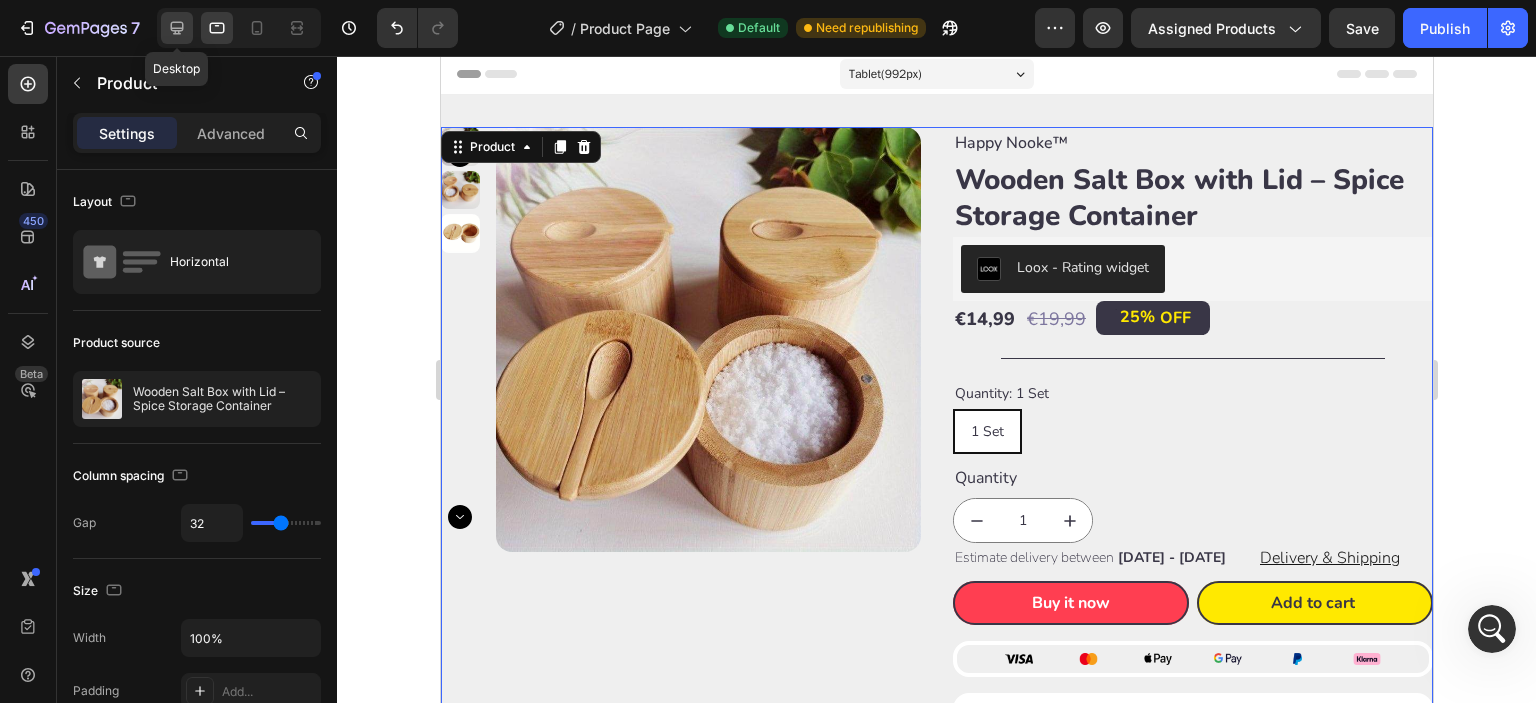 click 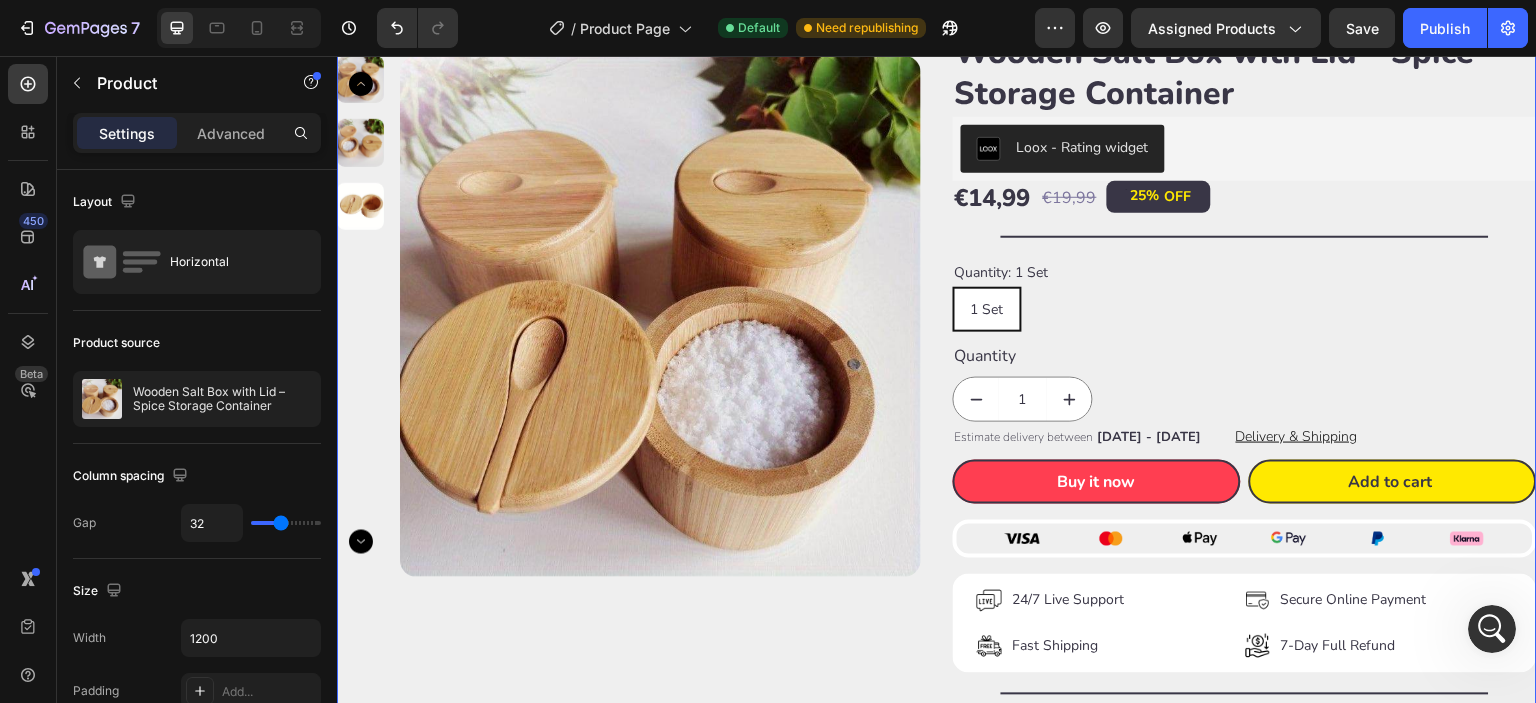 scroll, scrollTop: 170, scrollLeft: 0, axis: vertical 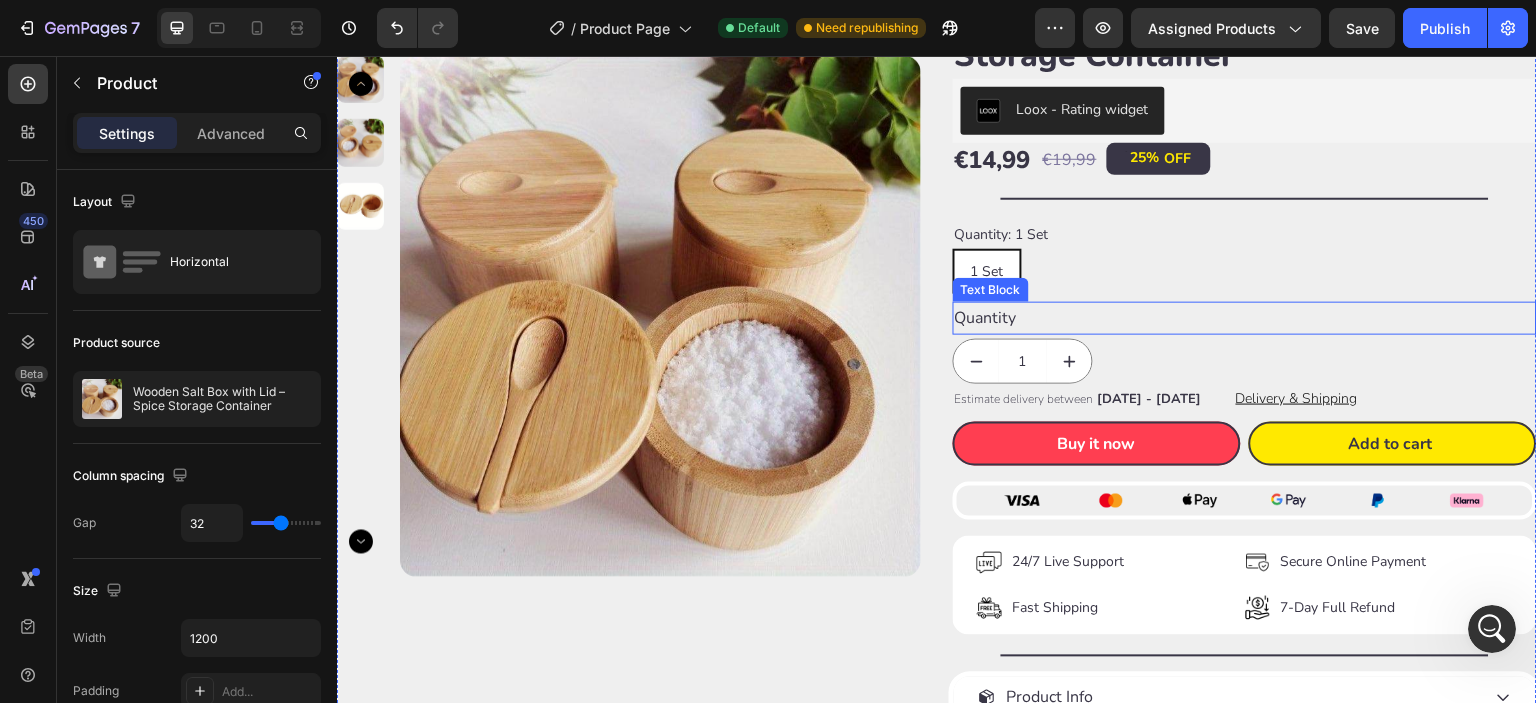 click on "Text Block" at bounding box center (991, 290) 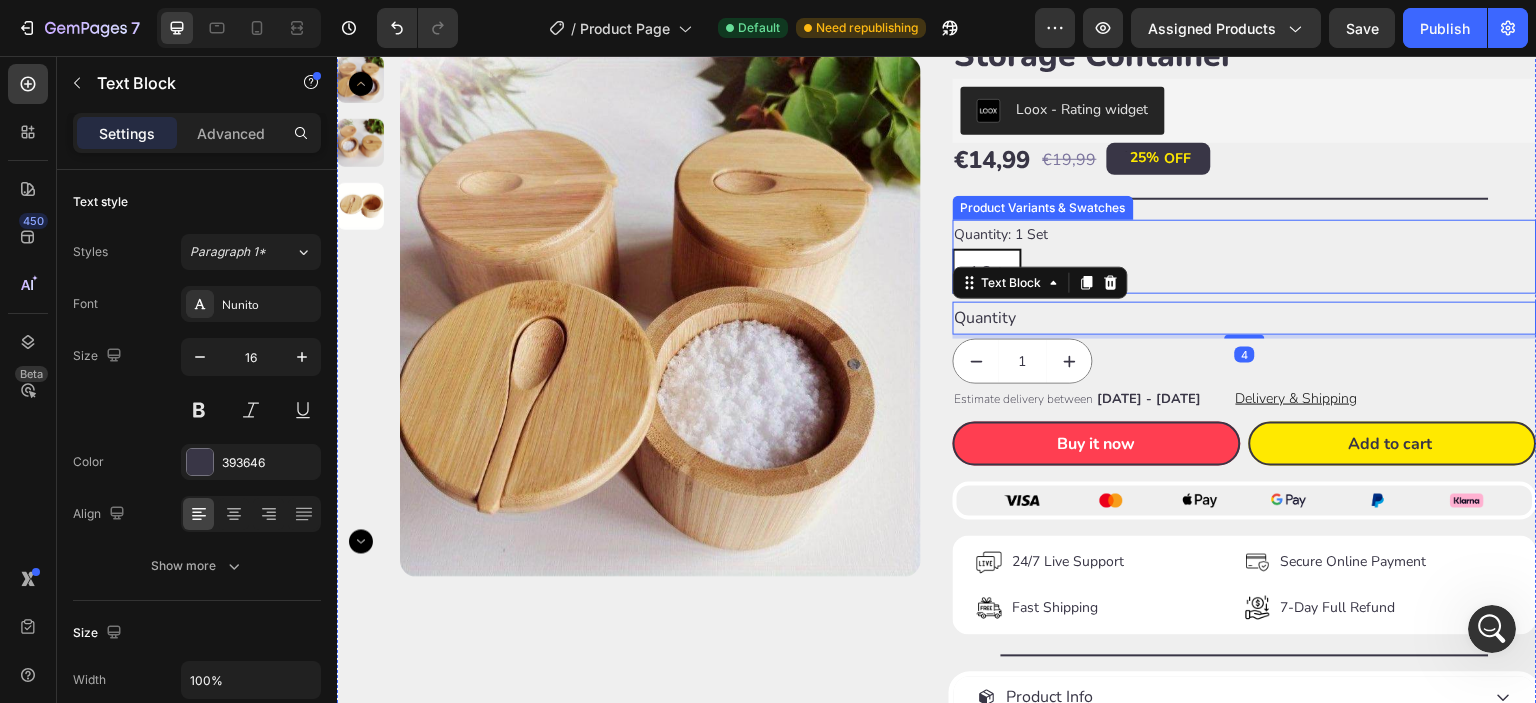 click on "1 Set 1 Set 1 Set" at bounding box center (1245, 271) 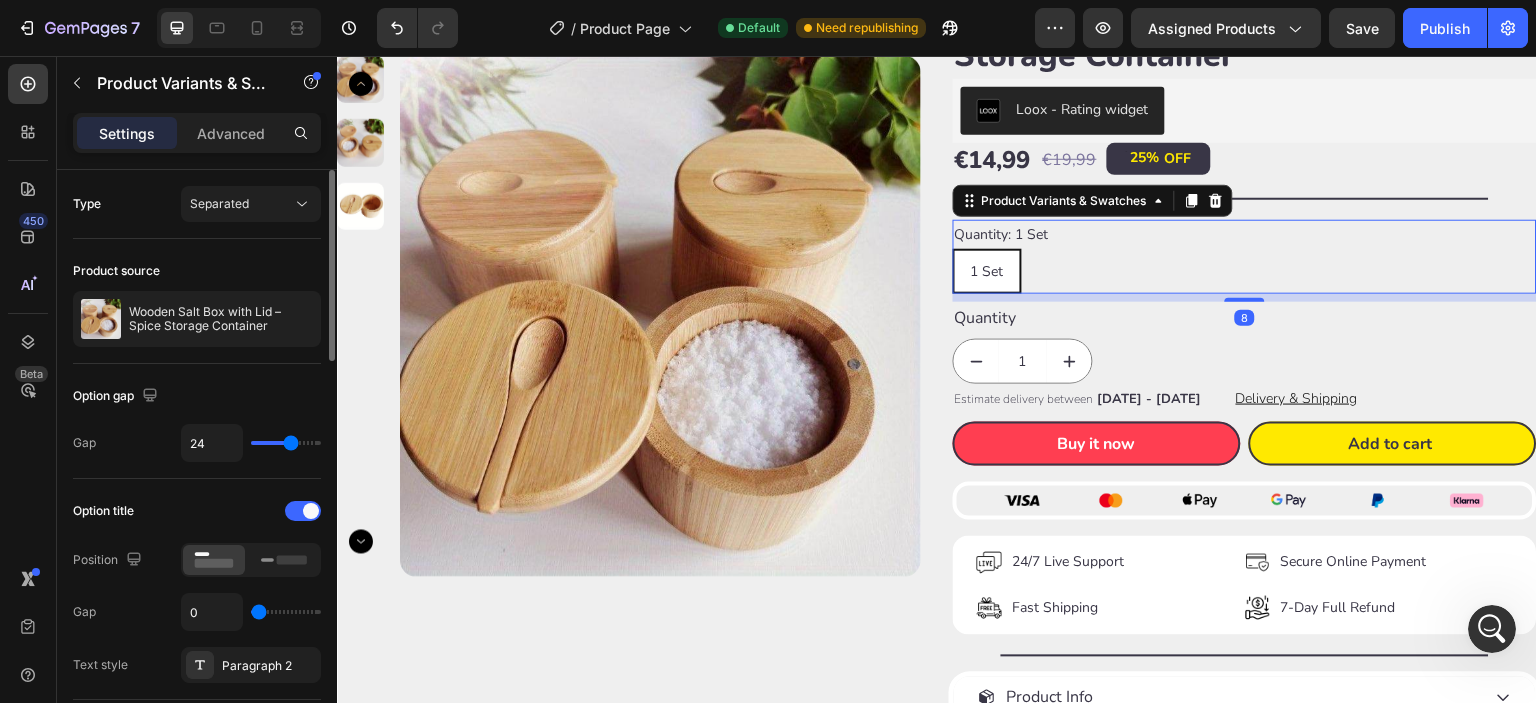 scroll, scrollTop: 166, scrollLeft: 0, axis: vertical 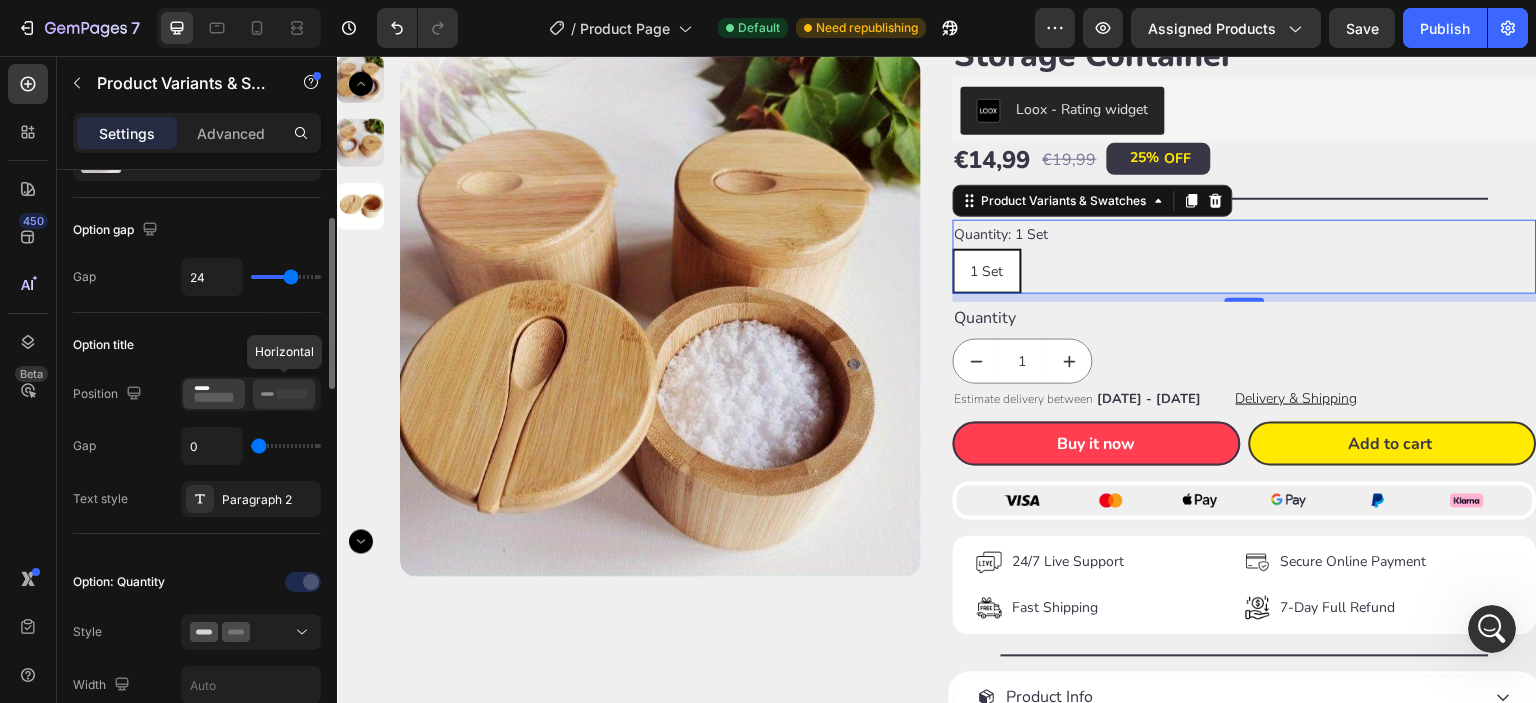 click 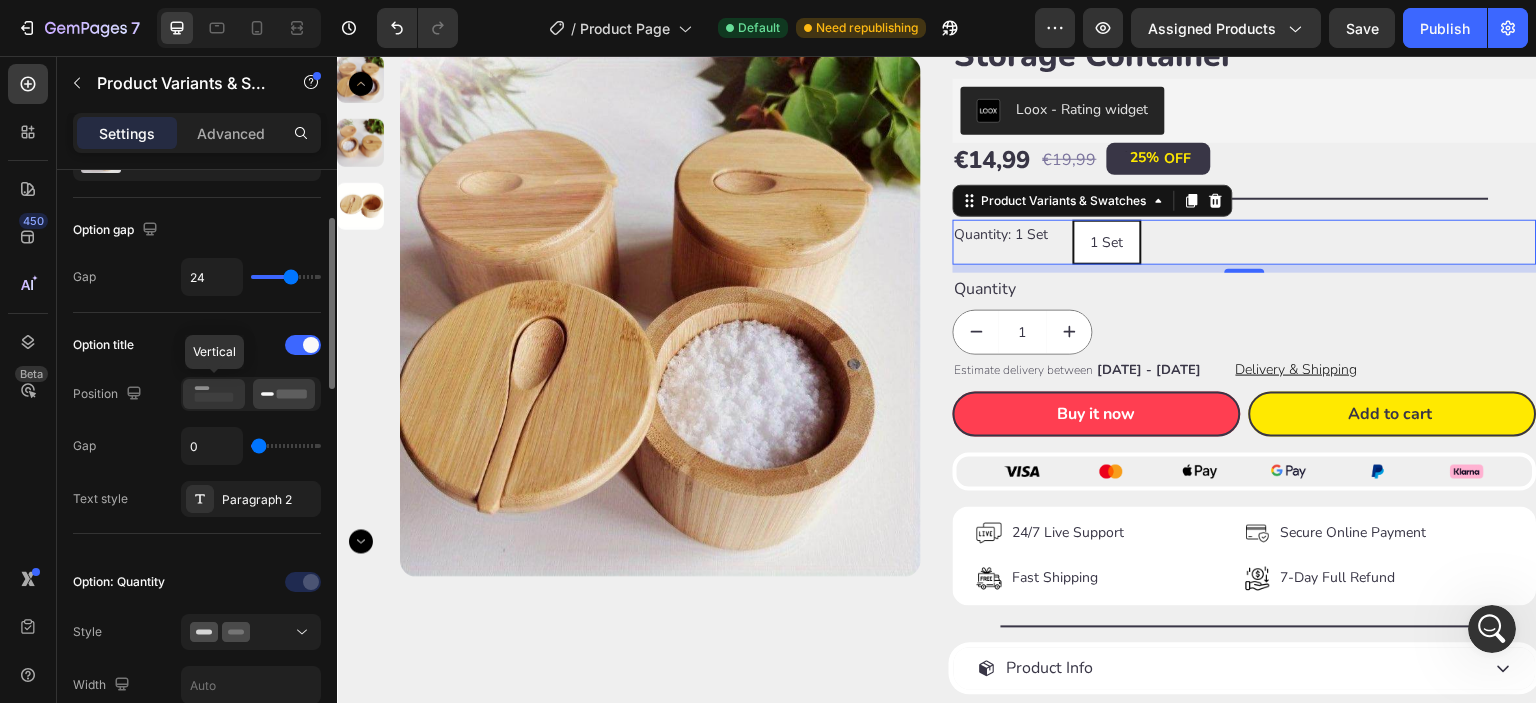 click 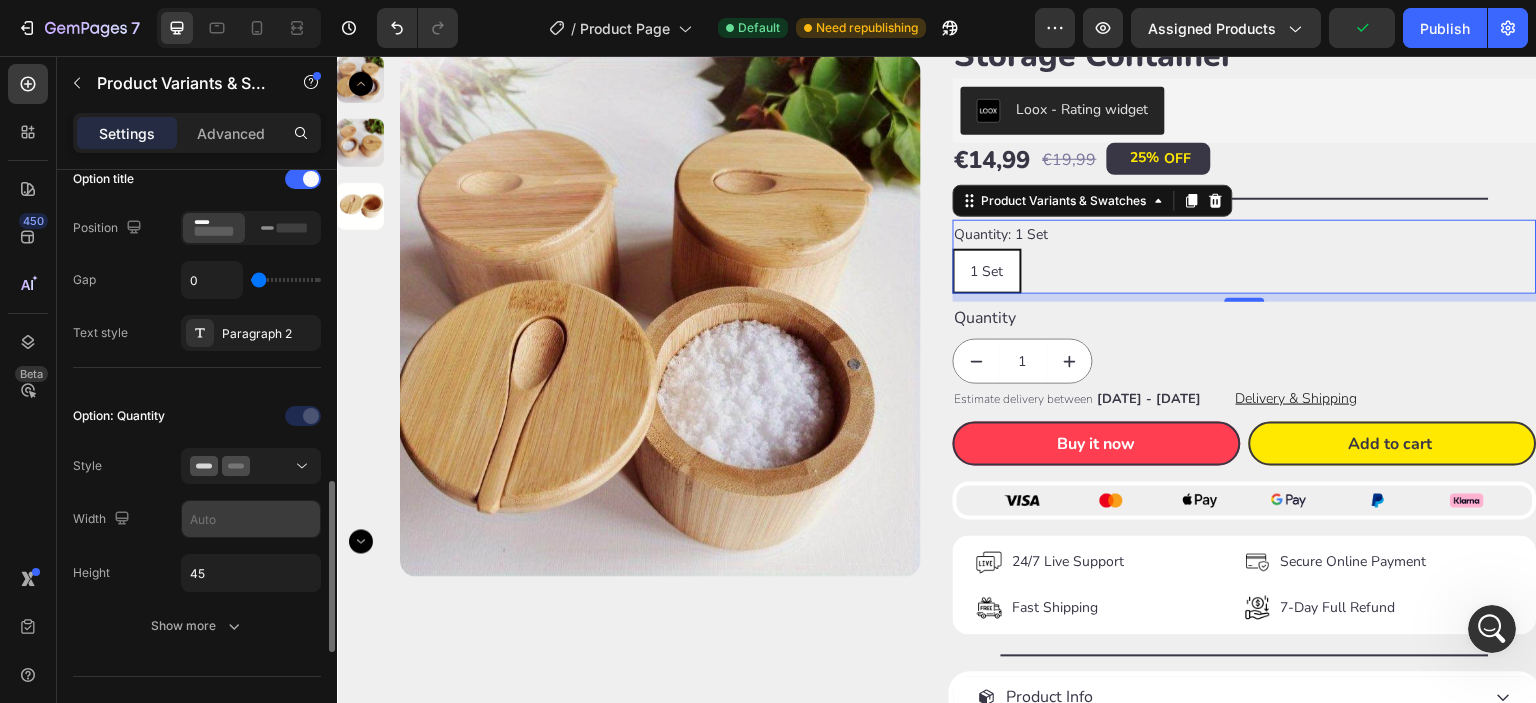 scroll, scrollTop: 499, scrollLeft: 0, axis: vertical 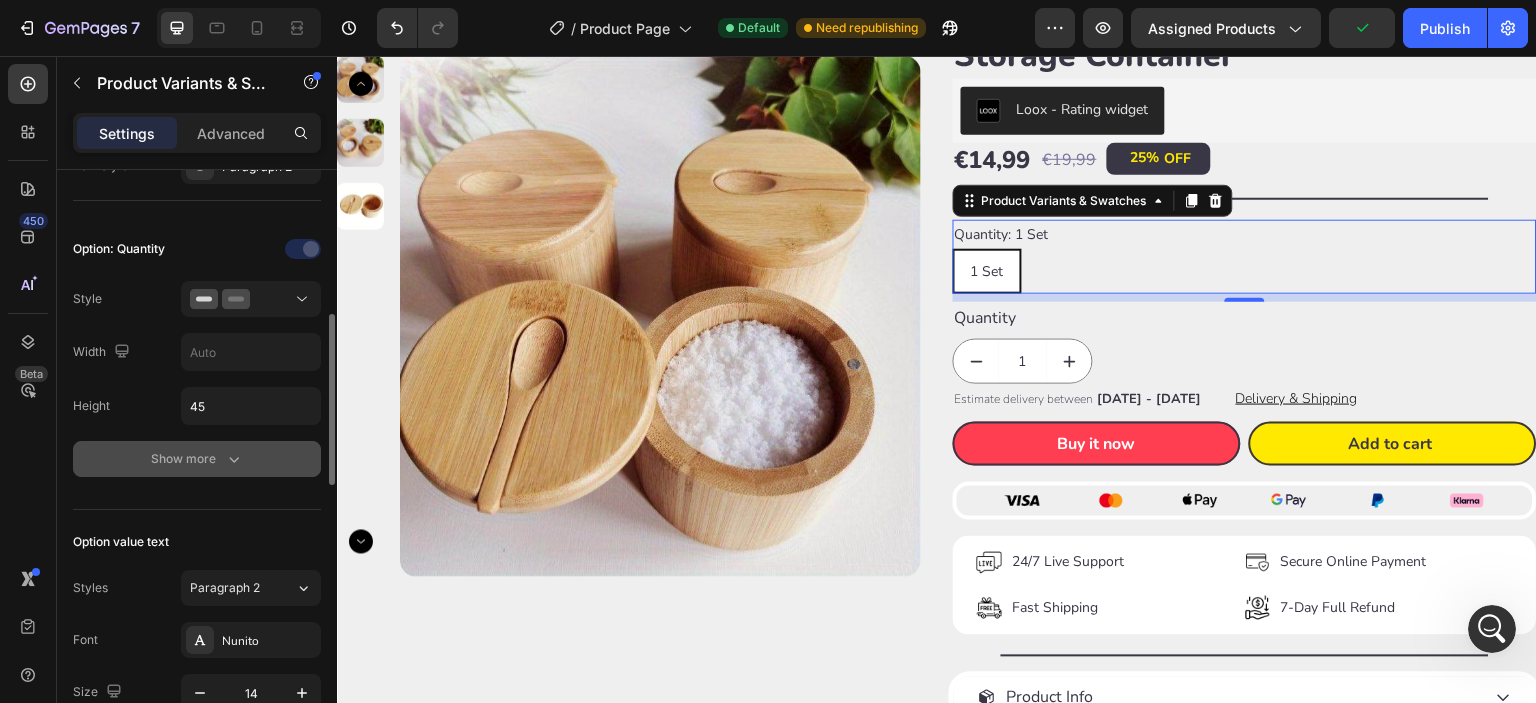 click on "Show more" at bounding box center [197, 459] 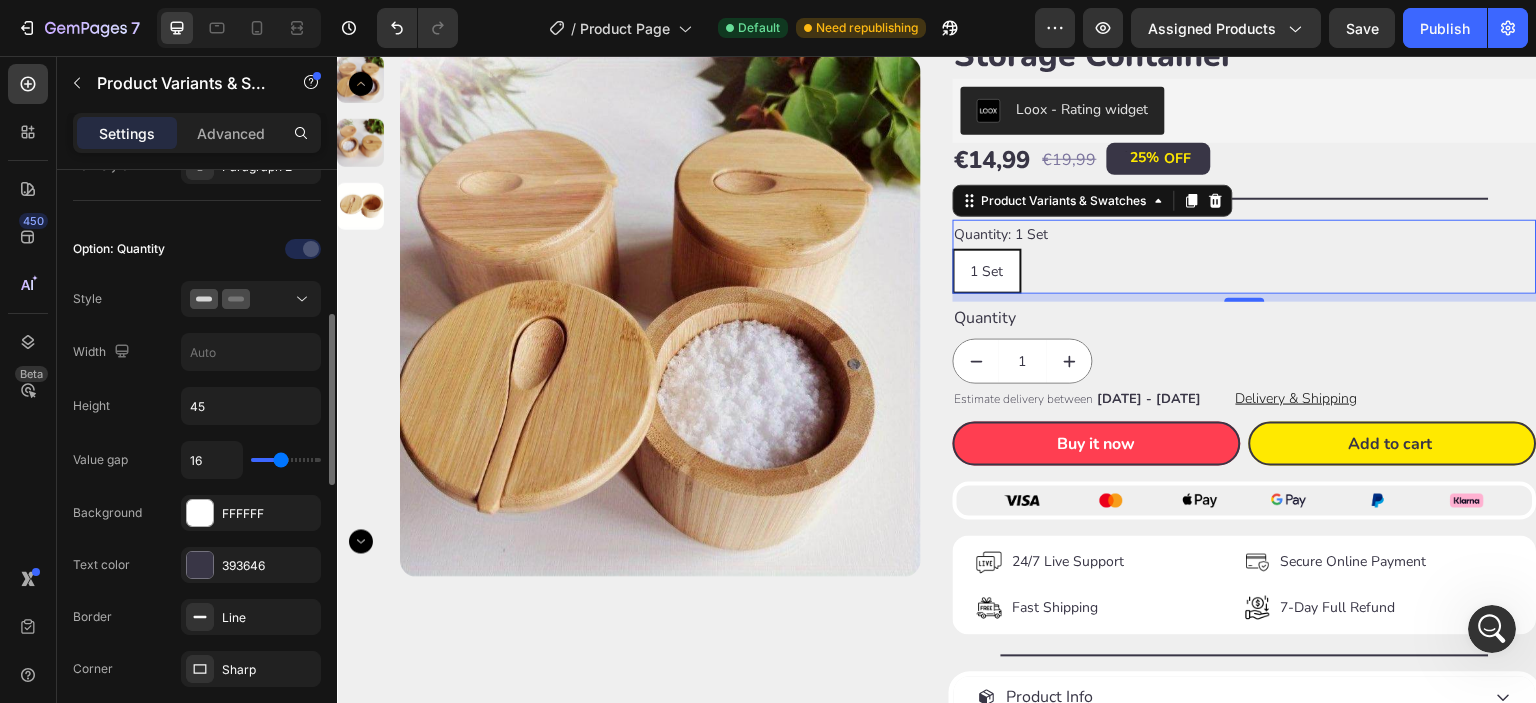 scroll, scrollTop: 665, scrollLeft: 0, axis: vertical 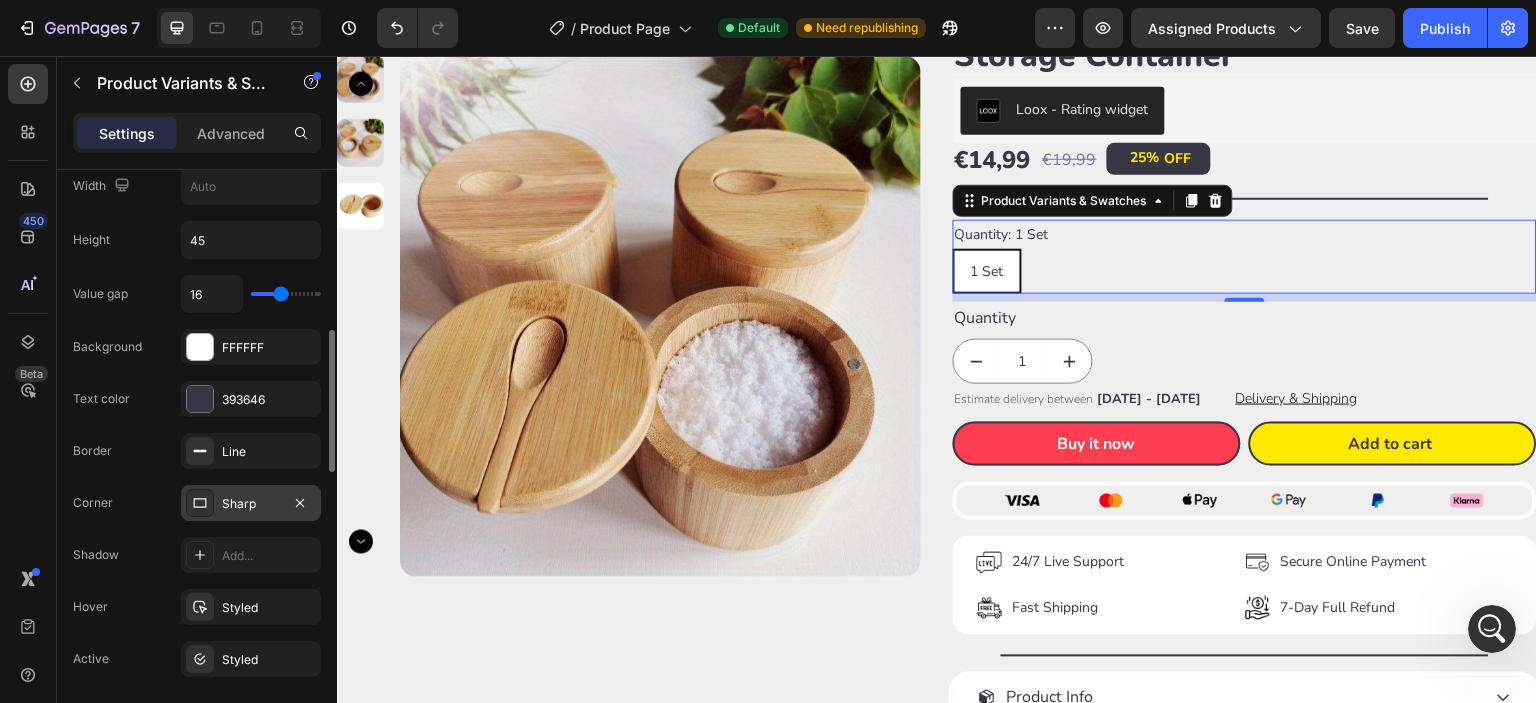 click on "Sharp" at bounding box center [251, 504] 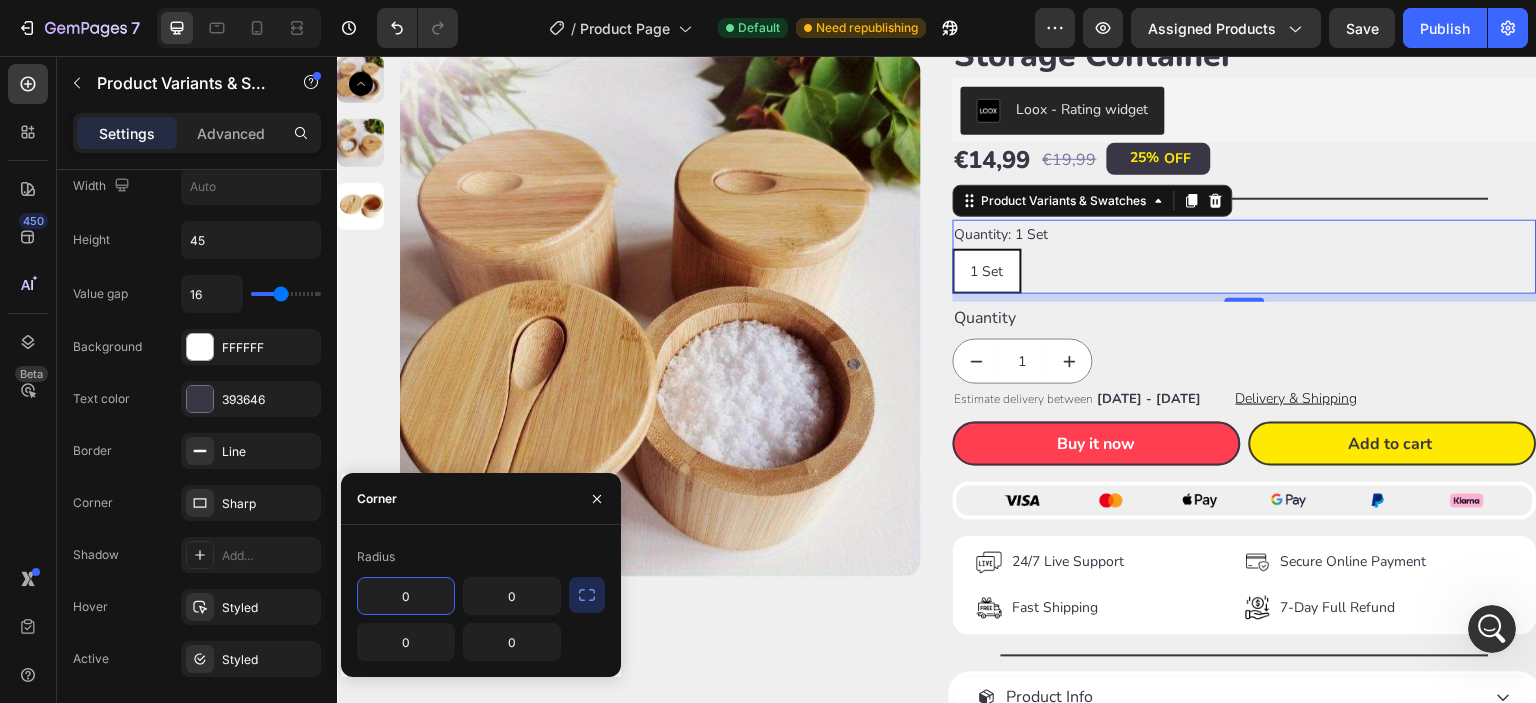 click on "0" at bounding box center (406, 596) 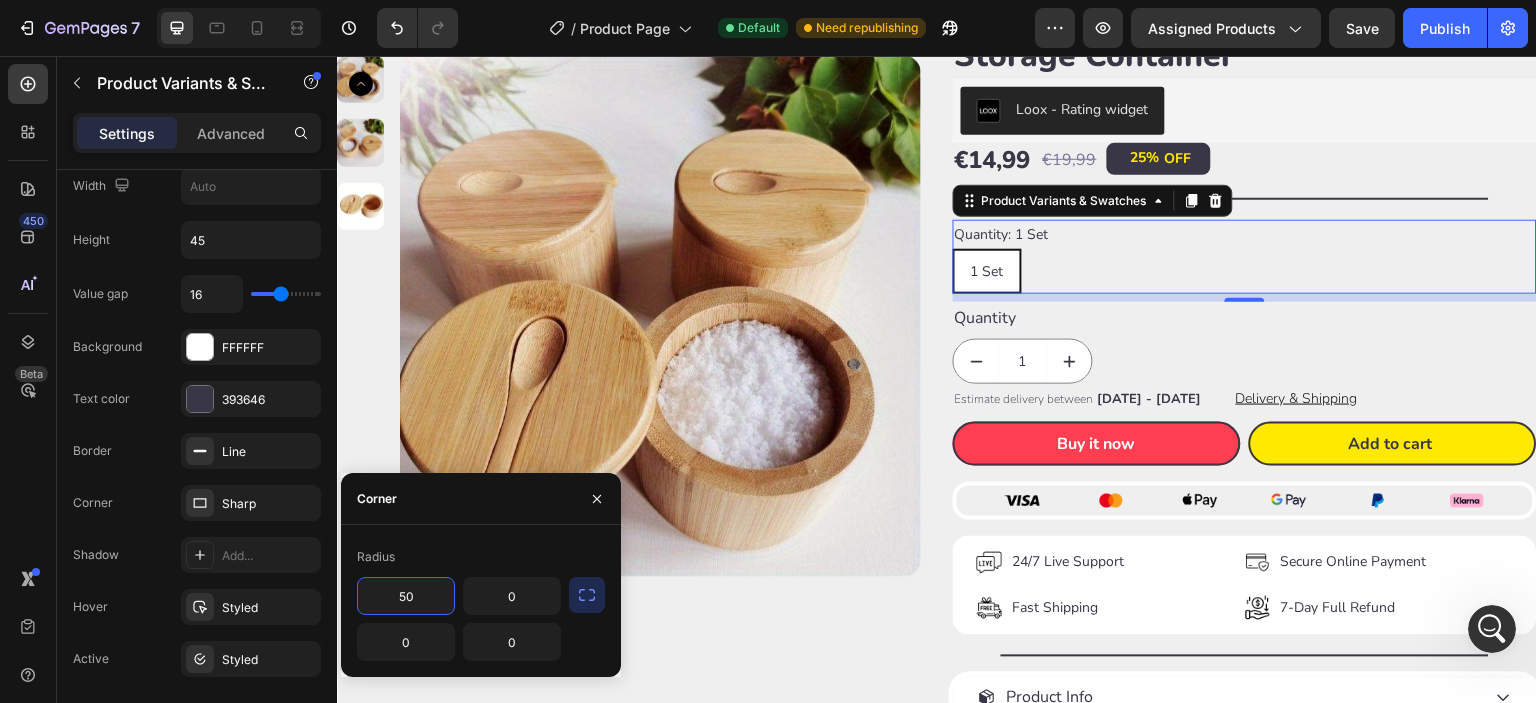 type on "50" 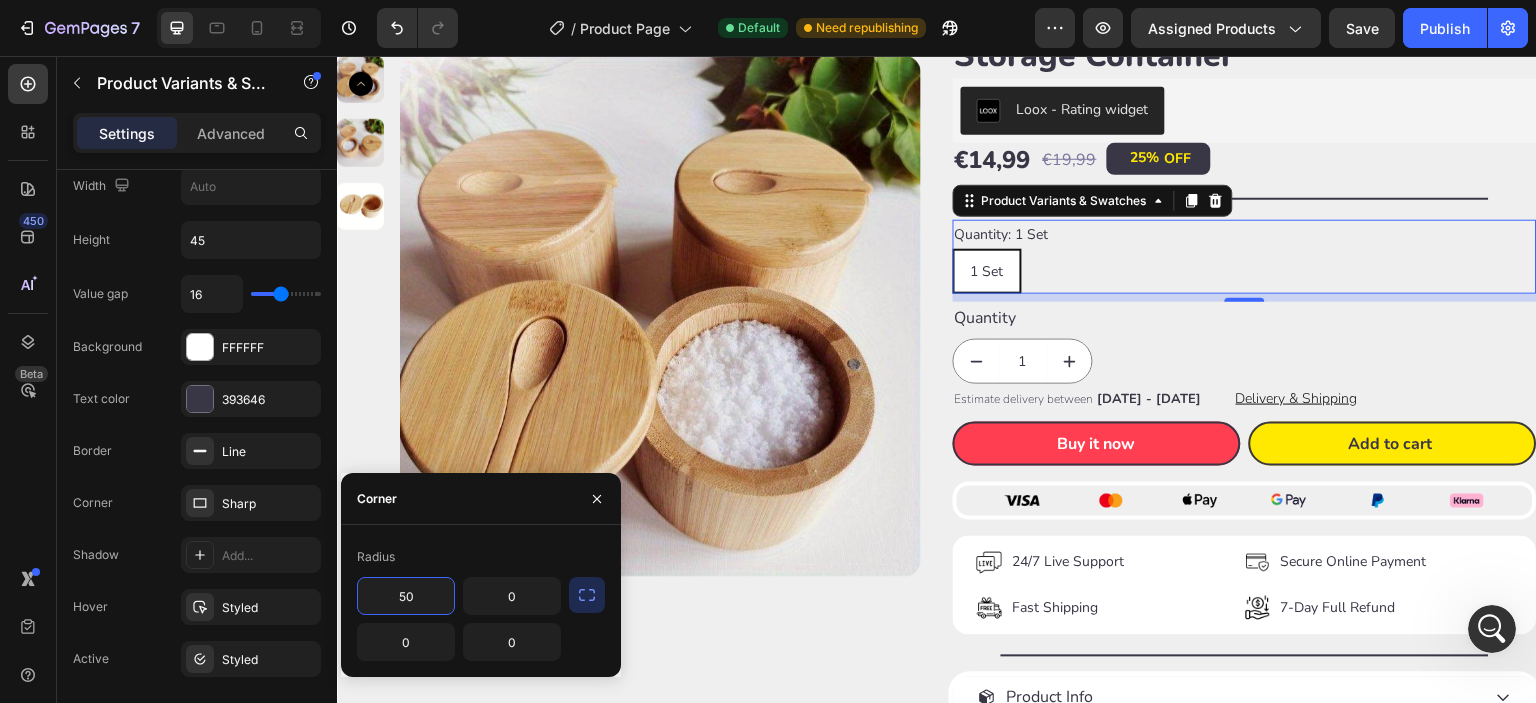 click on "Radius" at bounding box center (481, 557) 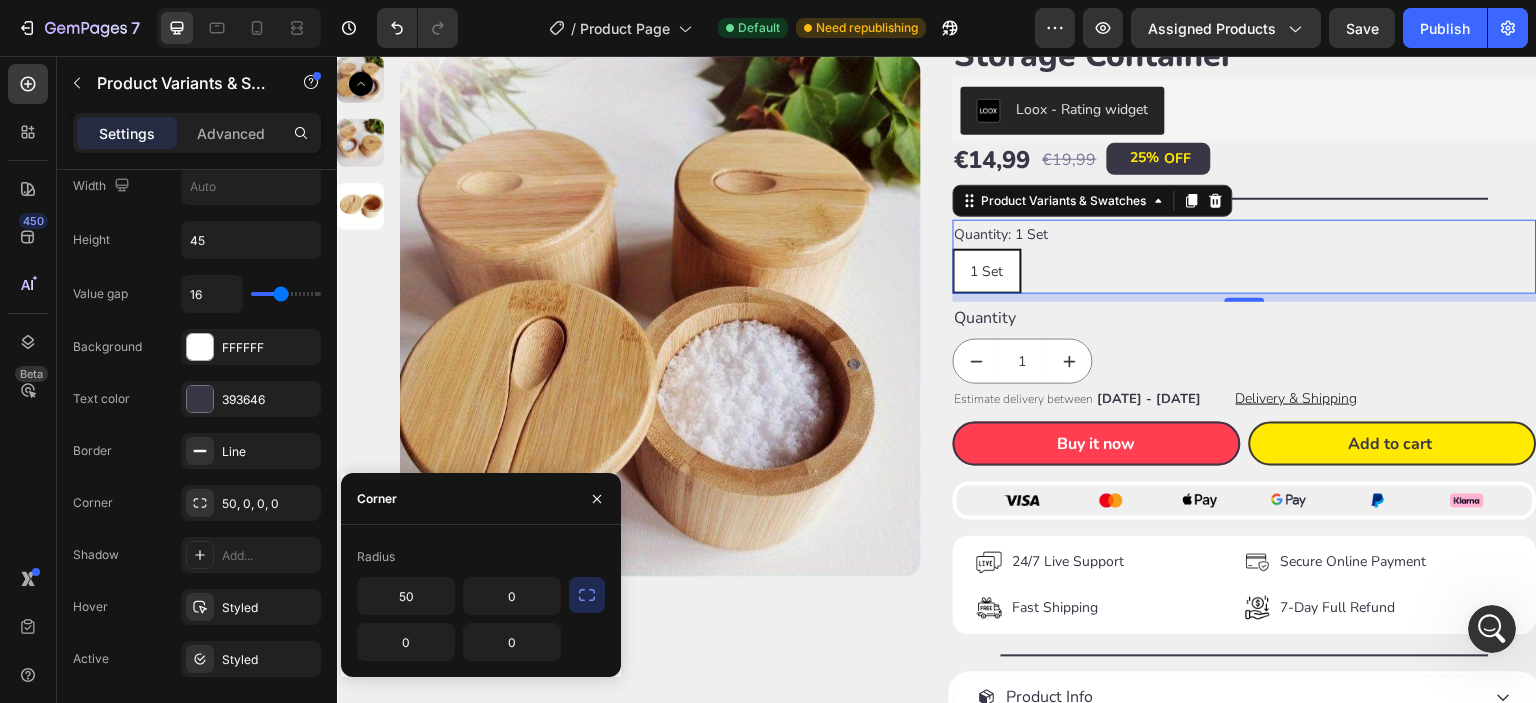 click 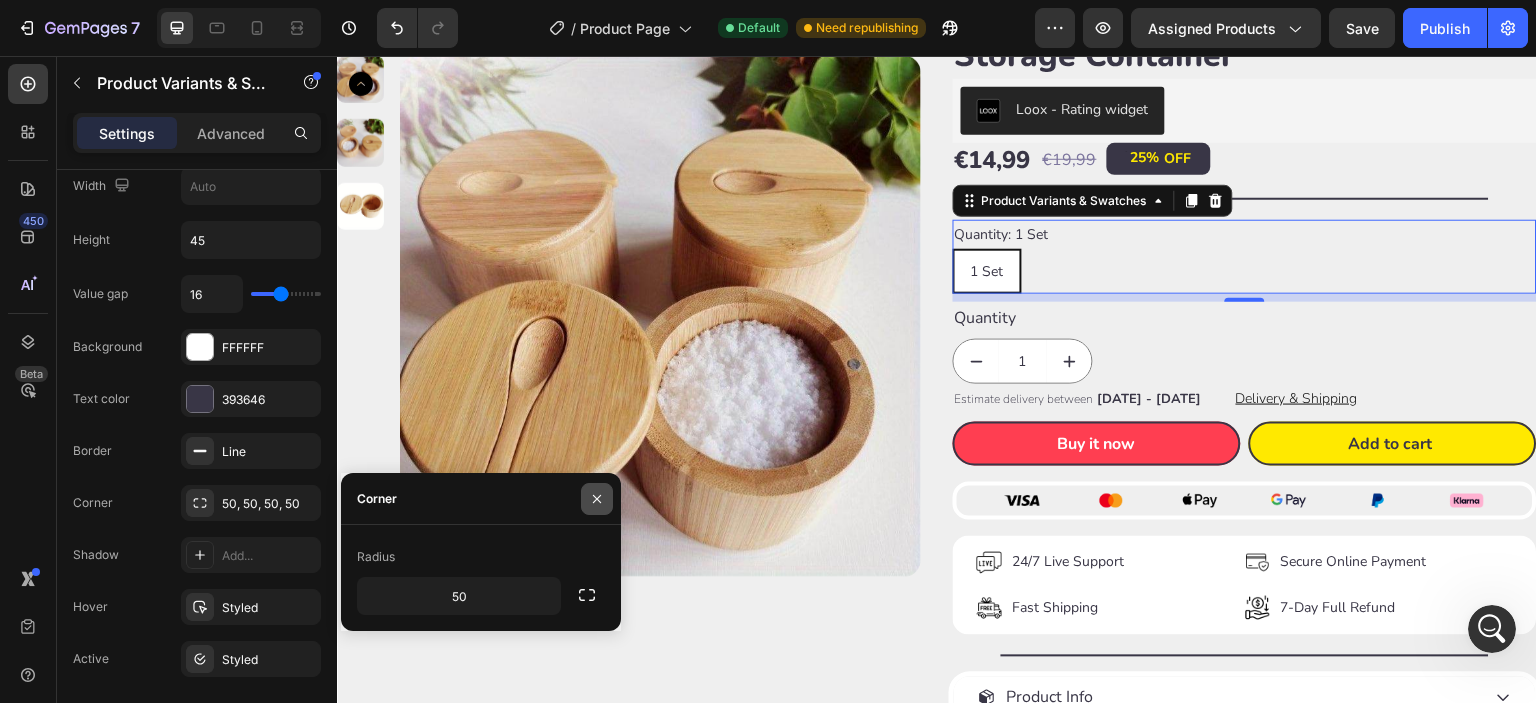 click 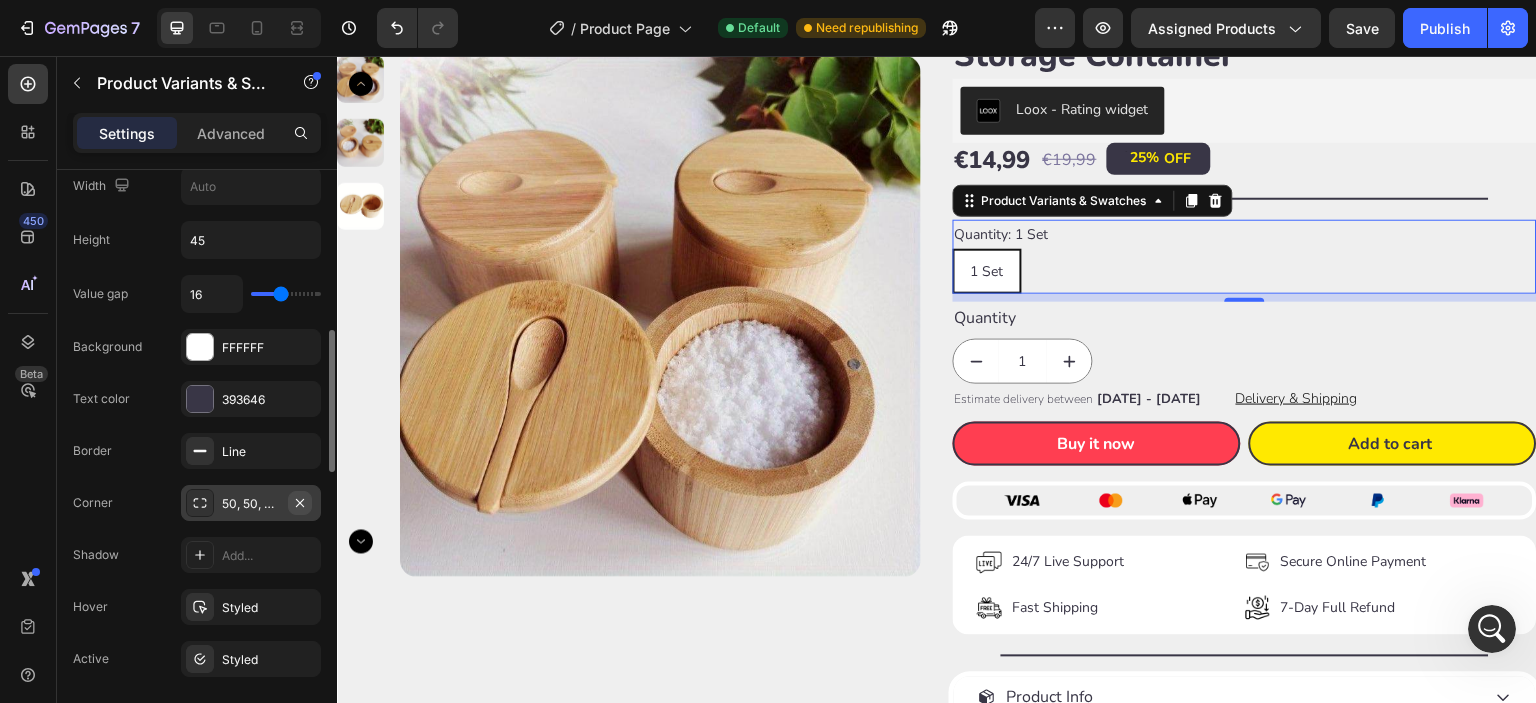 click 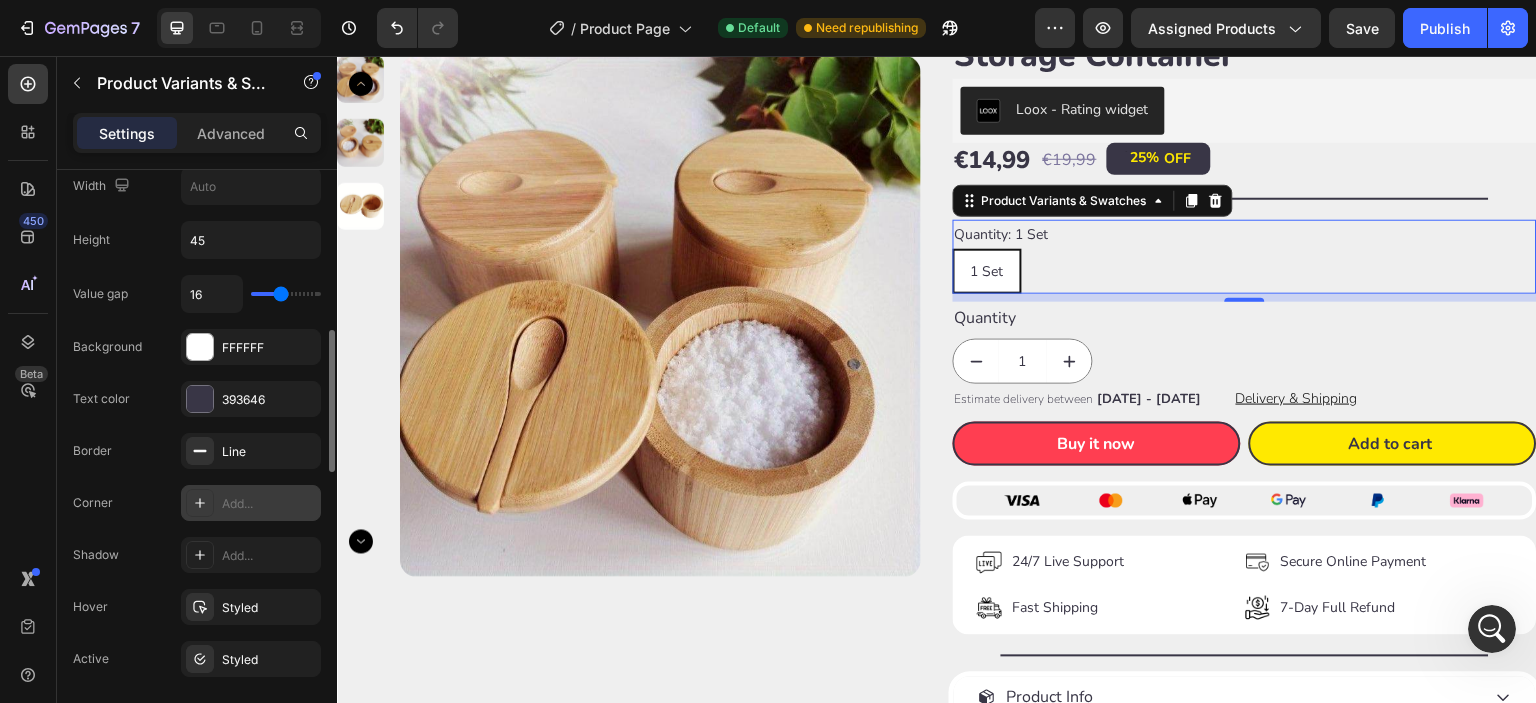 scroll, scrollTop: 832, scrollLeft: 0, axis: vertical 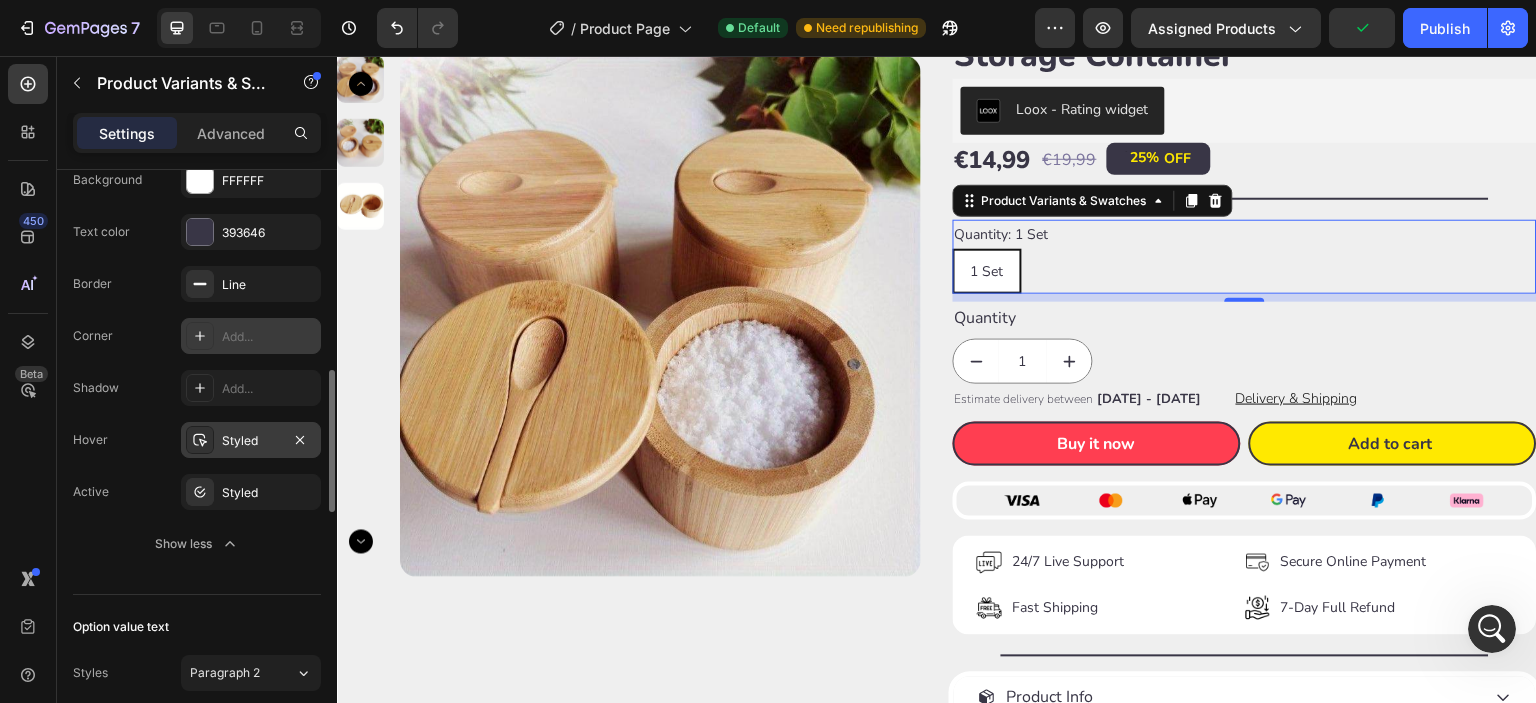 click 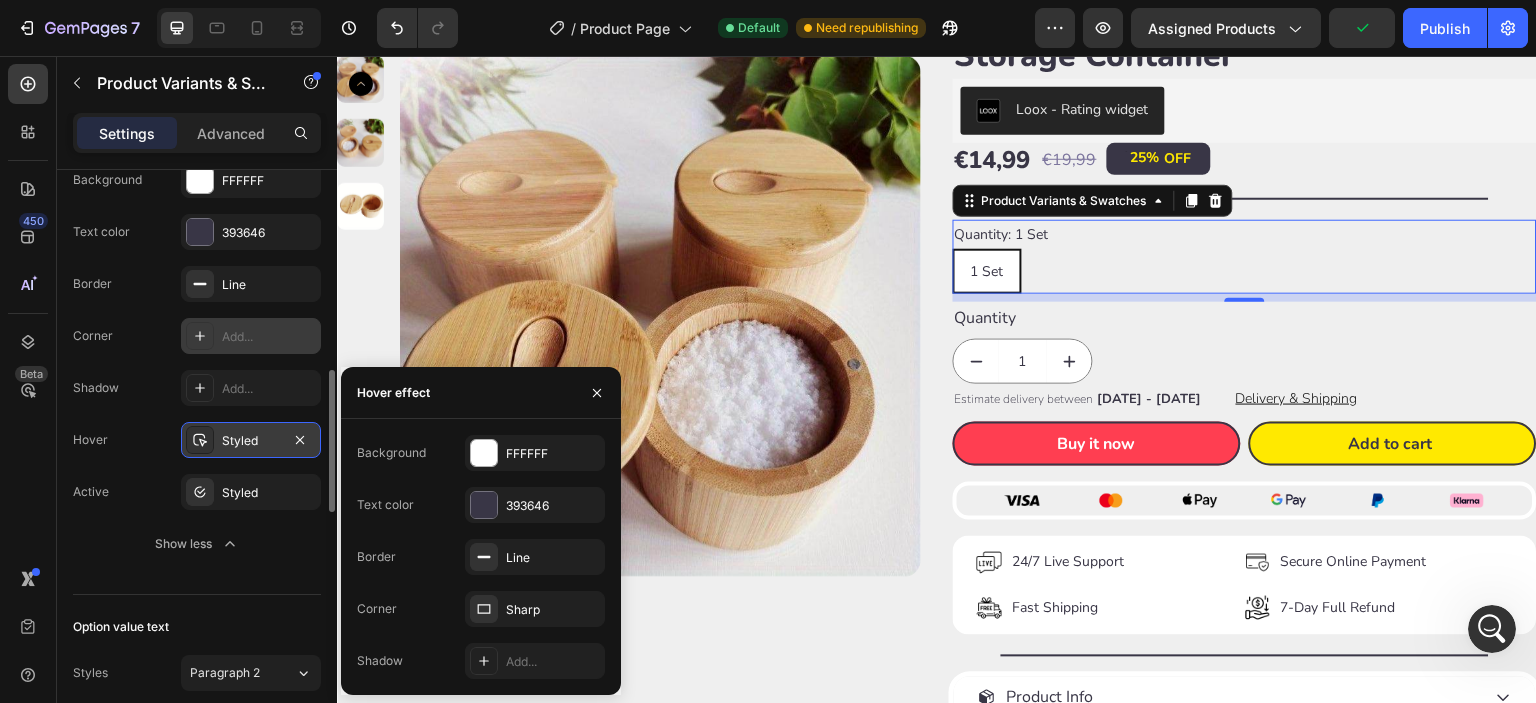 click 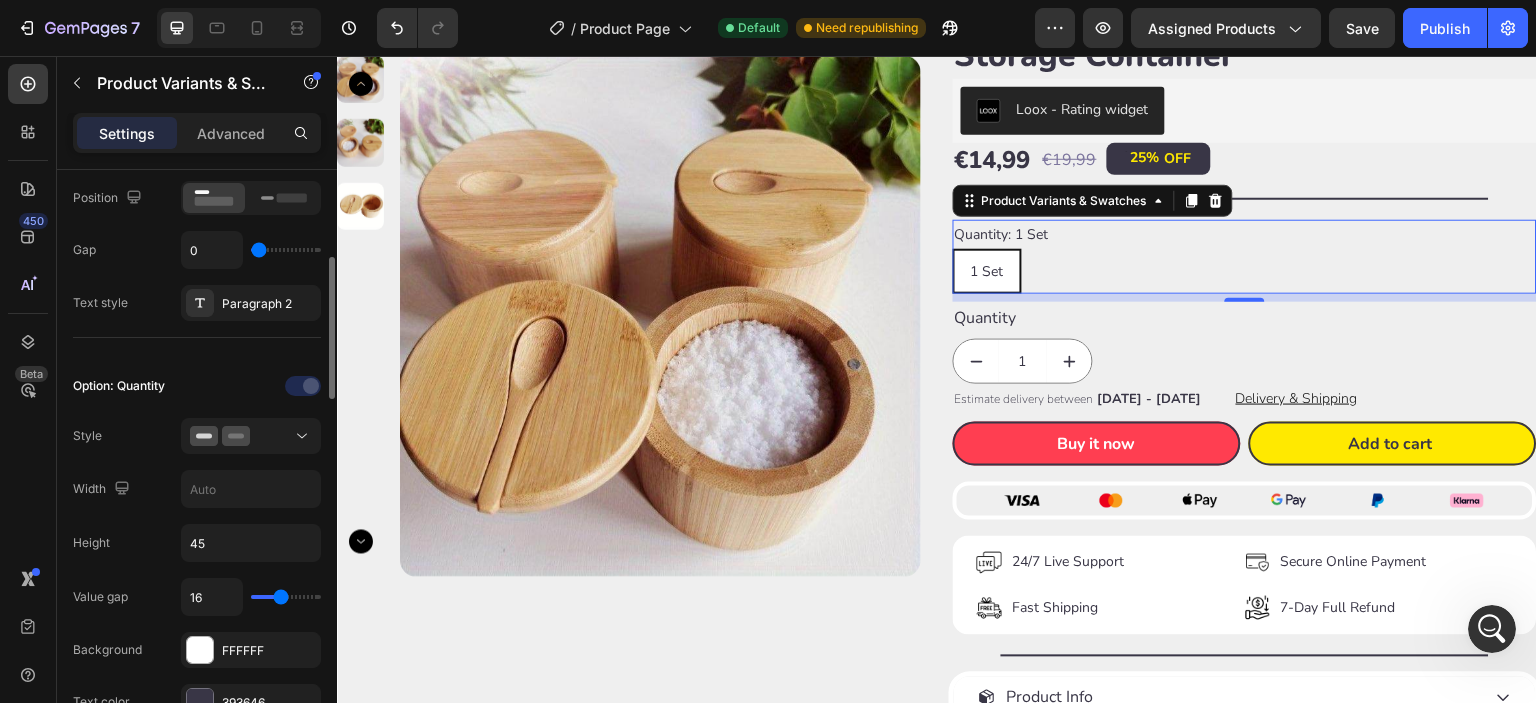 scroll, scrollTop: 0, scrollLeft: 0, axis: both 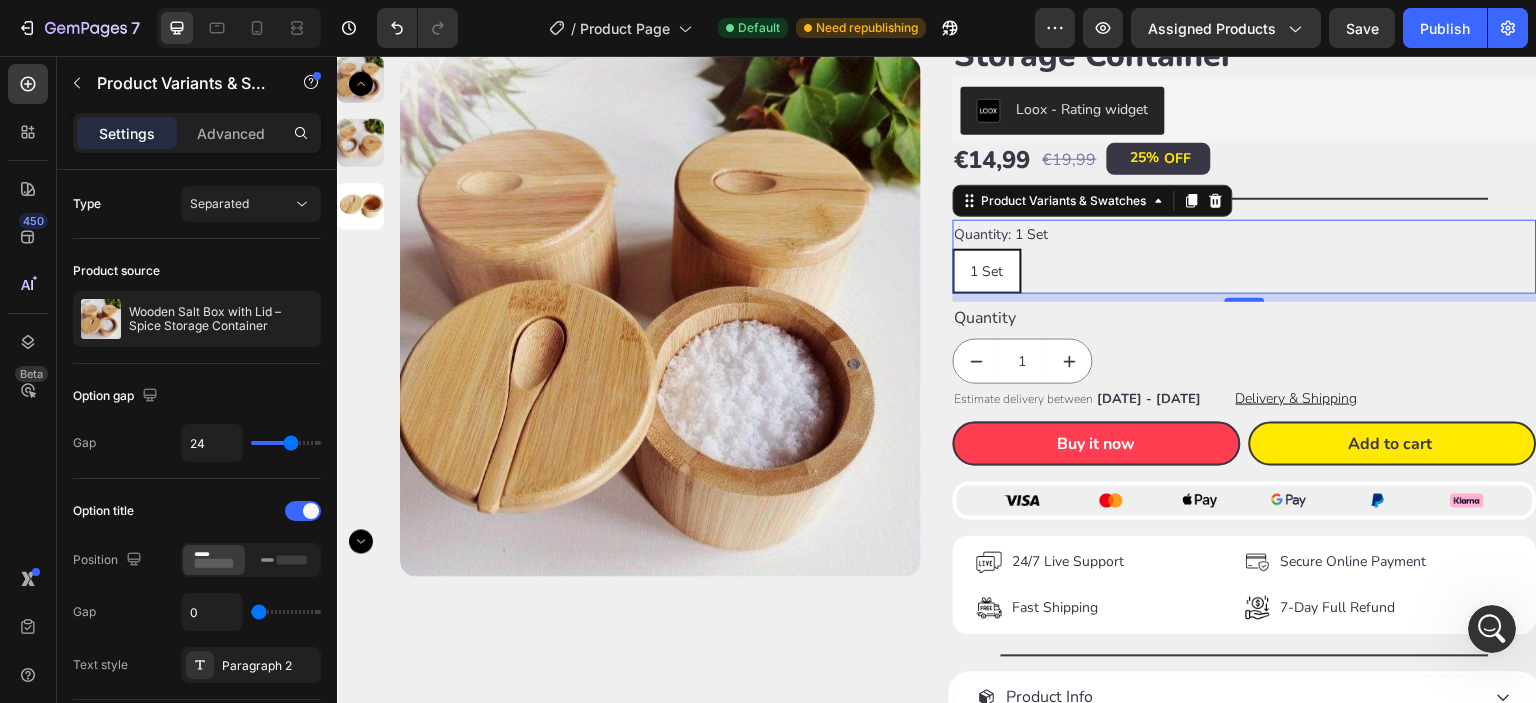 click on "1 Set" at bounding box center (987, 271) 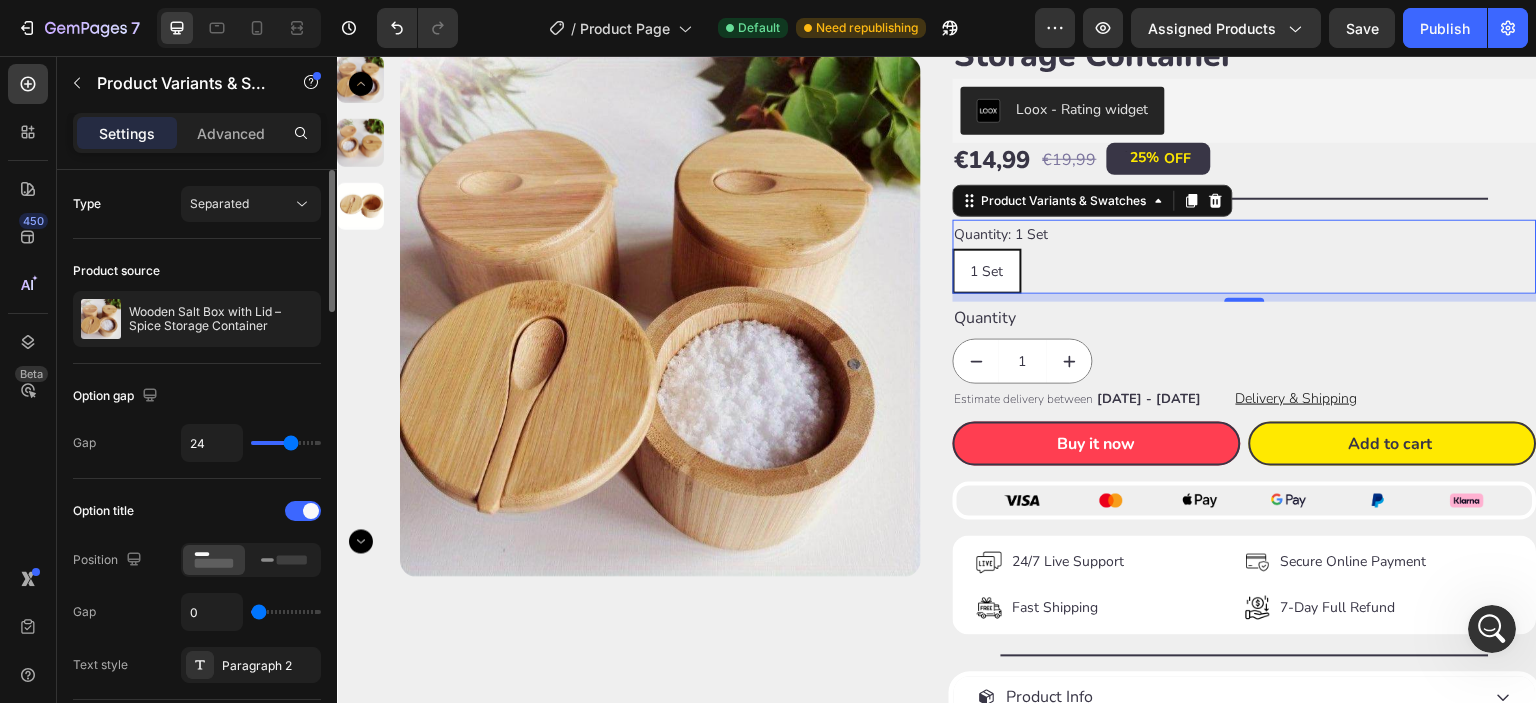 scroll, scrollTop: 166, scrollLeft: 0, axis: vertical 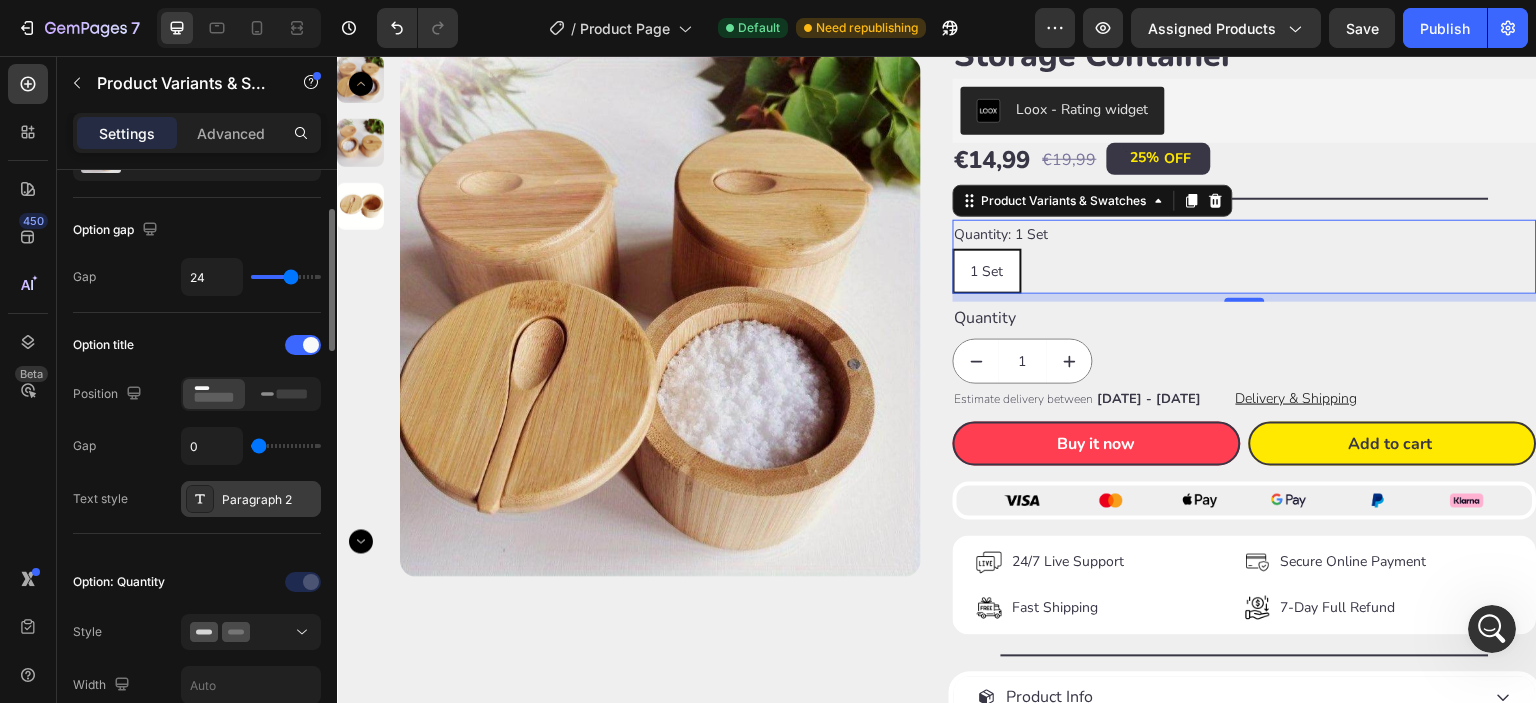 click on "Paragraph 2" at bounding box center (269, 500) 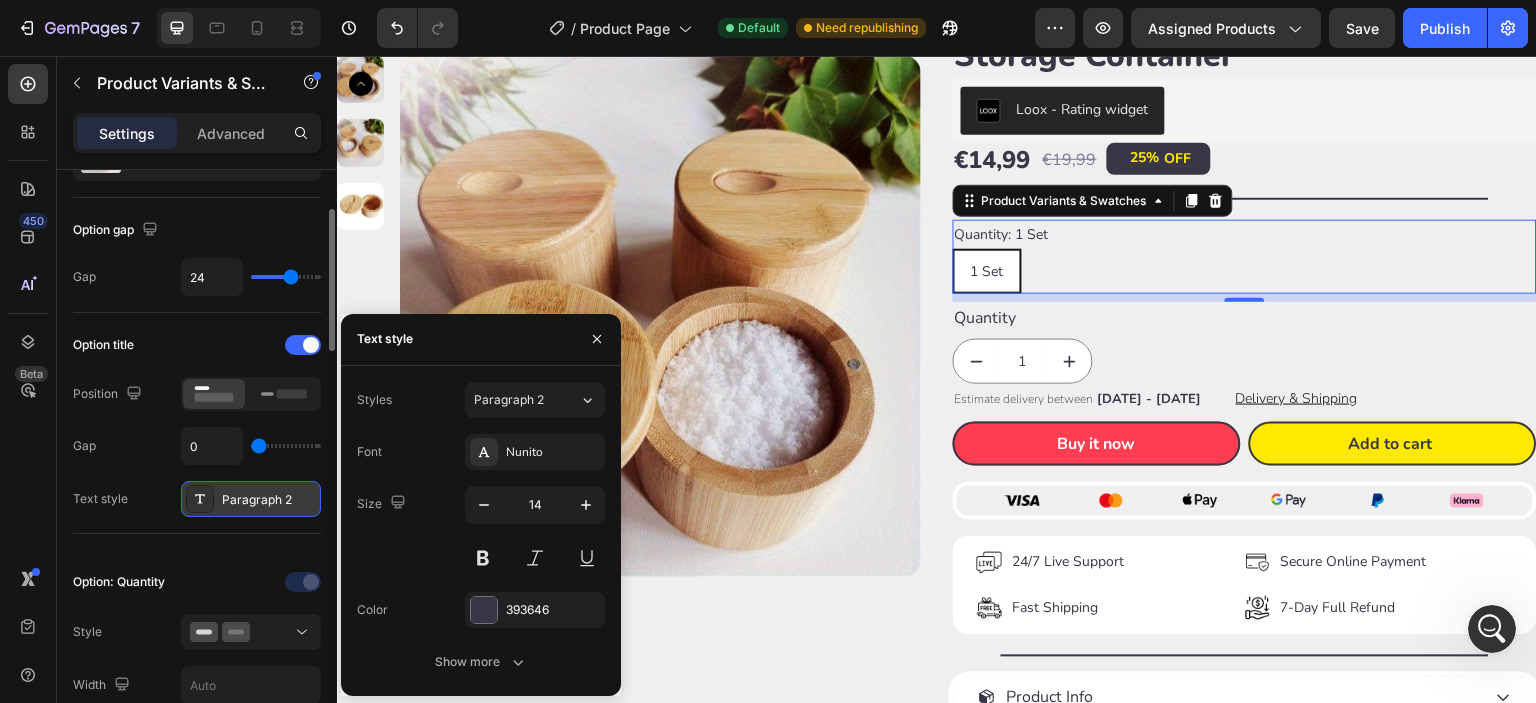 click on "Paragraph 2" at bounding box center [269, 500] 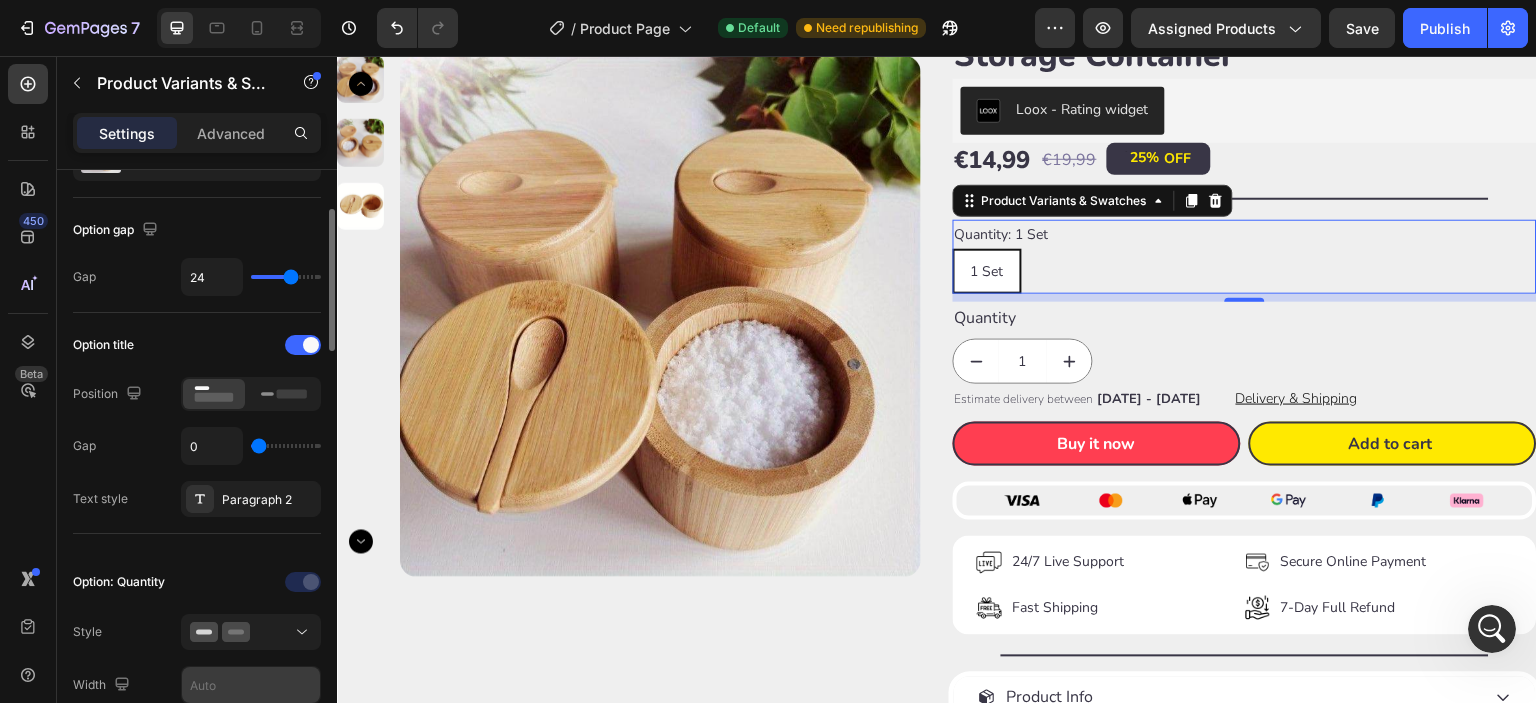 scroll, scrollTop: 332, scrollLeft: 0, axis: vertical 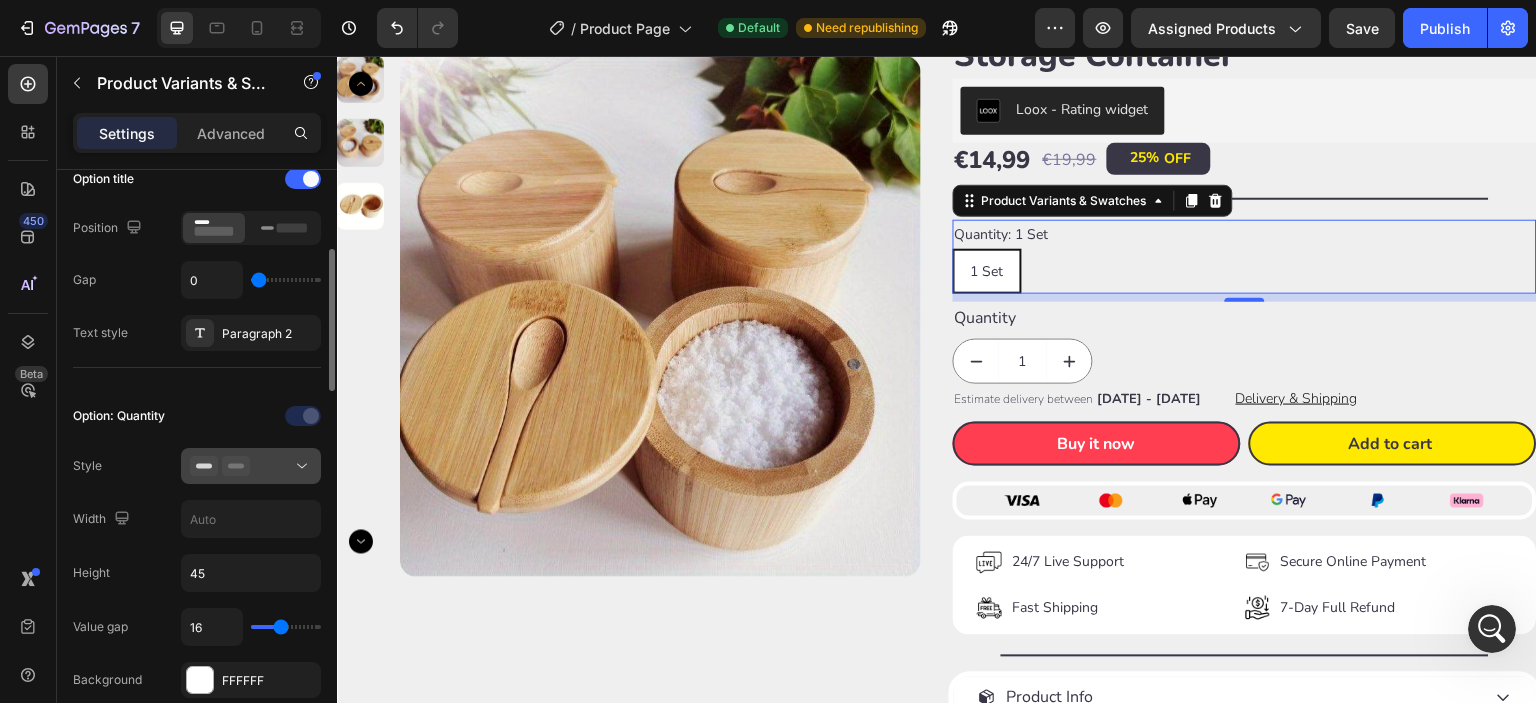 click at bounding box center (251, 466) 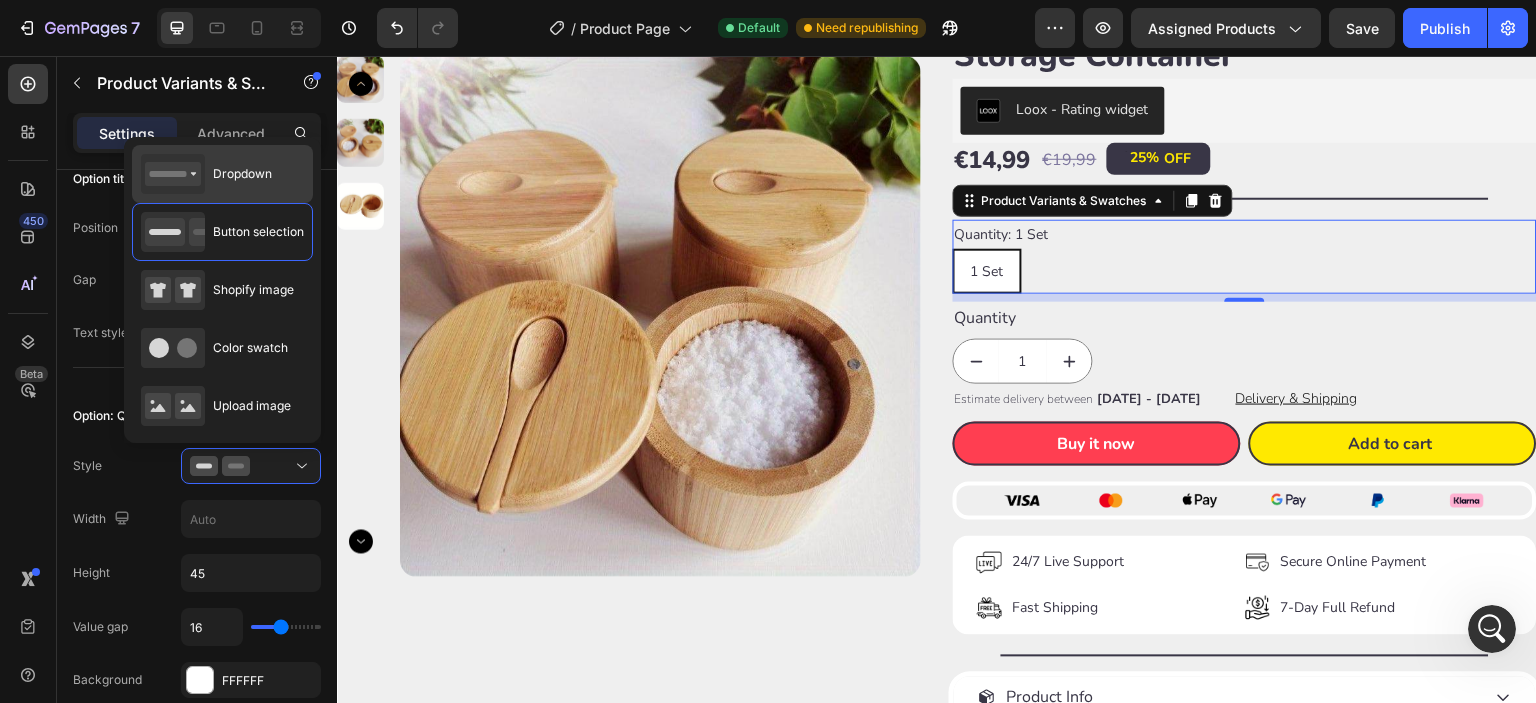 click on "Dropdown" at bounding box center [242, 174] 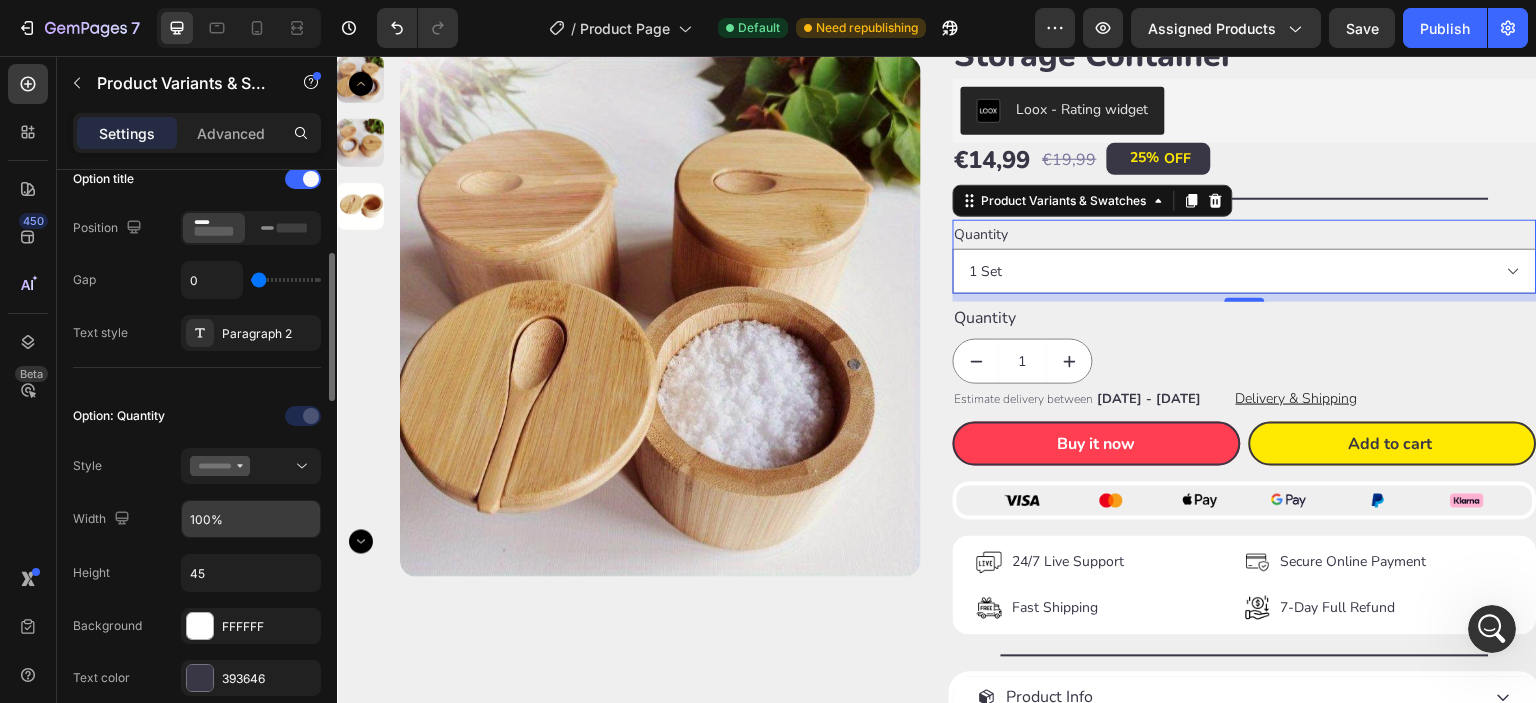 click on "100%" at bounding box center (251, 519) 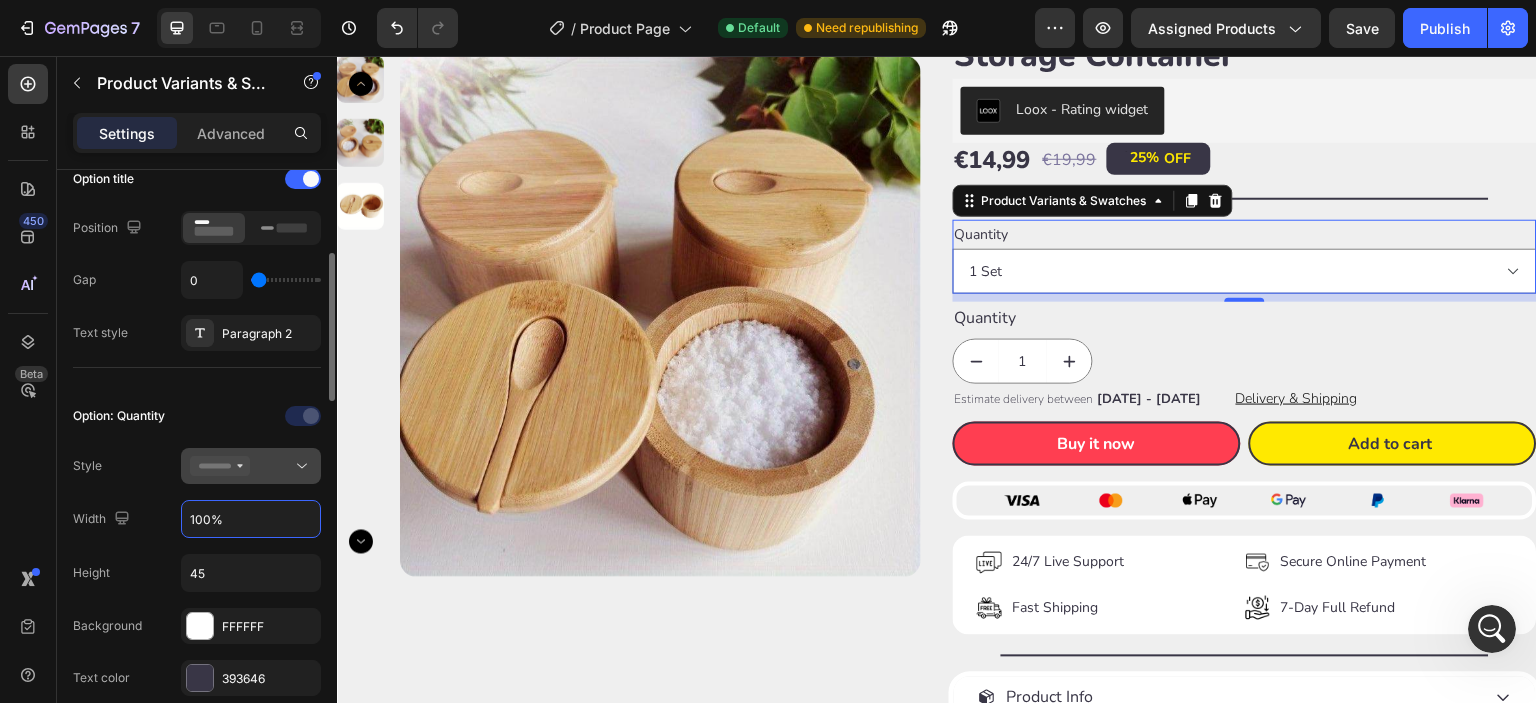 click 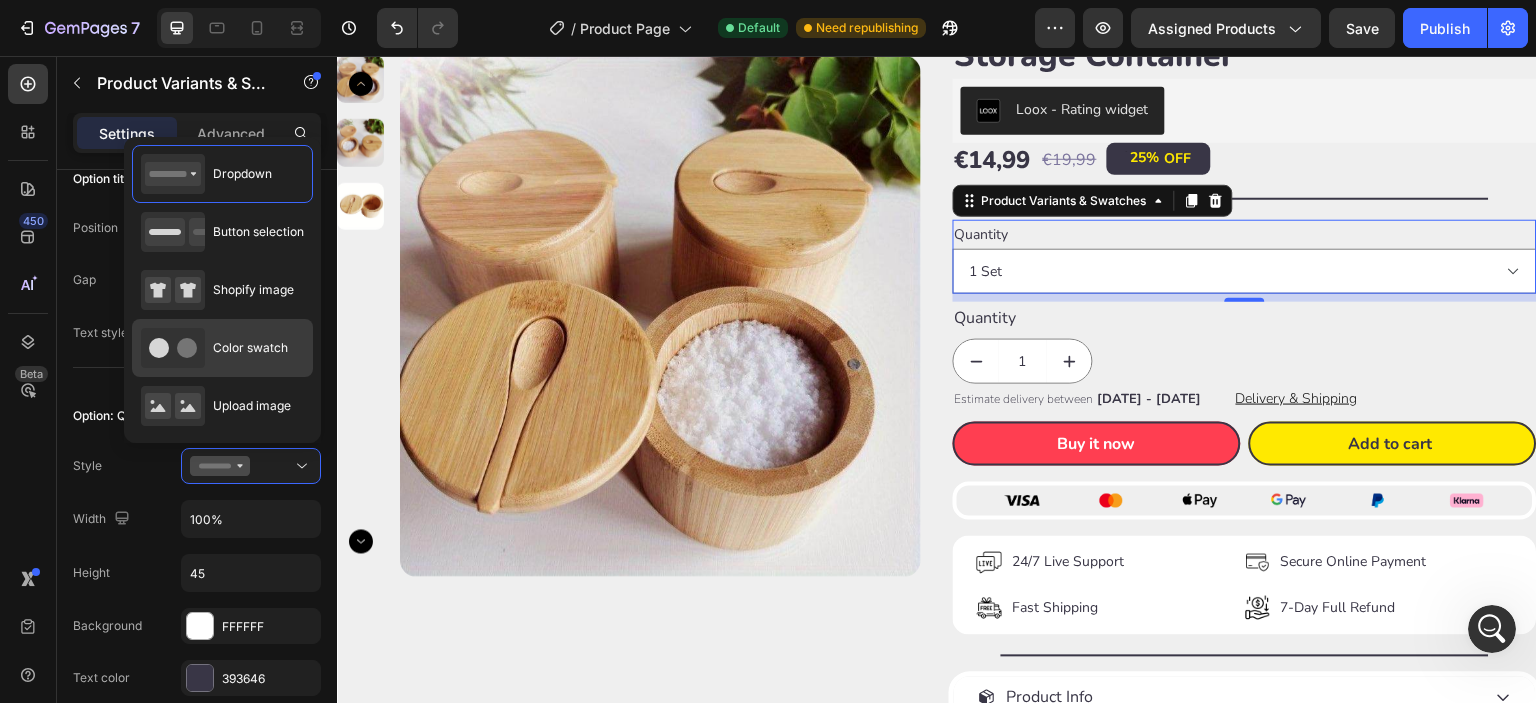 click on "Color swatch" at bounding box center (250, 348) 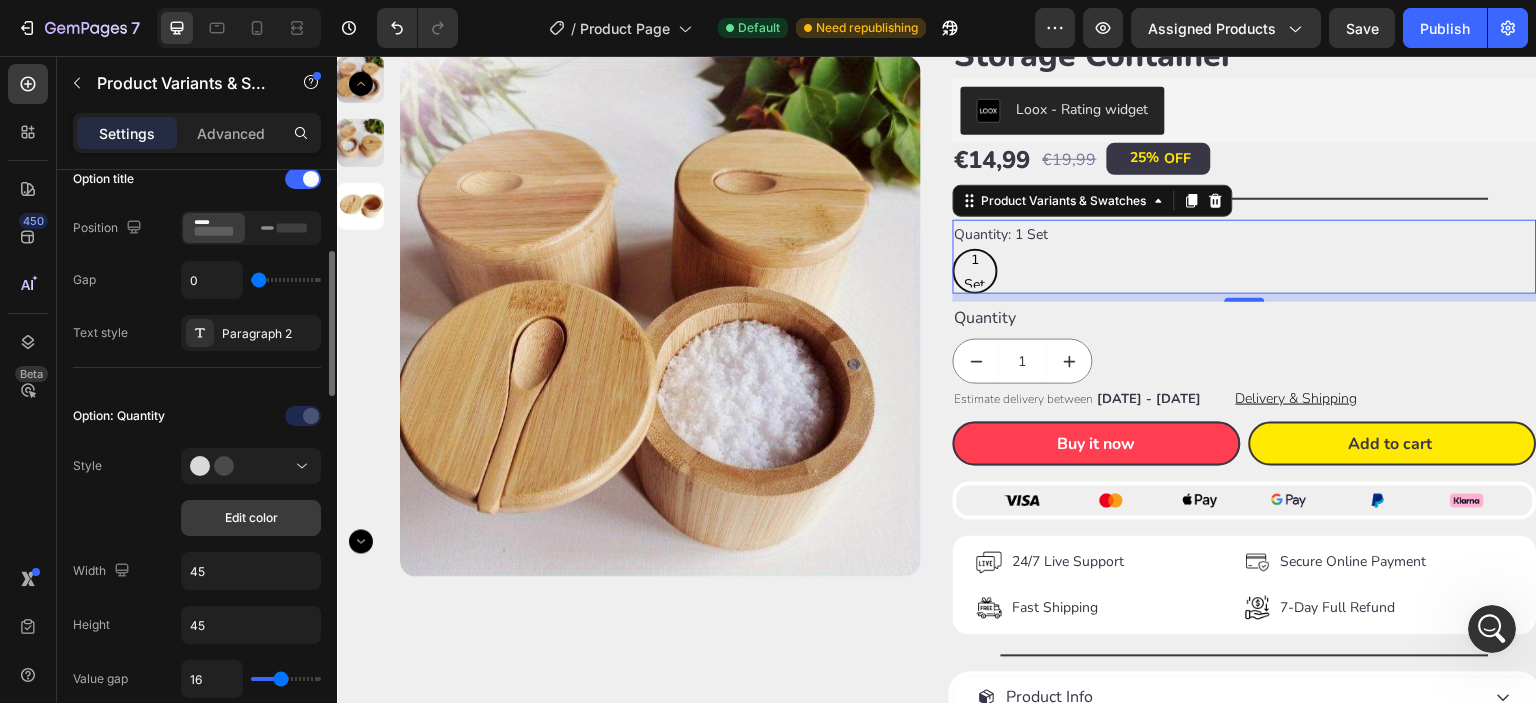 click on "Edit color" 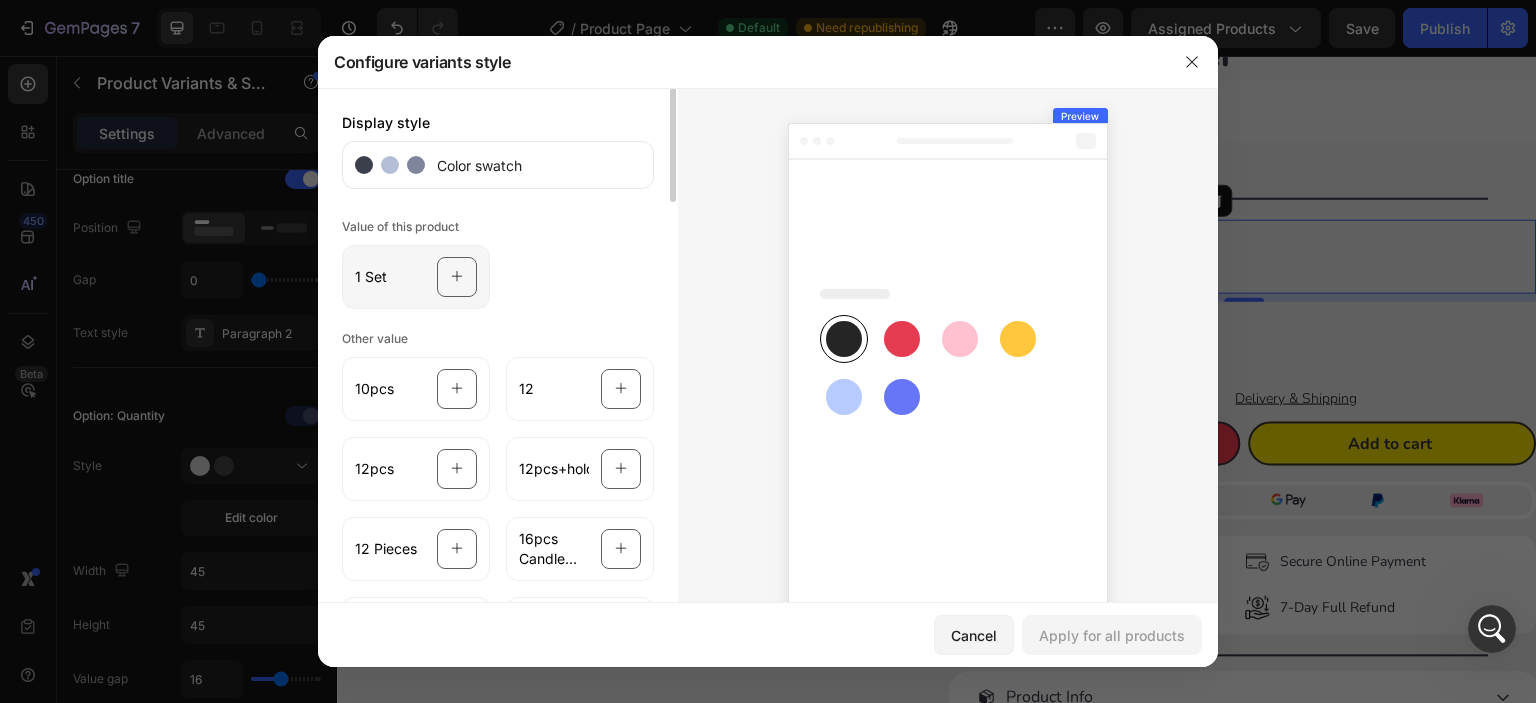 click on "1 Set" 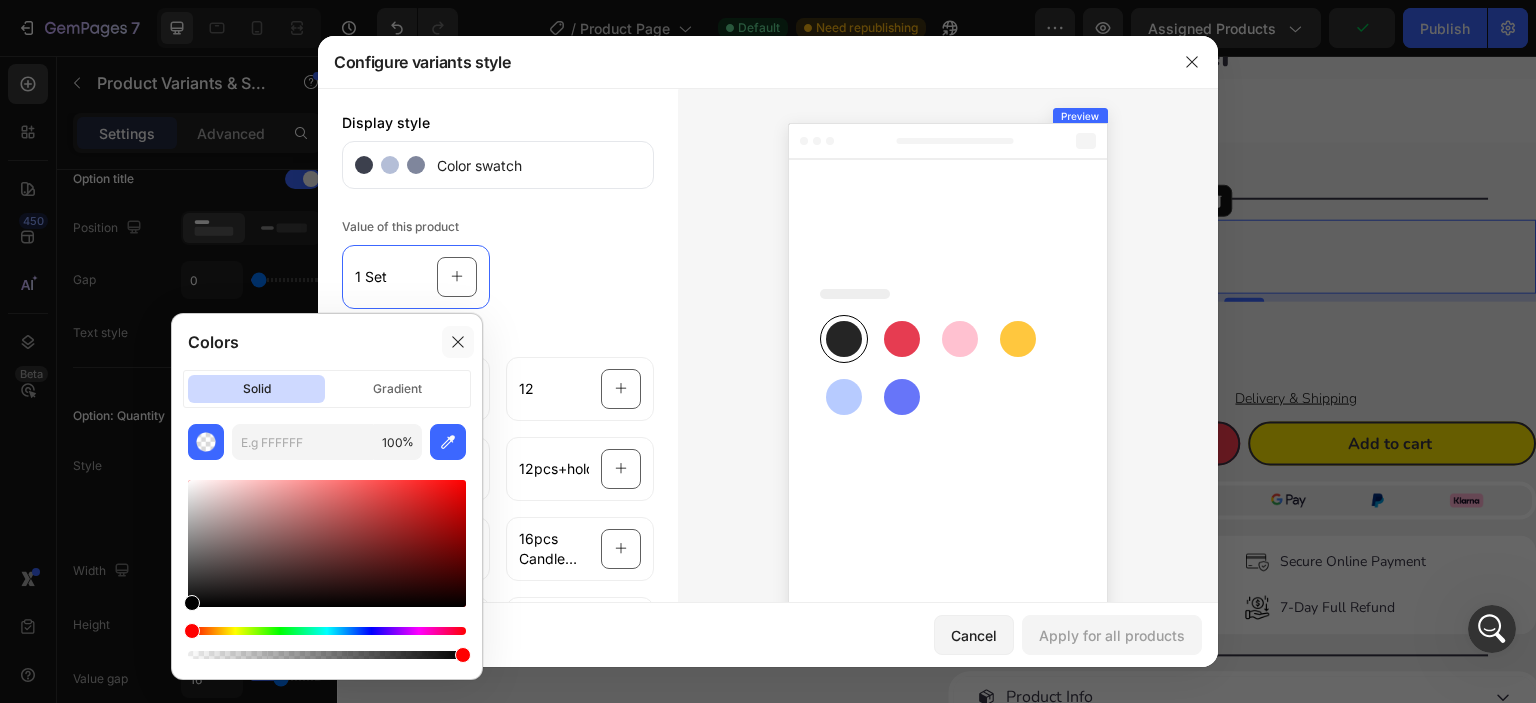 click 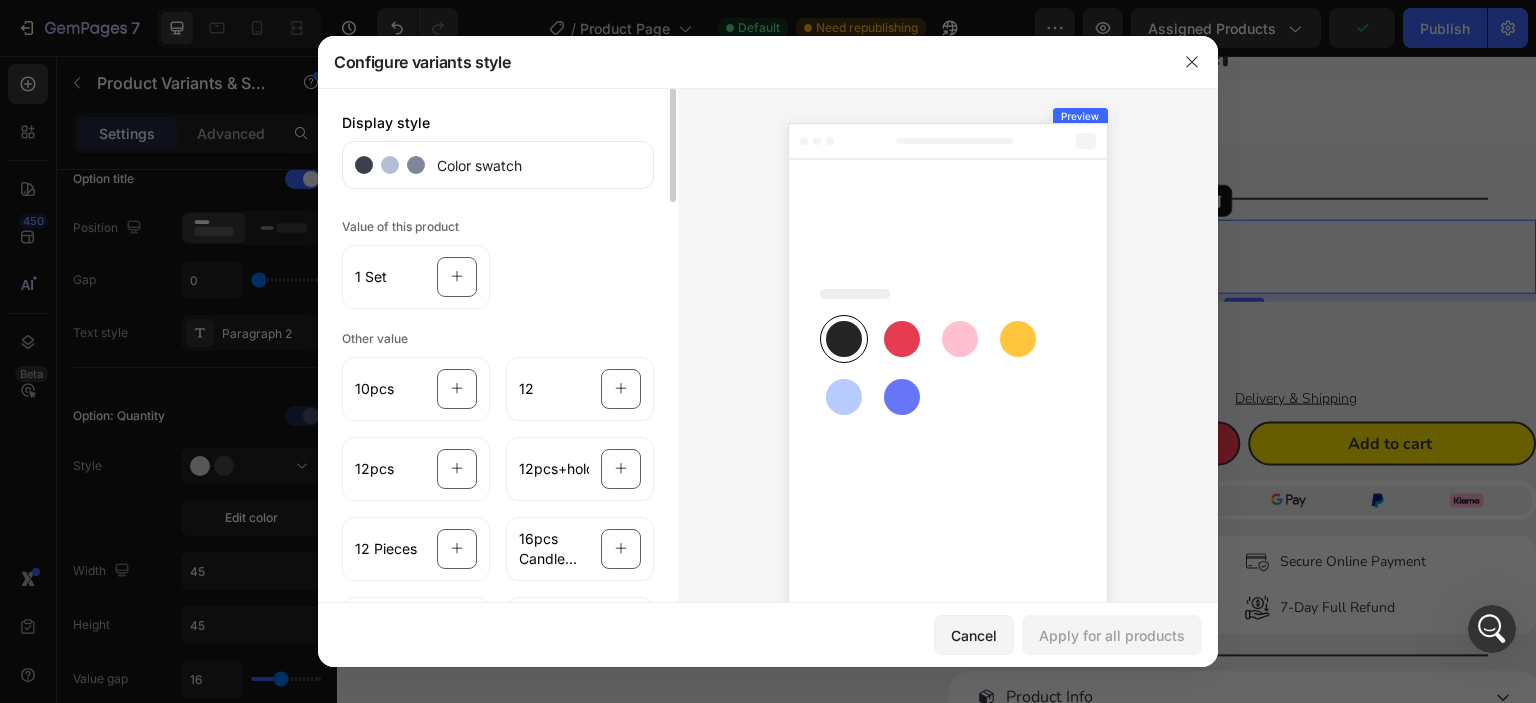 click on "Color swatch" at bounding box center (473, 165) 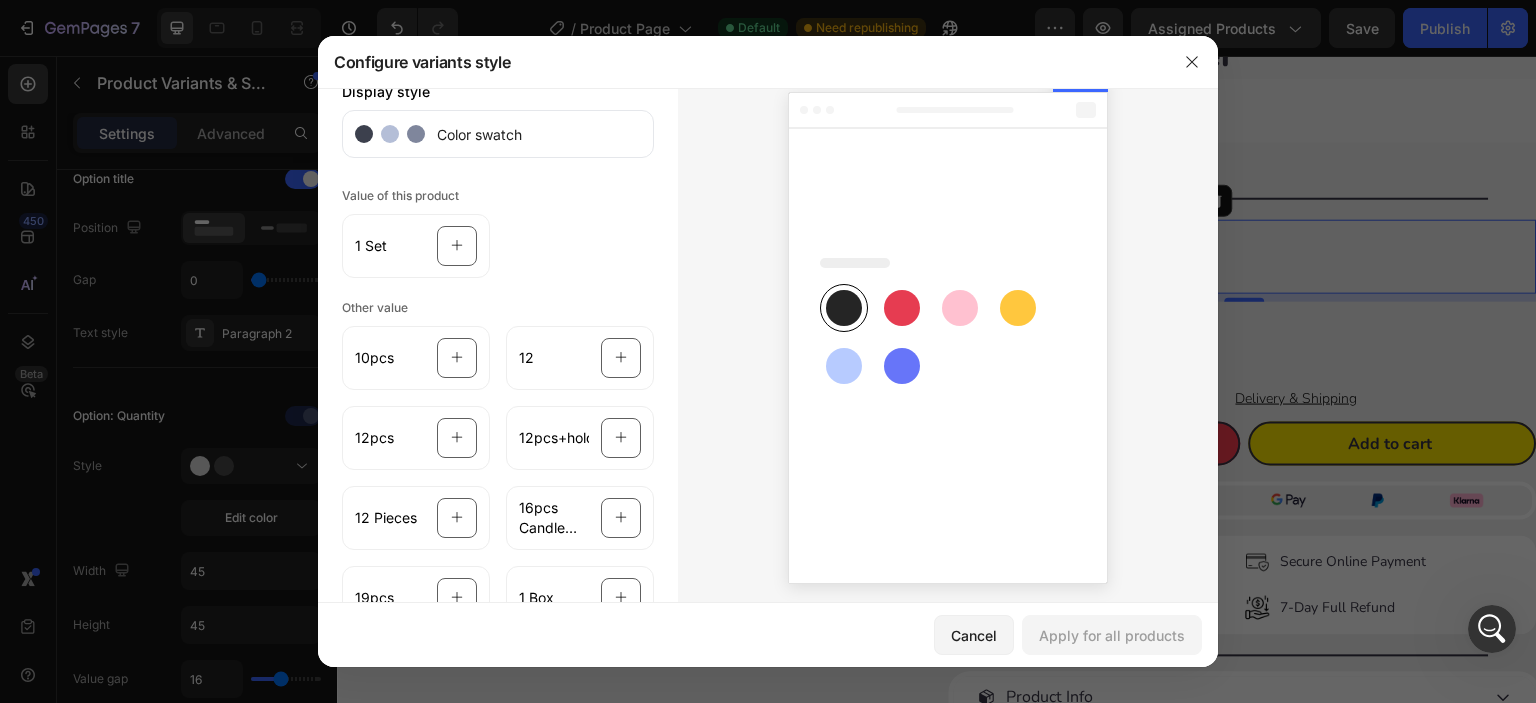 scroll, scrollTop: 39, scrollLeft: 0, axis: vertical 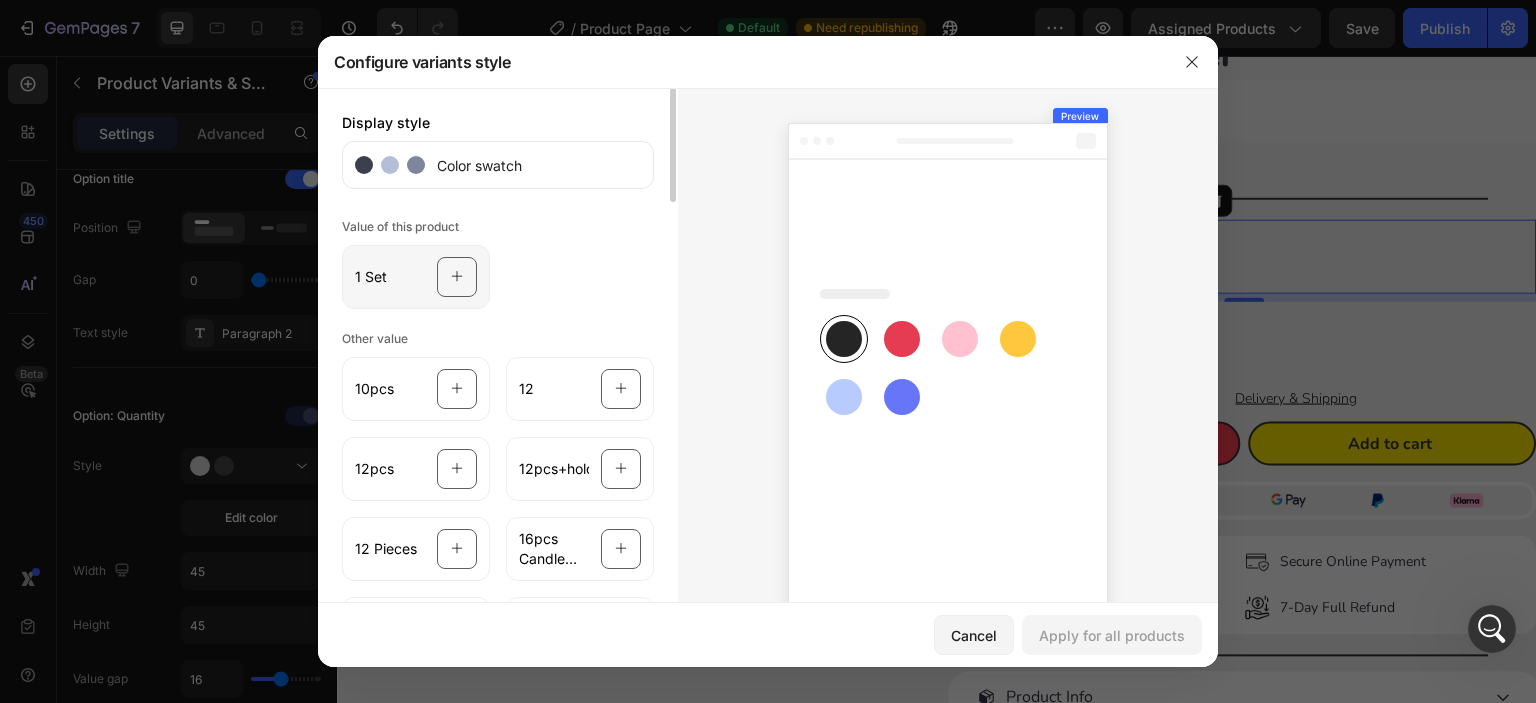 click 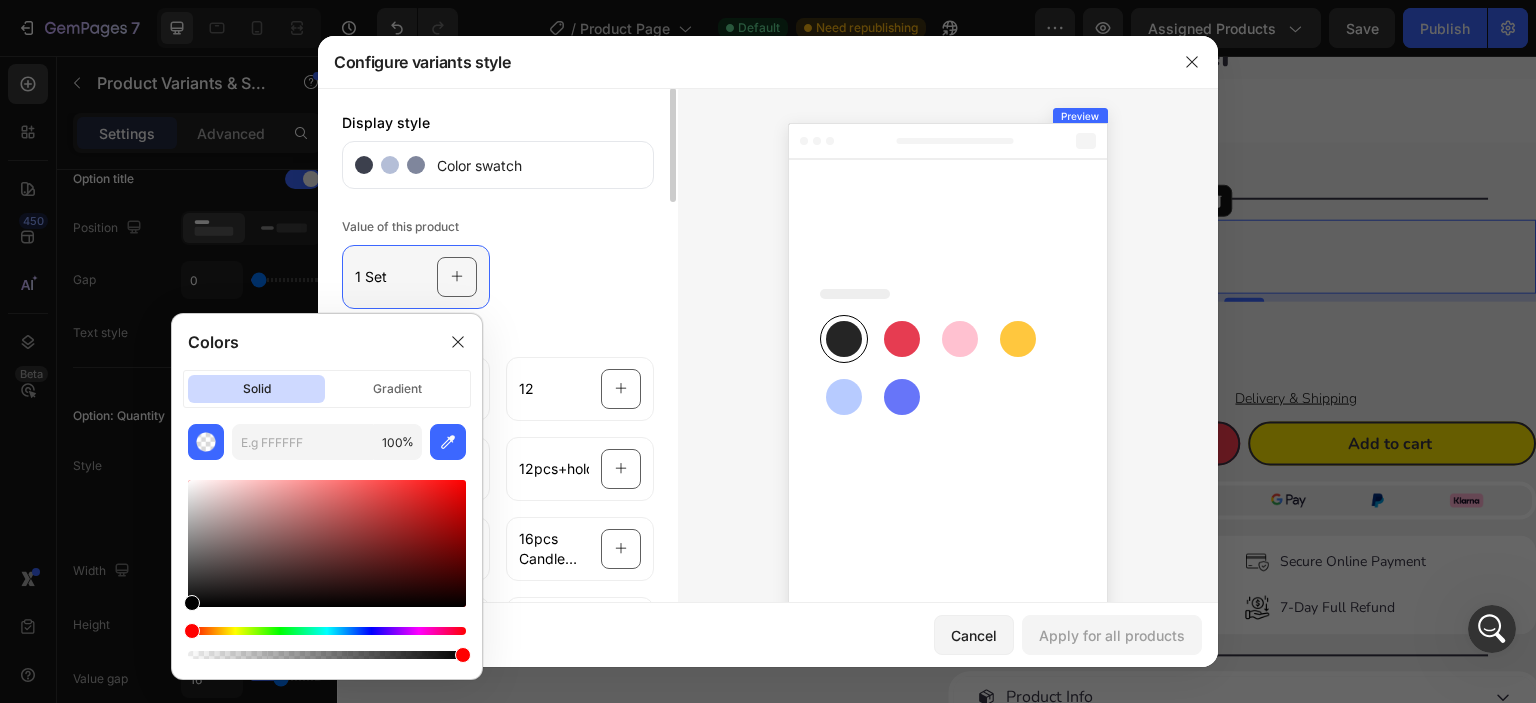 click 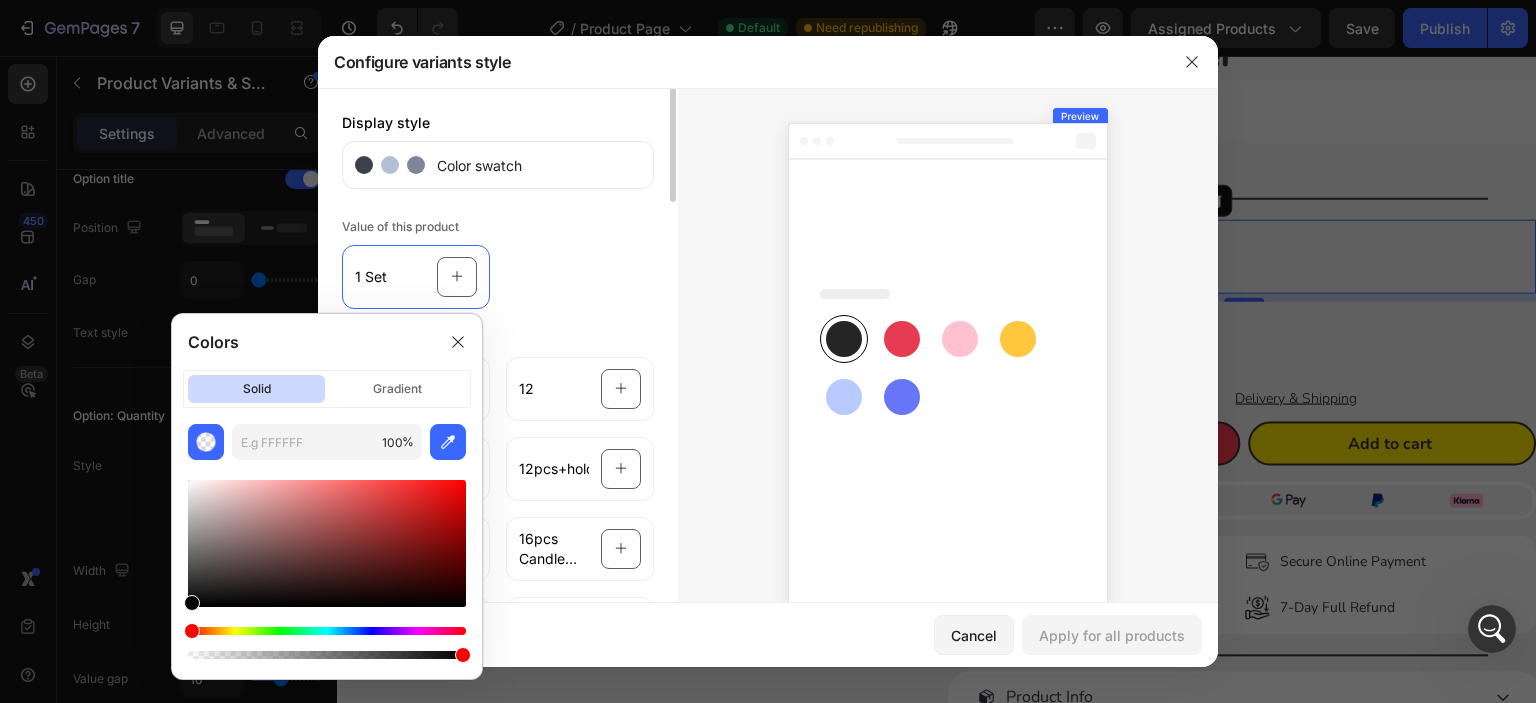 click on "1 Set" at bounding box center [498, 273] 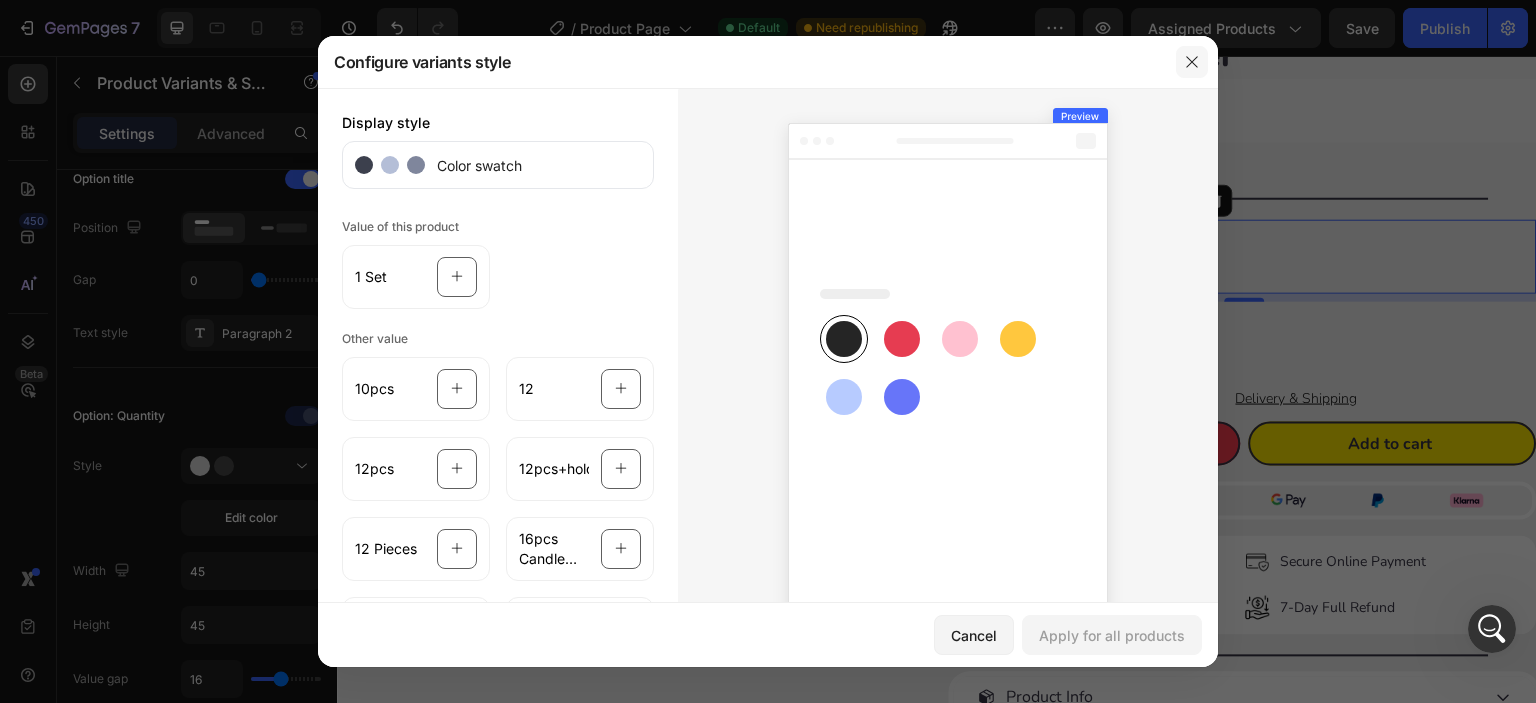 click 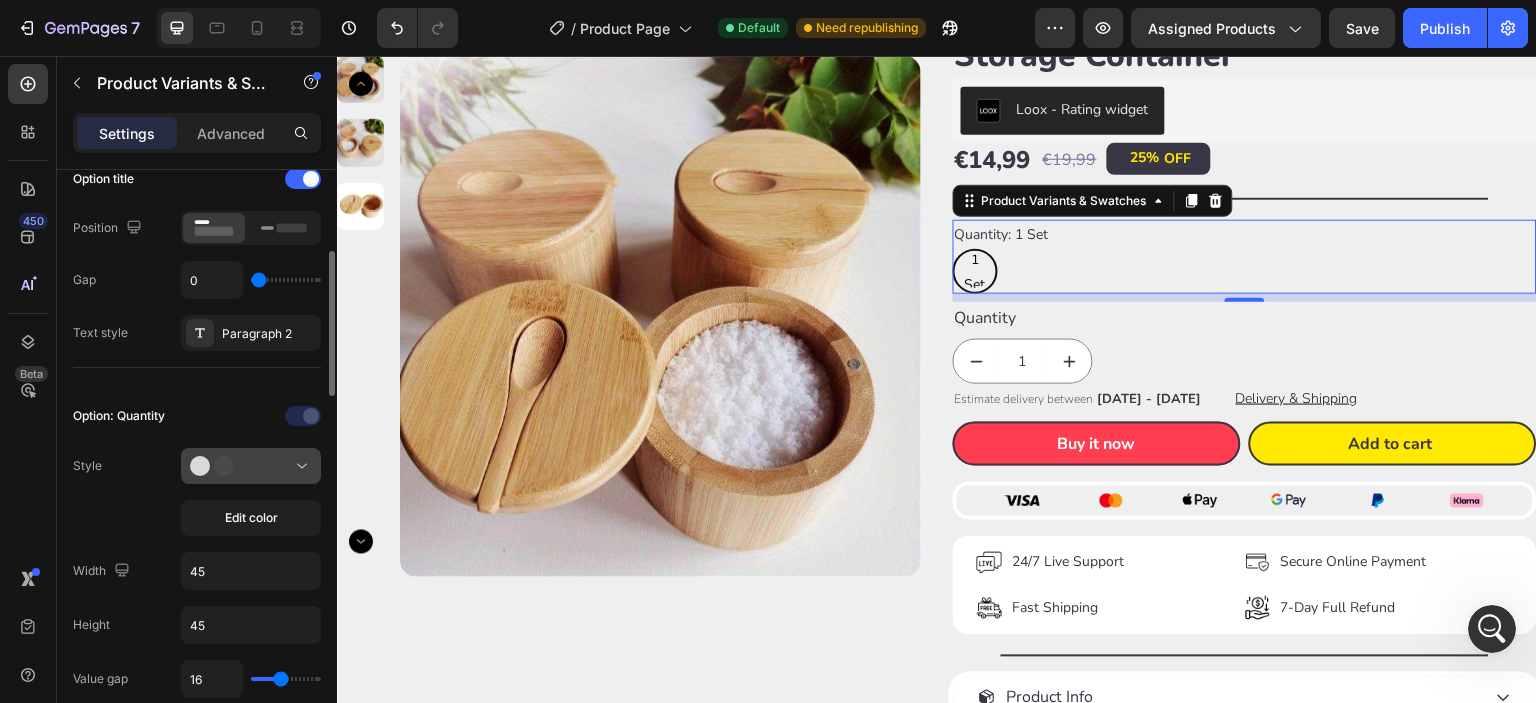 click 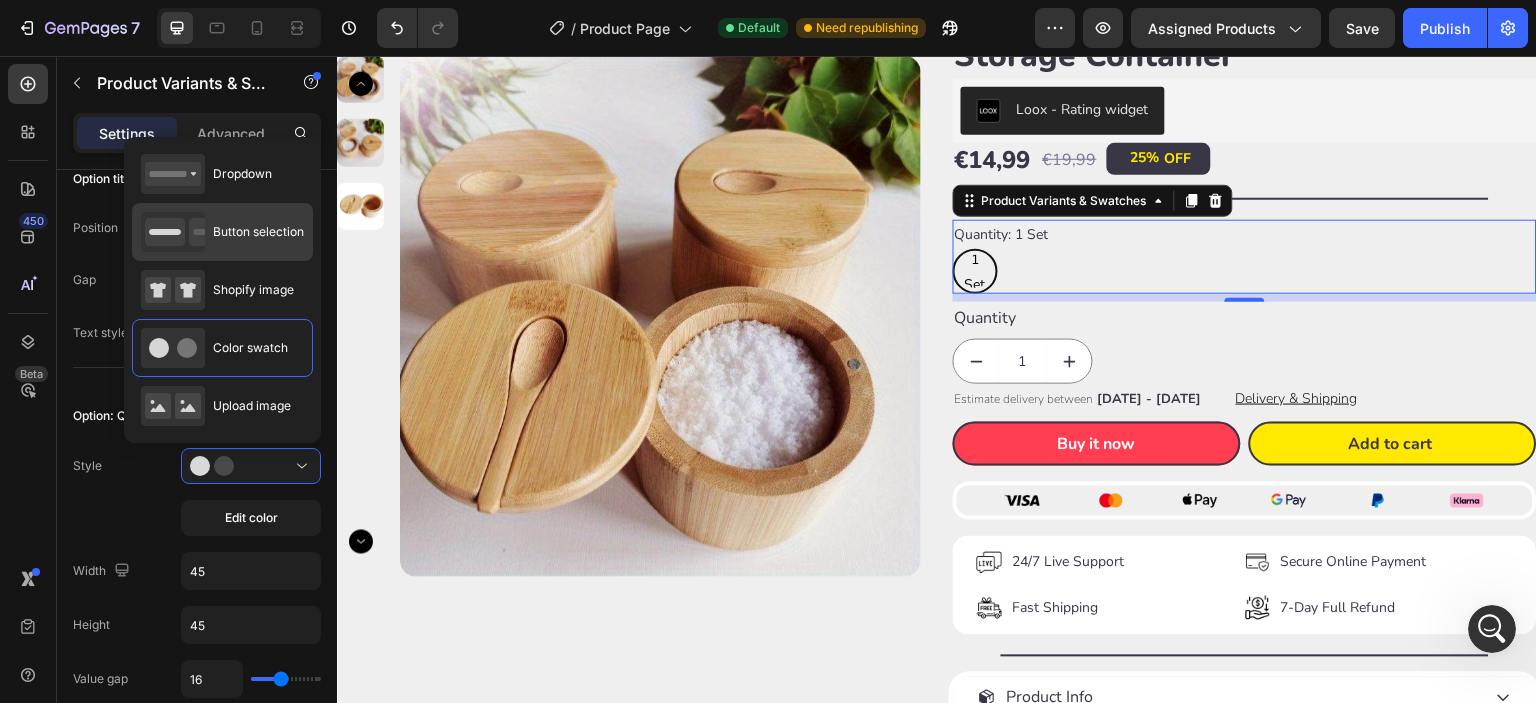 click on "Button selection" at bounding box center (222, 232) 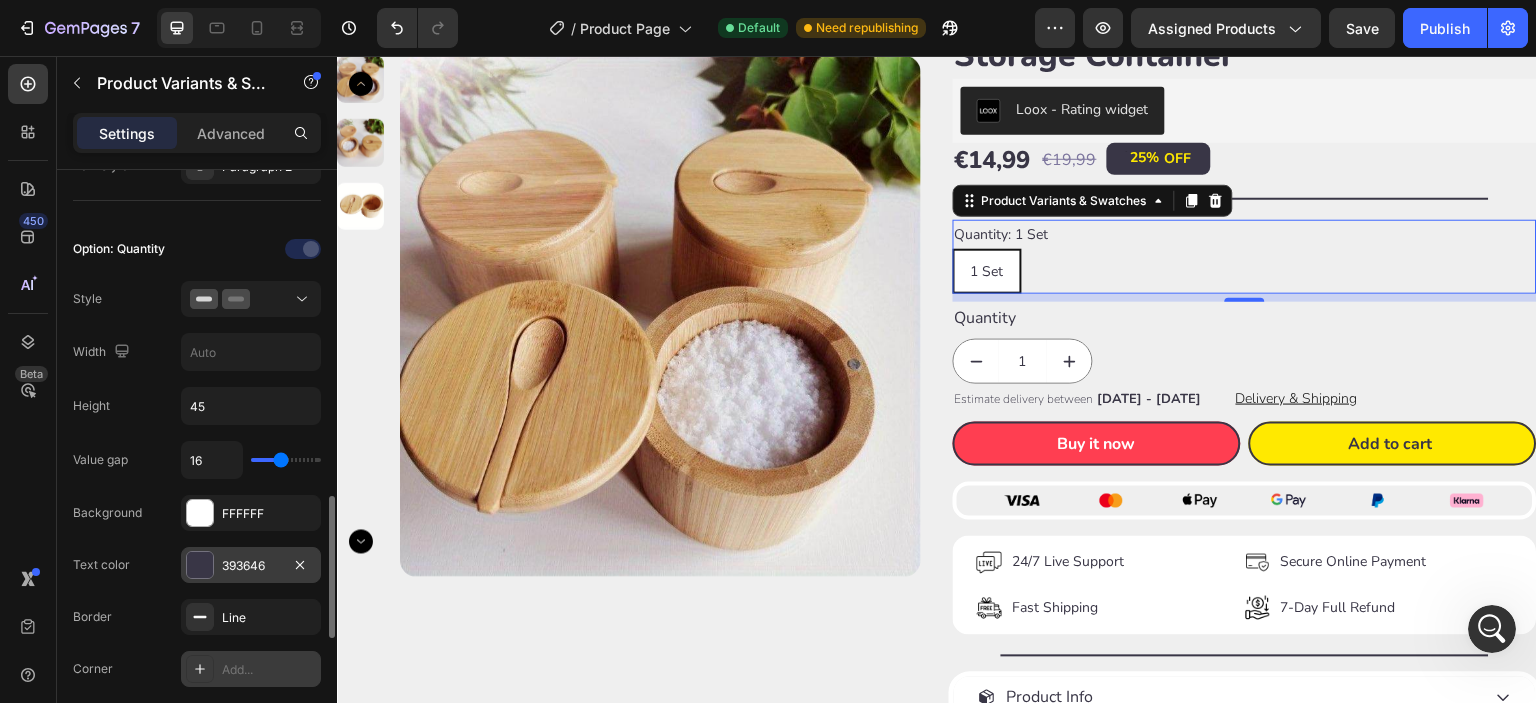 scroll, scrollTop: 665, scrollLeft: 0, axis: vertical 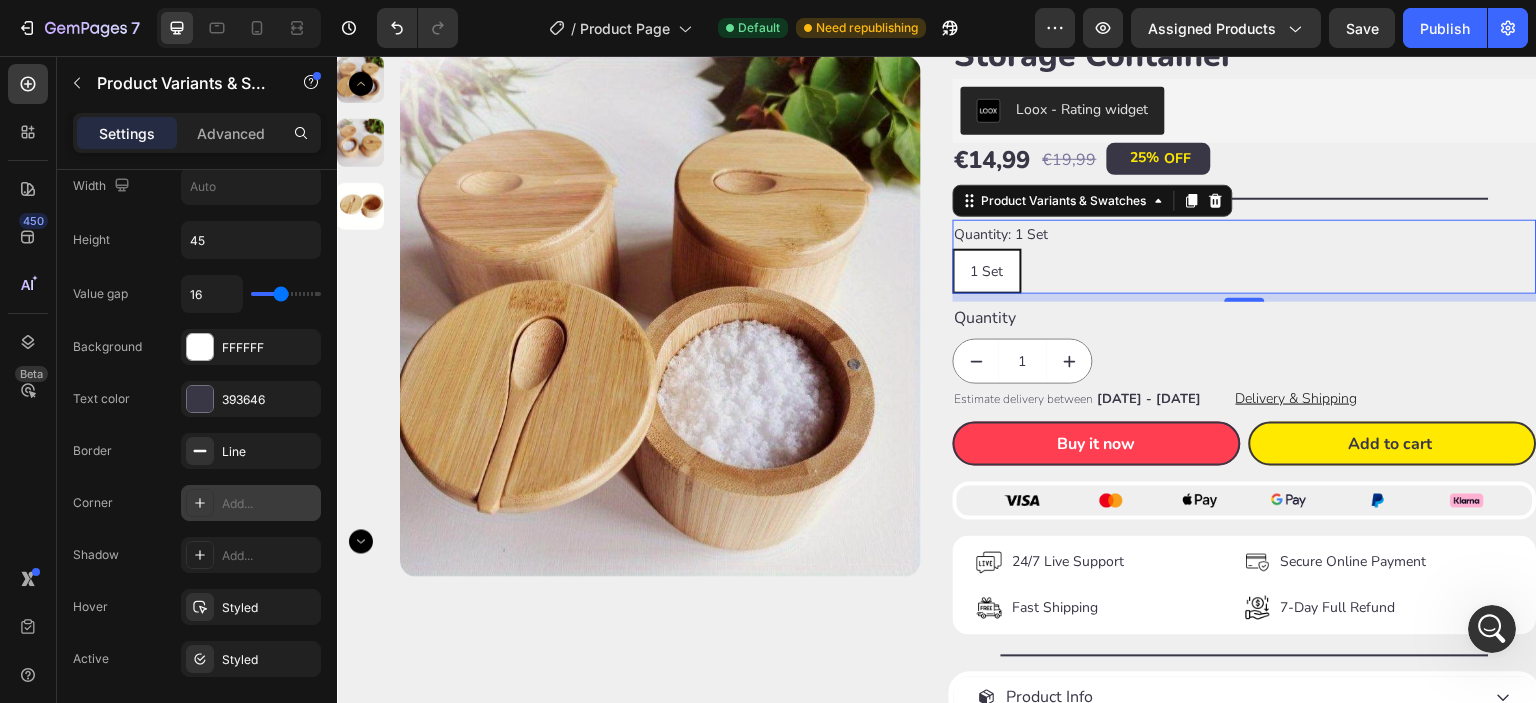click 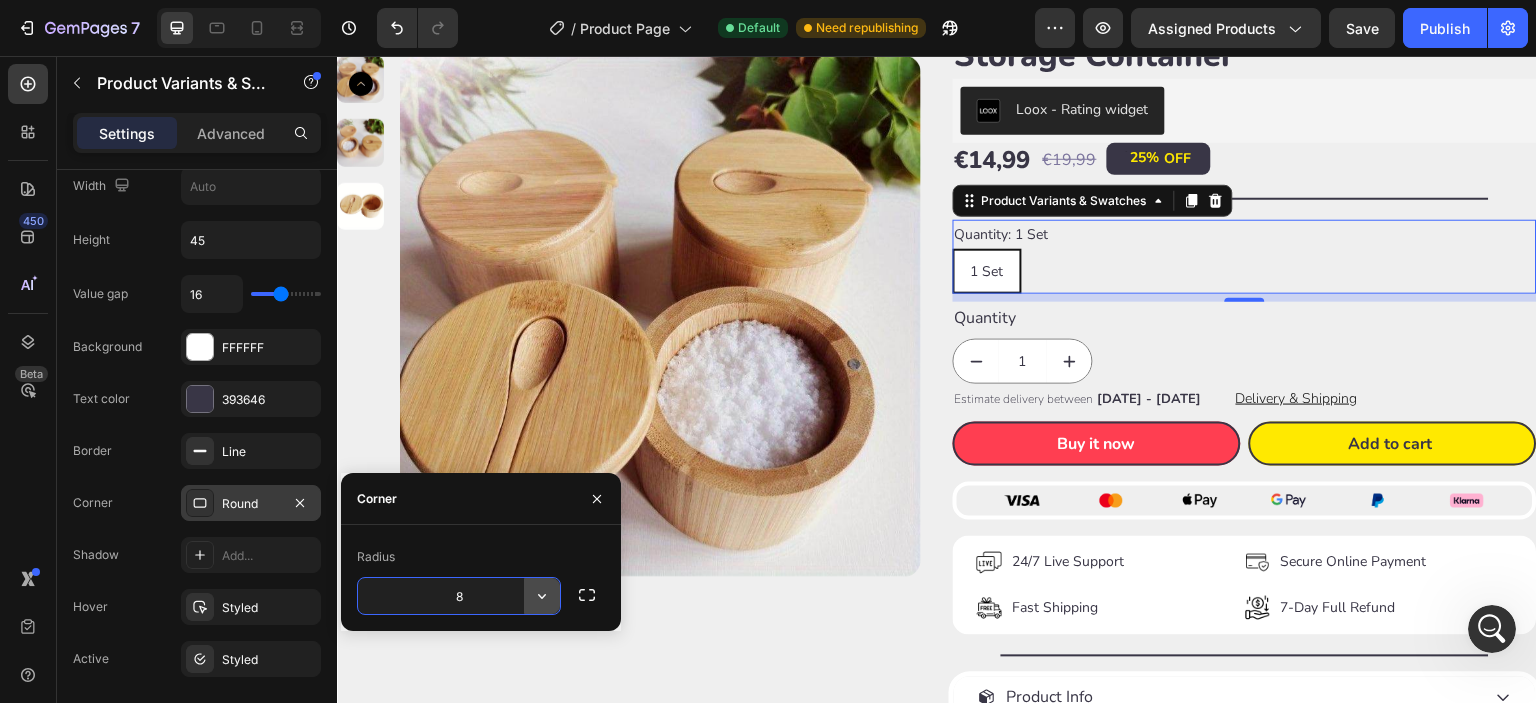 click 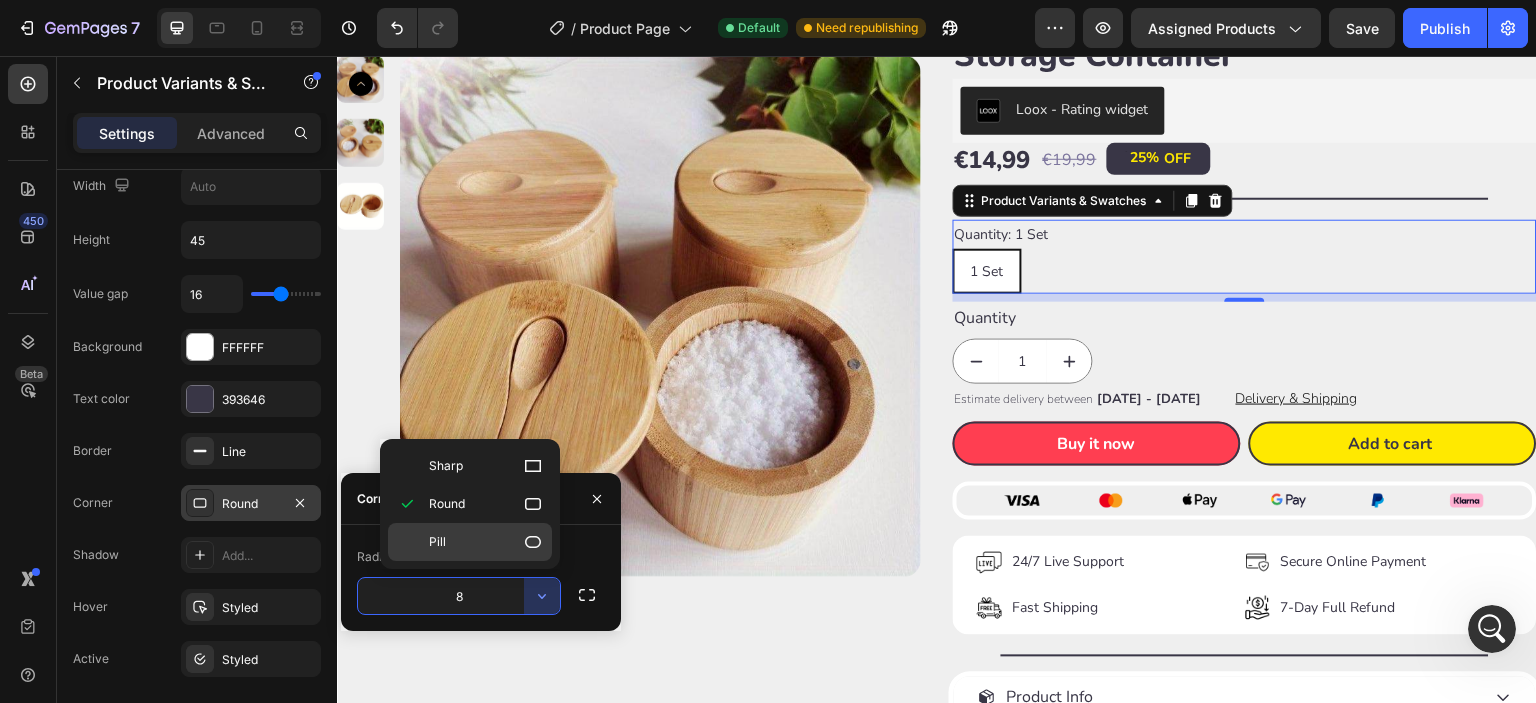 click on "Pill" at bounding box center (486, 542) 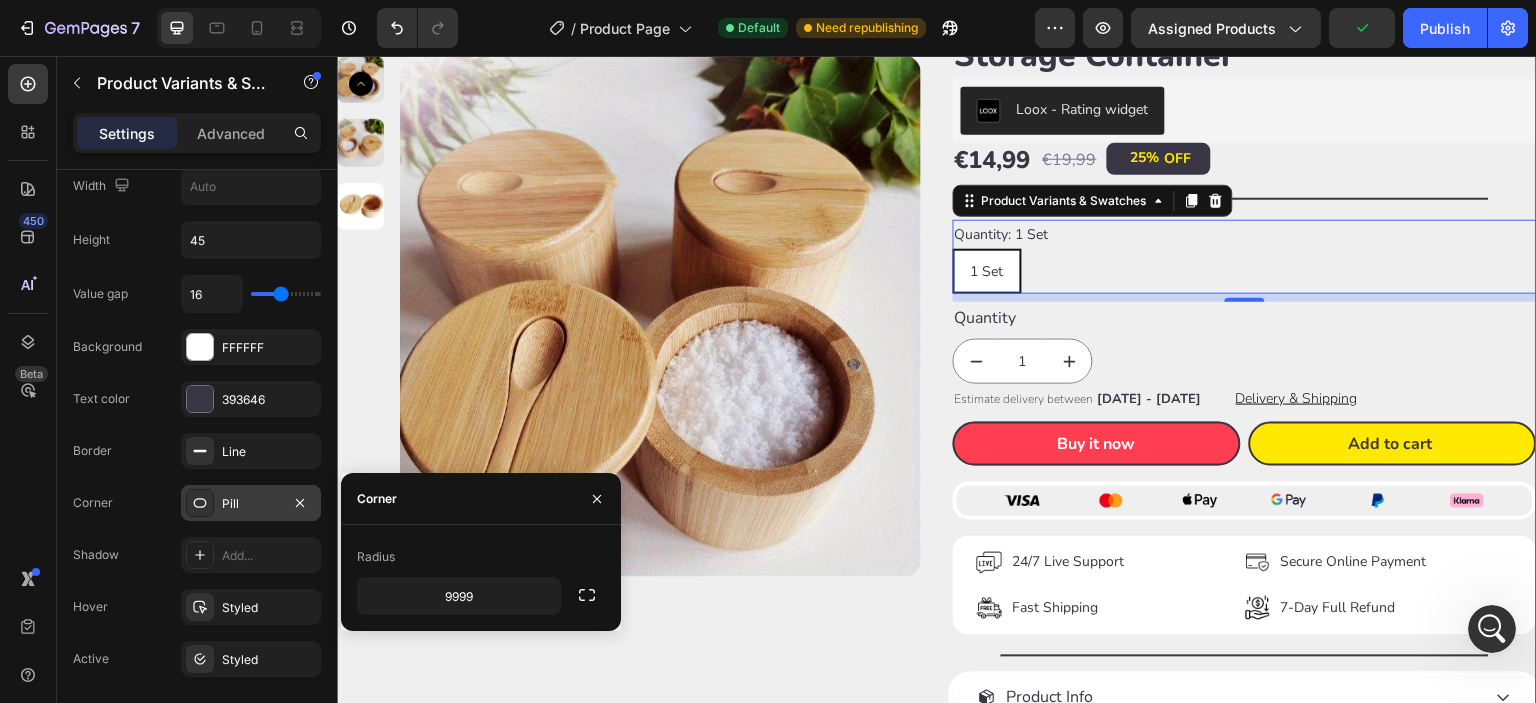 click on "Product Images Happy Nooke™ Product Vendor Wooden Salt Box with Lid – Spice Storage Container Product Title Loox - Rating widget Loox €14,99 Product Price Product Price €19,99 Product Price Product Price 25% OFF Discount Tag Row Title Line Quantity: 1 Set 1 Set 1 Set 1 Set Product Variants & Swatches 8 Quantity Text Block 1 Product Quantity Estimate delivery between [DATE] - [DATE] Delivery Date Delivery & Shipping Button Row Buy it now Dynamic Checkout Add to cart Add to Cart Row Image Image Image Image Image Image Row Image 24/7 Live Support Text Block Image Fast Shipping Text Block Advanced List Image Secure Online Payment Text Block Image 7-Day Full Refund Text Block Advanced List Row Title Line Product Info Delivery & Shipping Easy Returns Accordion Row Product" at bounding box center (937, 404) 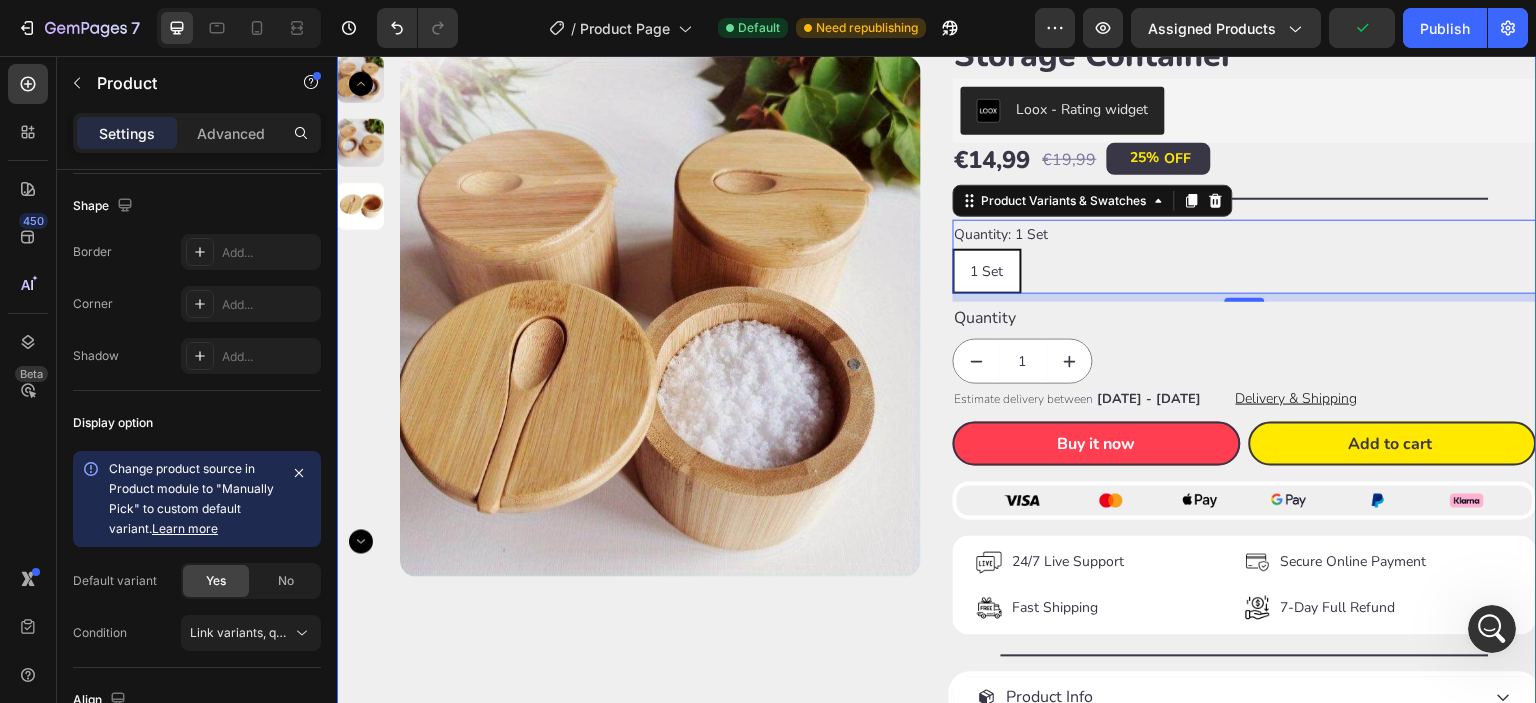 scroll, scrollTop: 0, scrollLeft: 0, axis: both 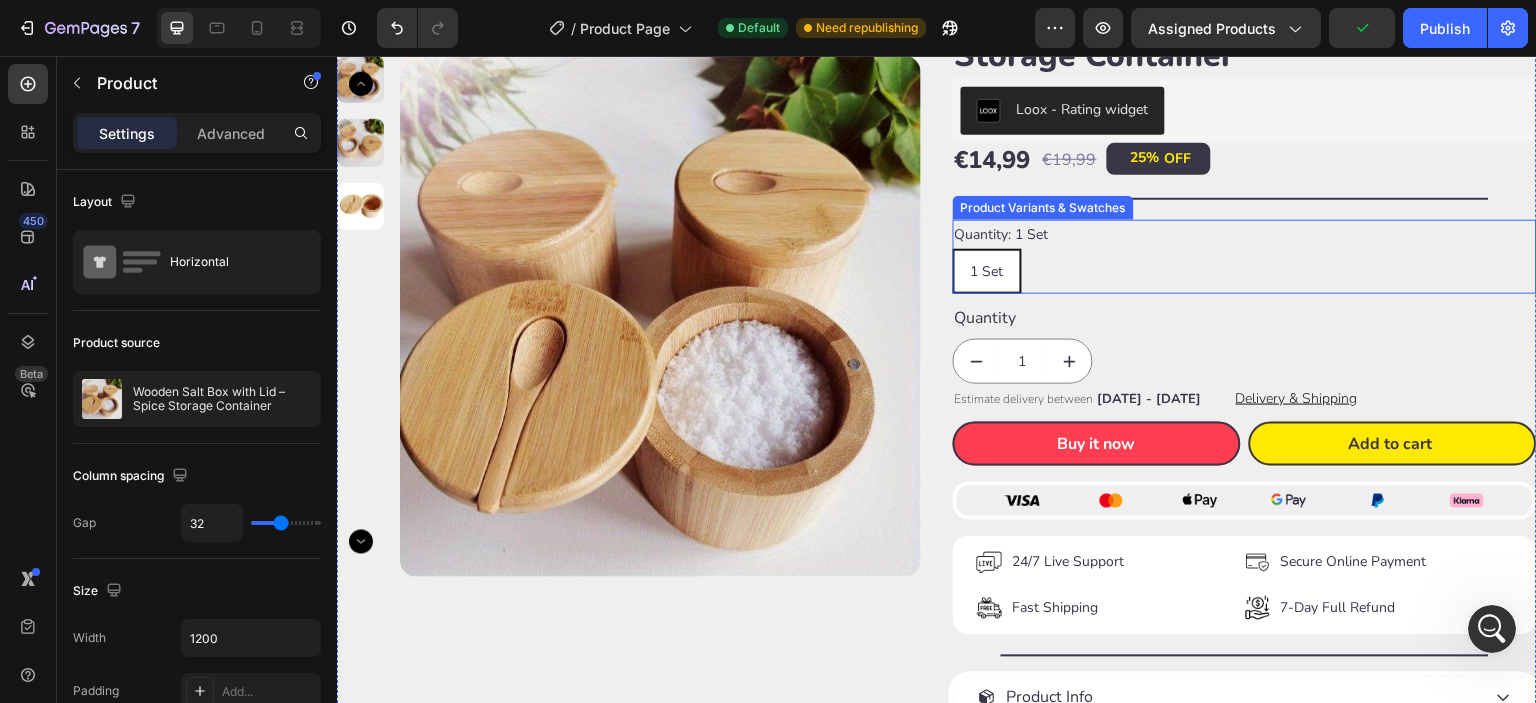 click on "1 Set" at bounding box center (987, 271) 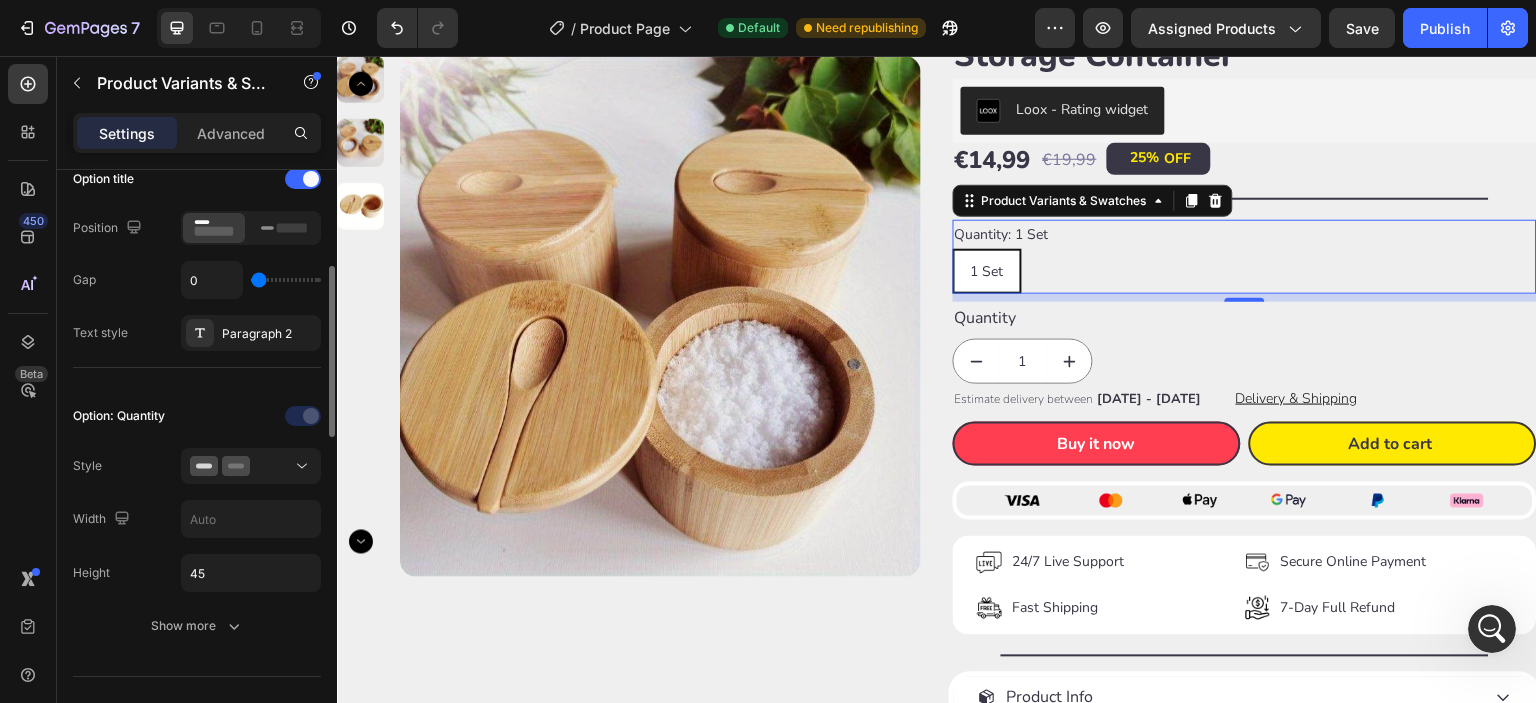 scroll, scrollTop: 499, scrollLeft: 0, axis: vertical 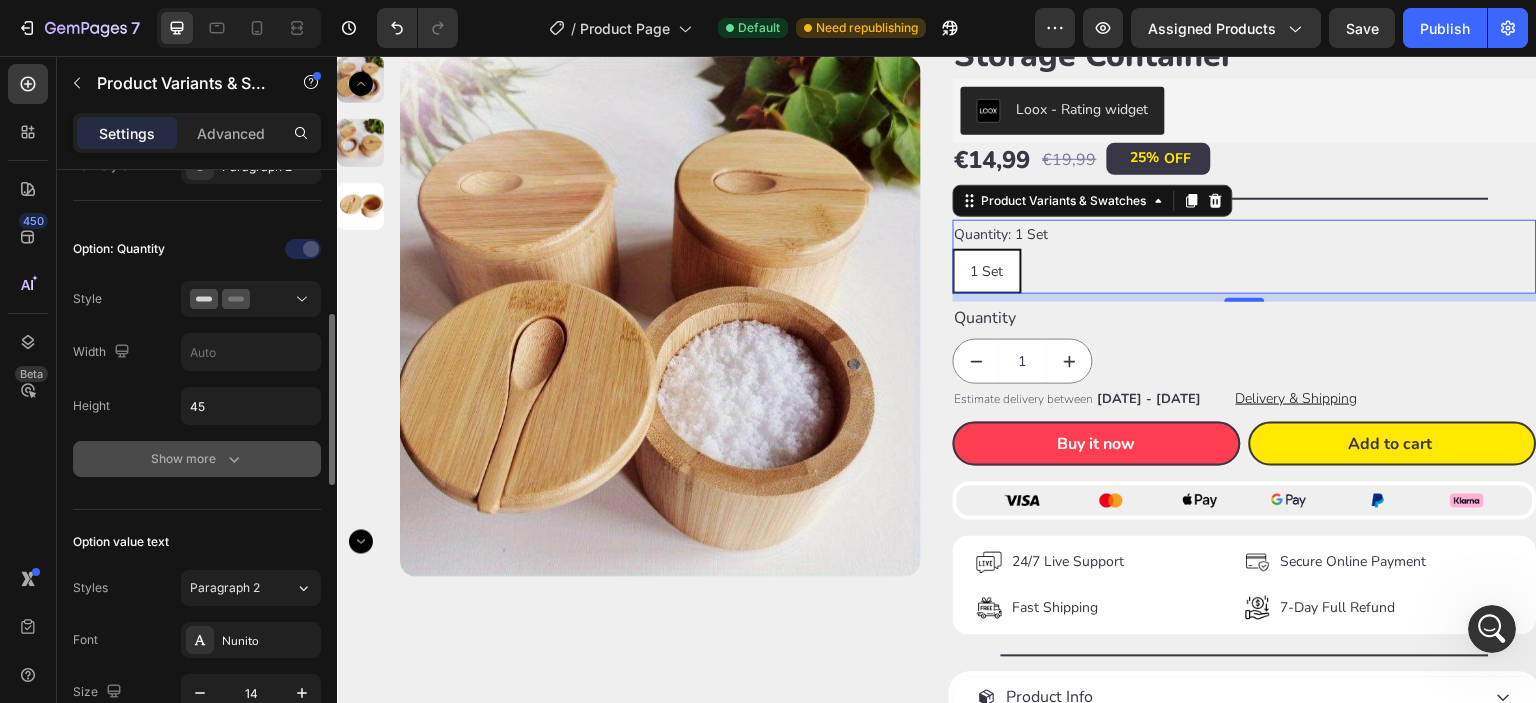 click on "Show more" at bounding box center [197, 459] 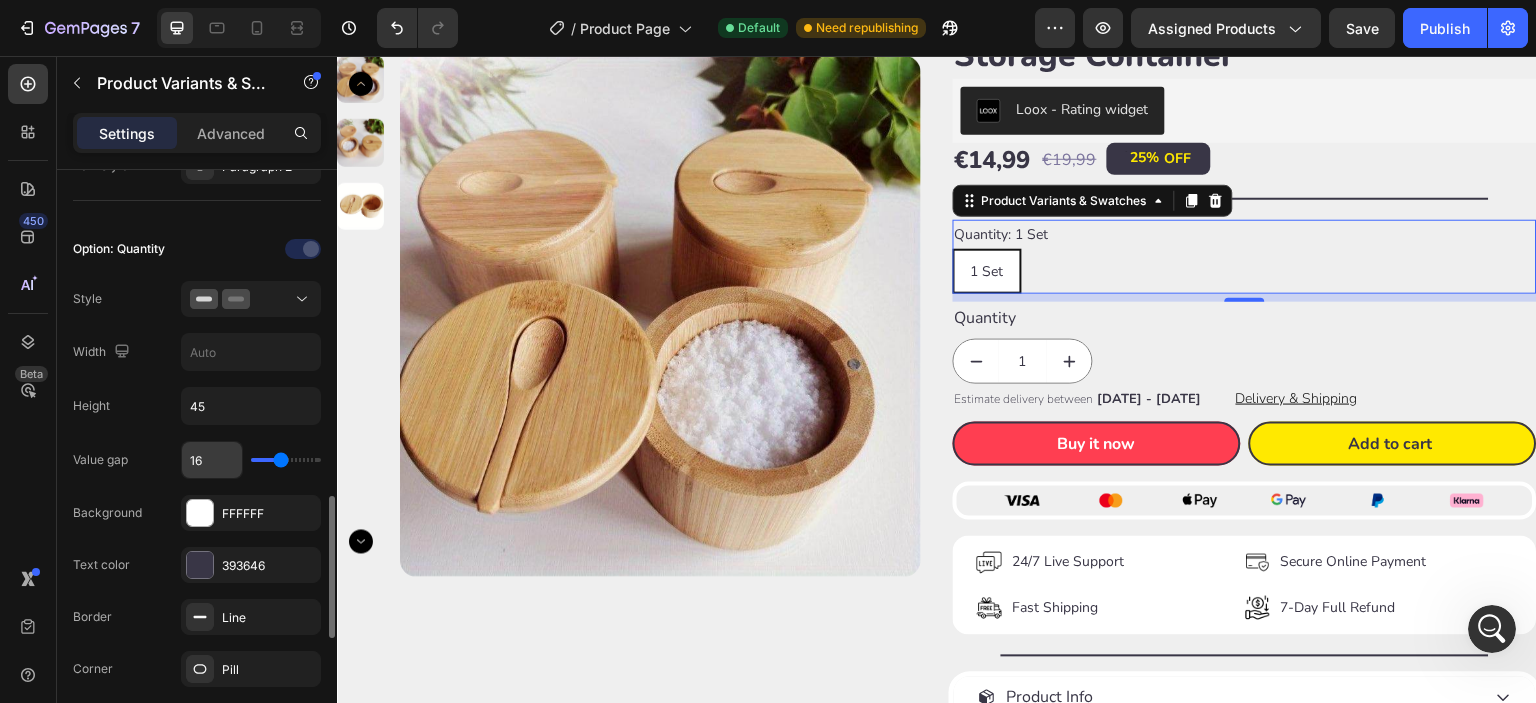scroll, scrollTop: 665, scrollLeft: 0, axis: vertical 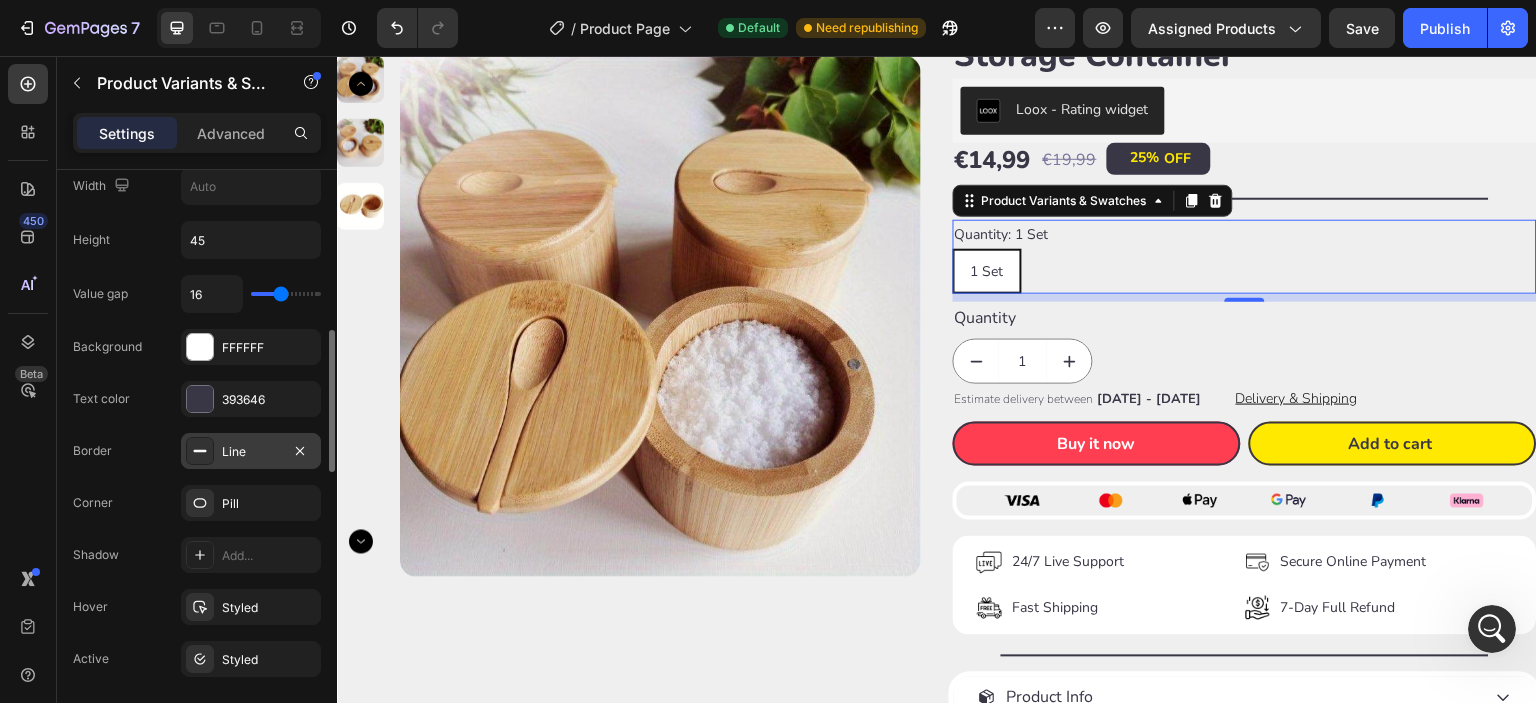 click 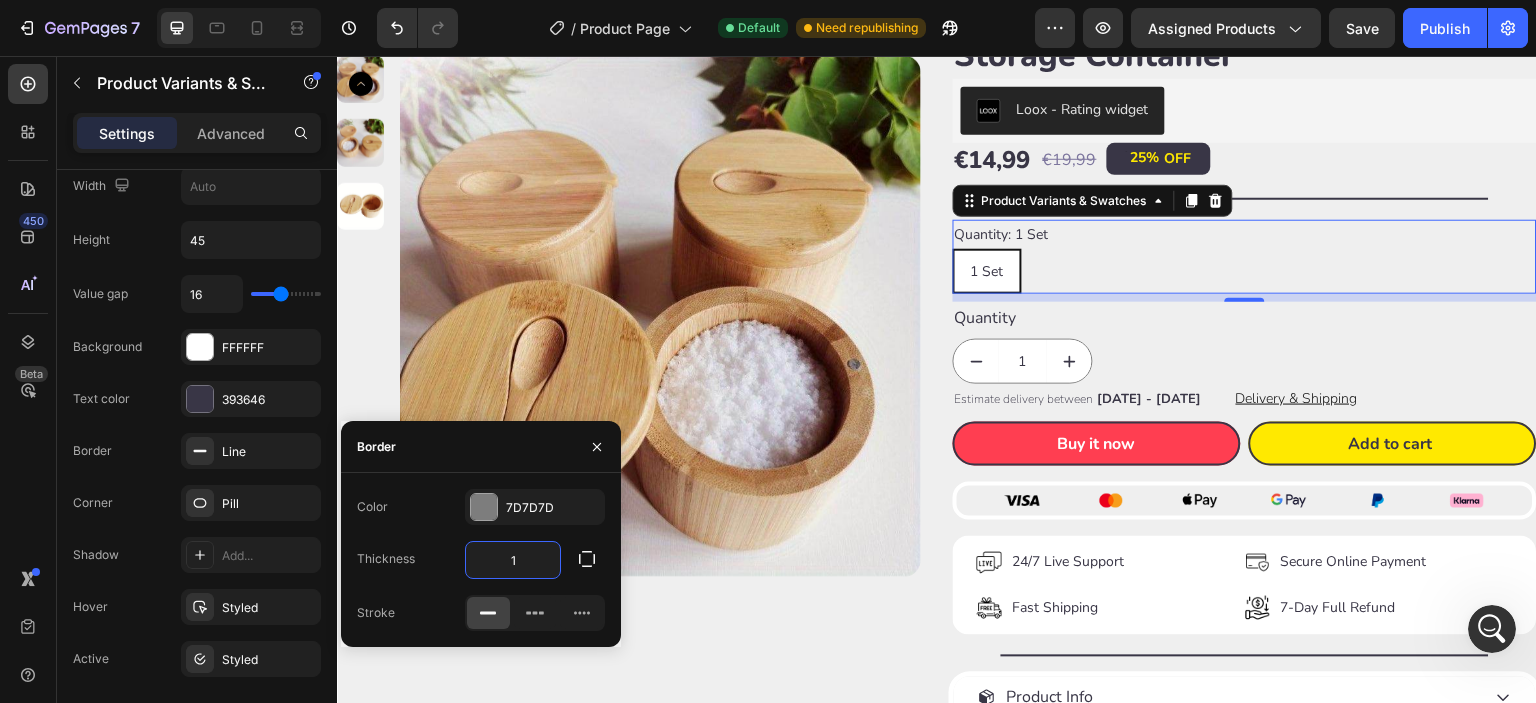click on "1" at bounding box center [513, 560] 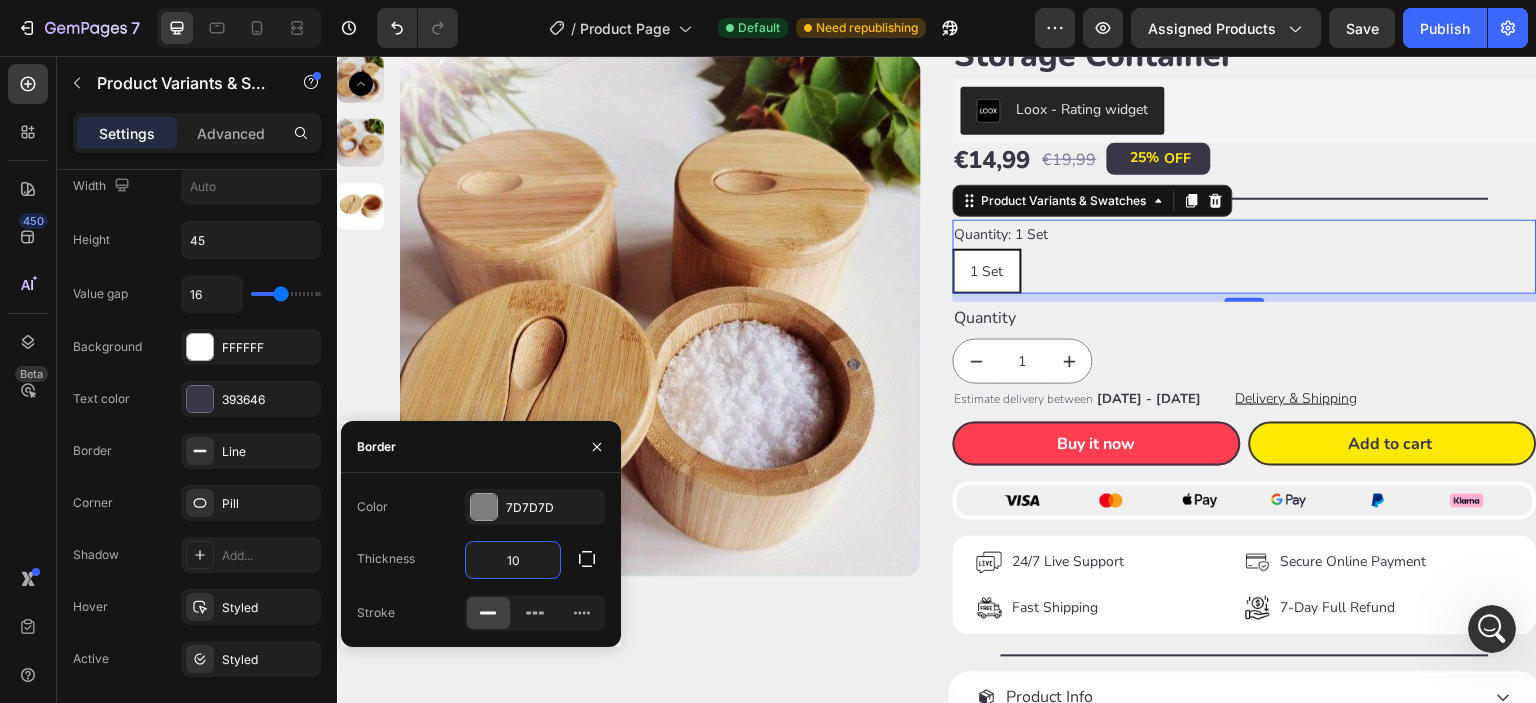type on "10" 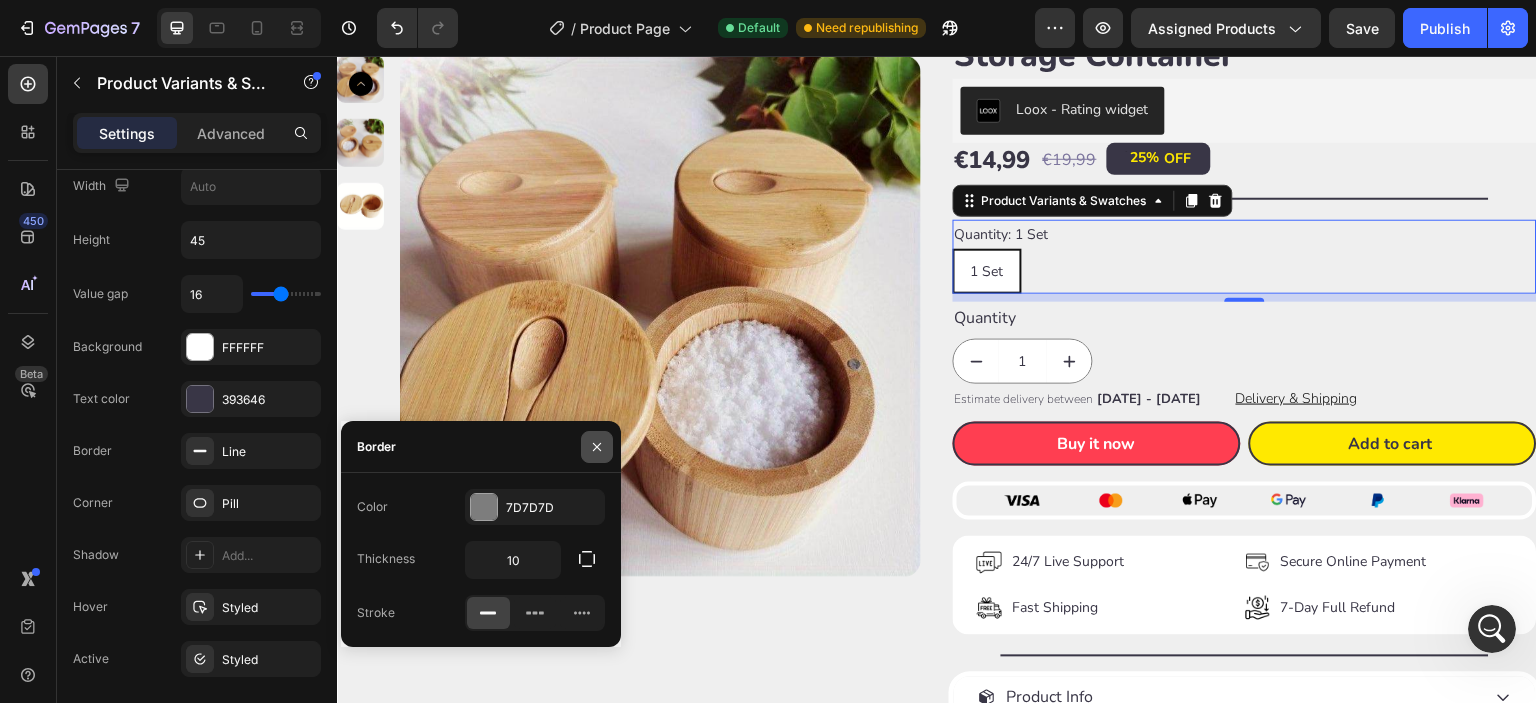 click 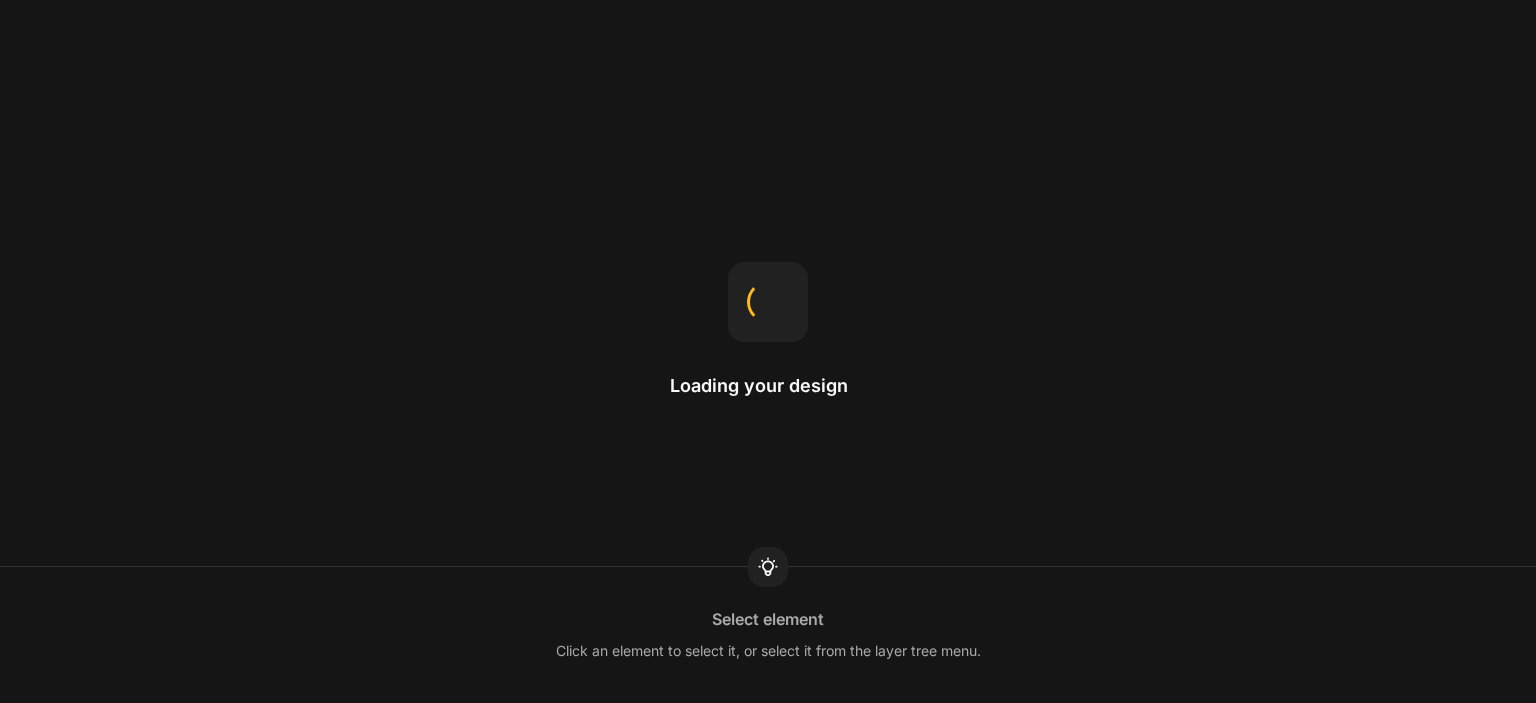 scroll, scrollTop: 0, scrollLeft: 0, axis: both 